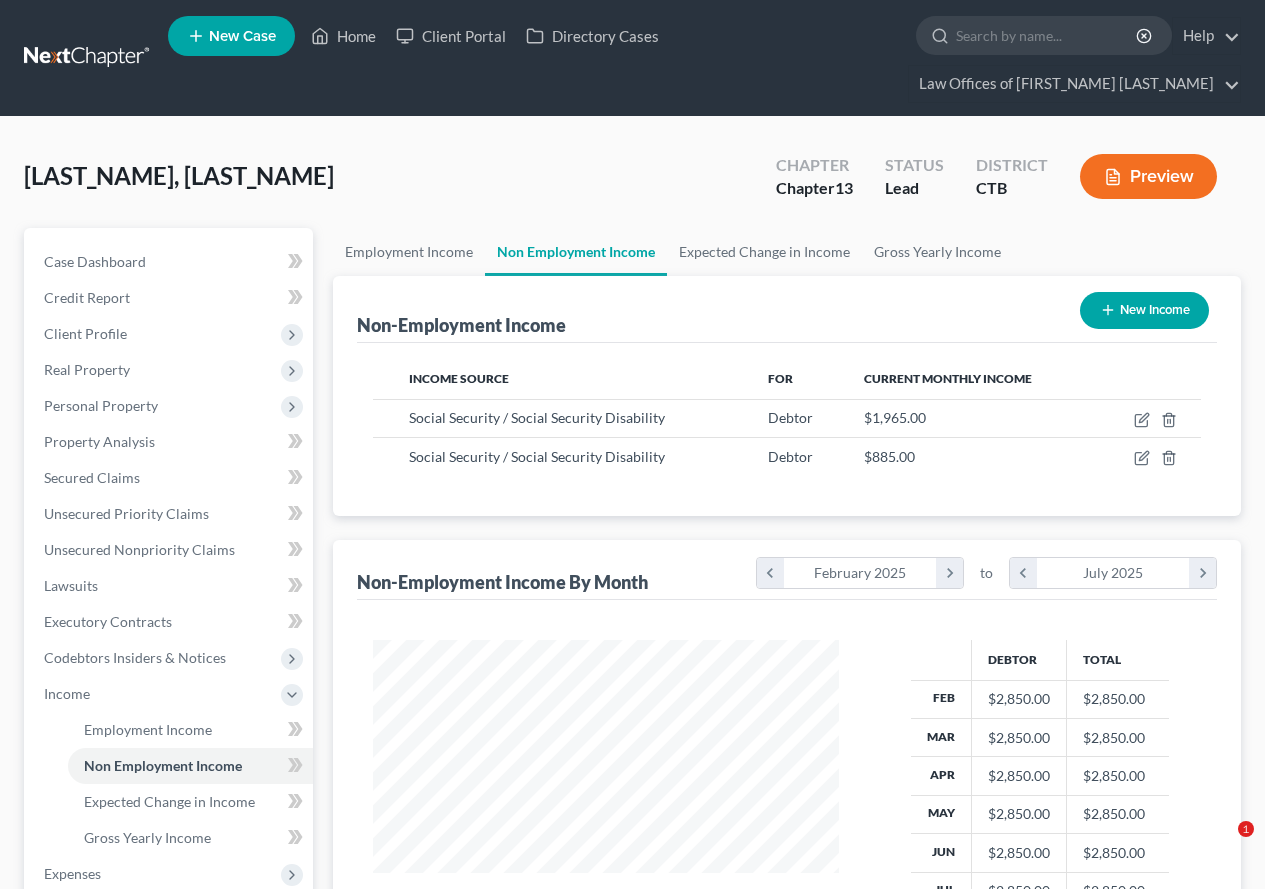 scroll, scrollTop: 200, scrollLeft: 0, axis: vertical 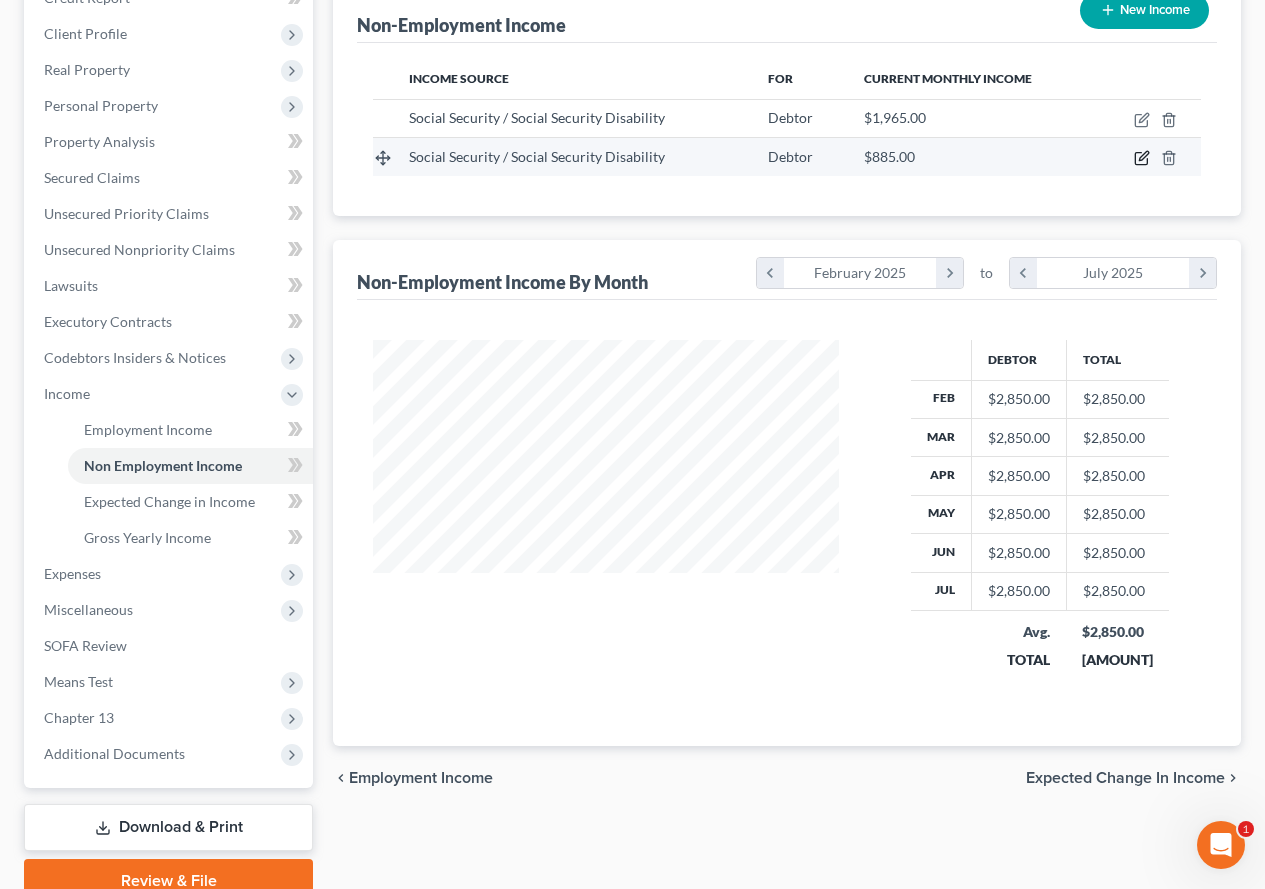click 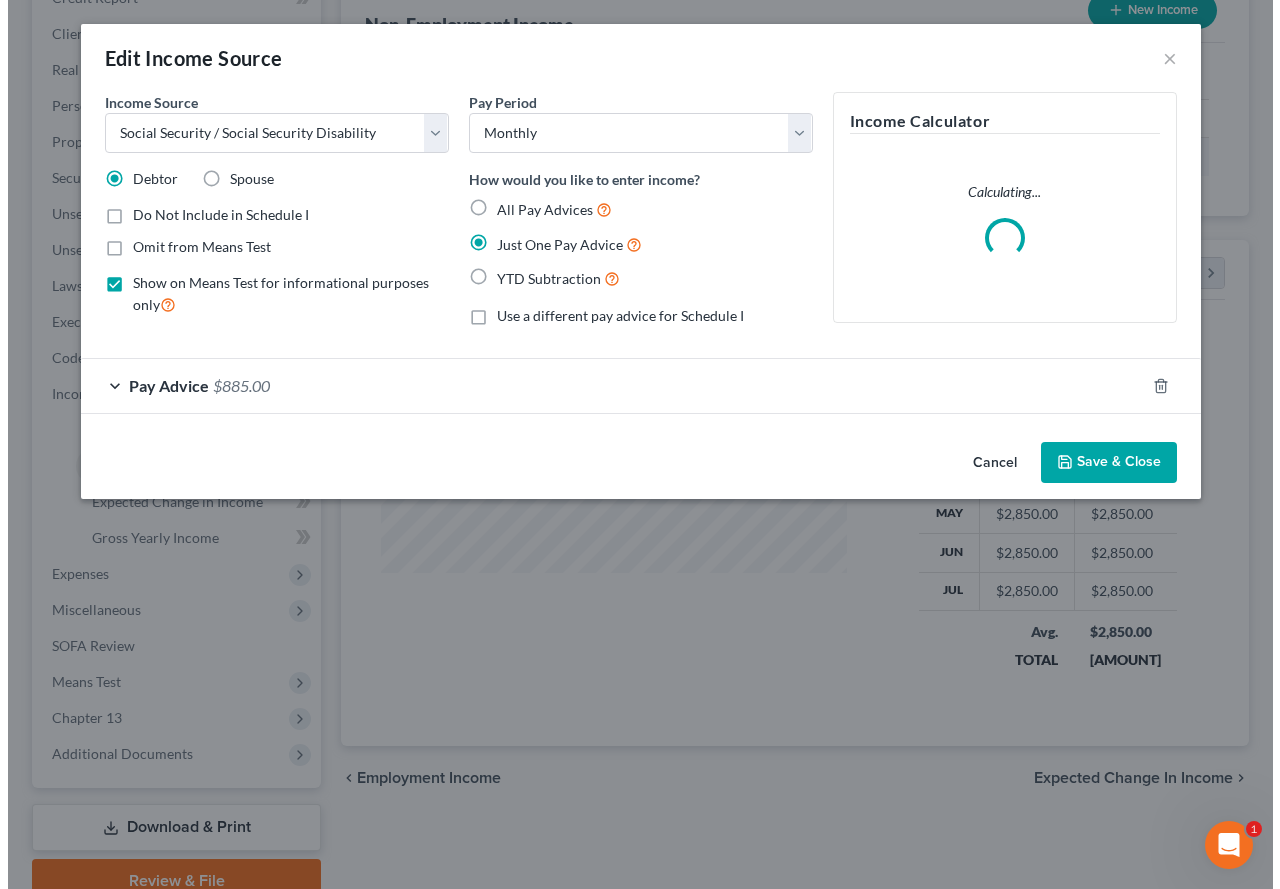 scroll, scrollTop: 264, scrollLeft: 0, axis: vertical 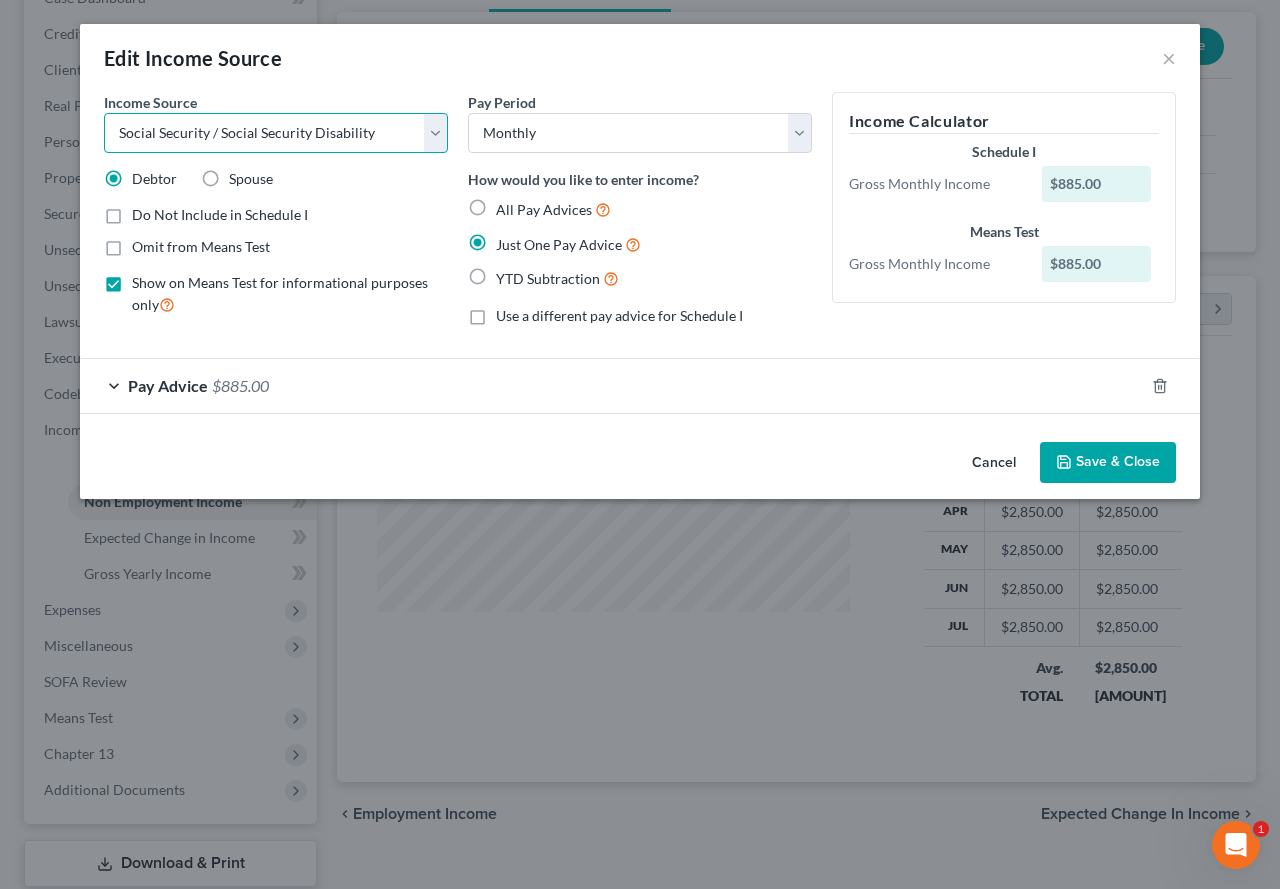 click on "Select Unemployment Disability (from employer) Pension Retirement Social Security / Social Security Disability Other Government Assistance Interests, Dividends or Royalties Child / Family Support Contributions to Household Property / Rental Business, Professional or Farm Alimony / Maintenance Payments Military Disability Benefits Other Monthly Income" at bounding box center (276, 133) 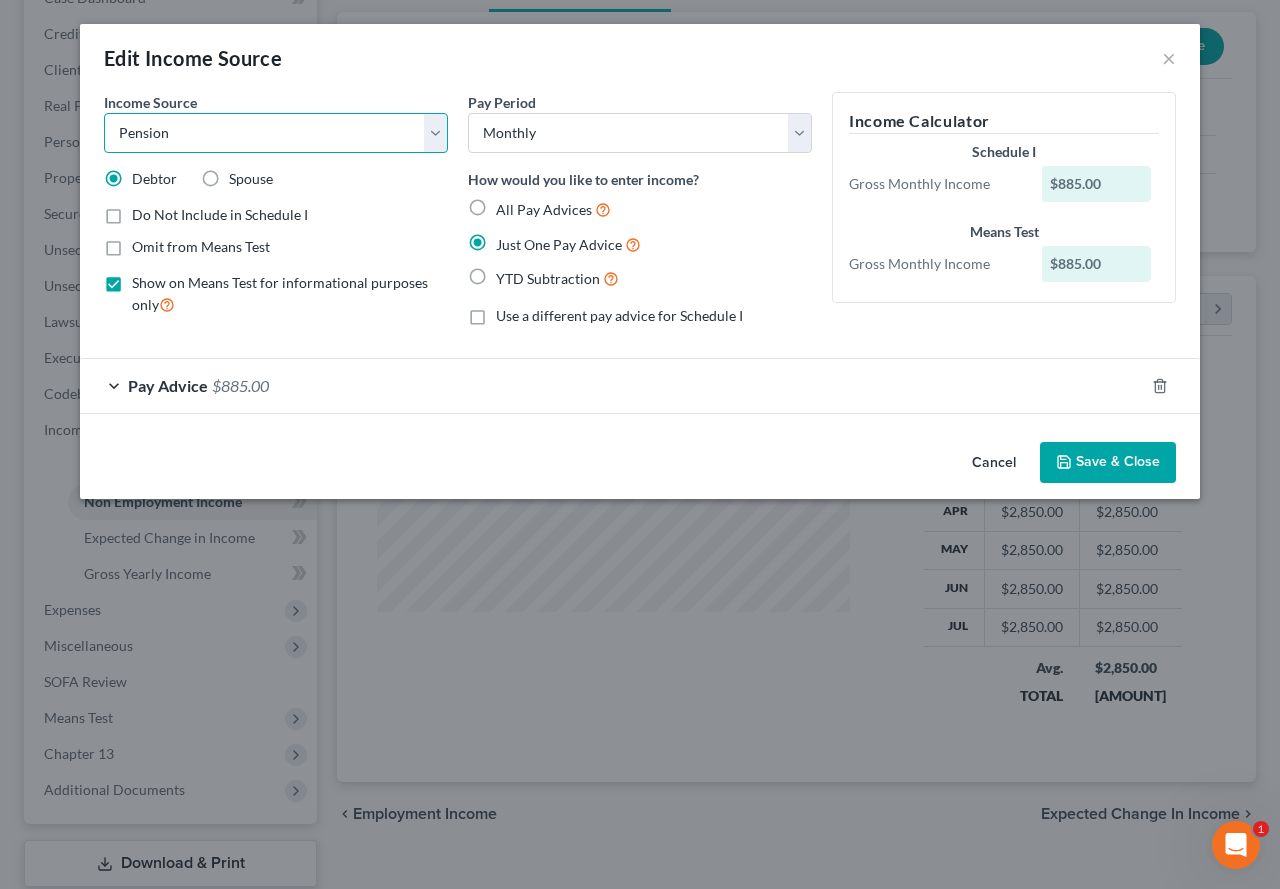 click on "Select Unemployment Disability (from employer) Pension Retirement Social Security / Social Security Disability Other Government Assistance Interests, Dividends or Royalties Child / Family Support Contributions to Household Property / Rental Business, Professional or Farm Alimony / Maintenance Payments Military Disability Benefits Other Monthly Income" at bounding box center (276, 133) 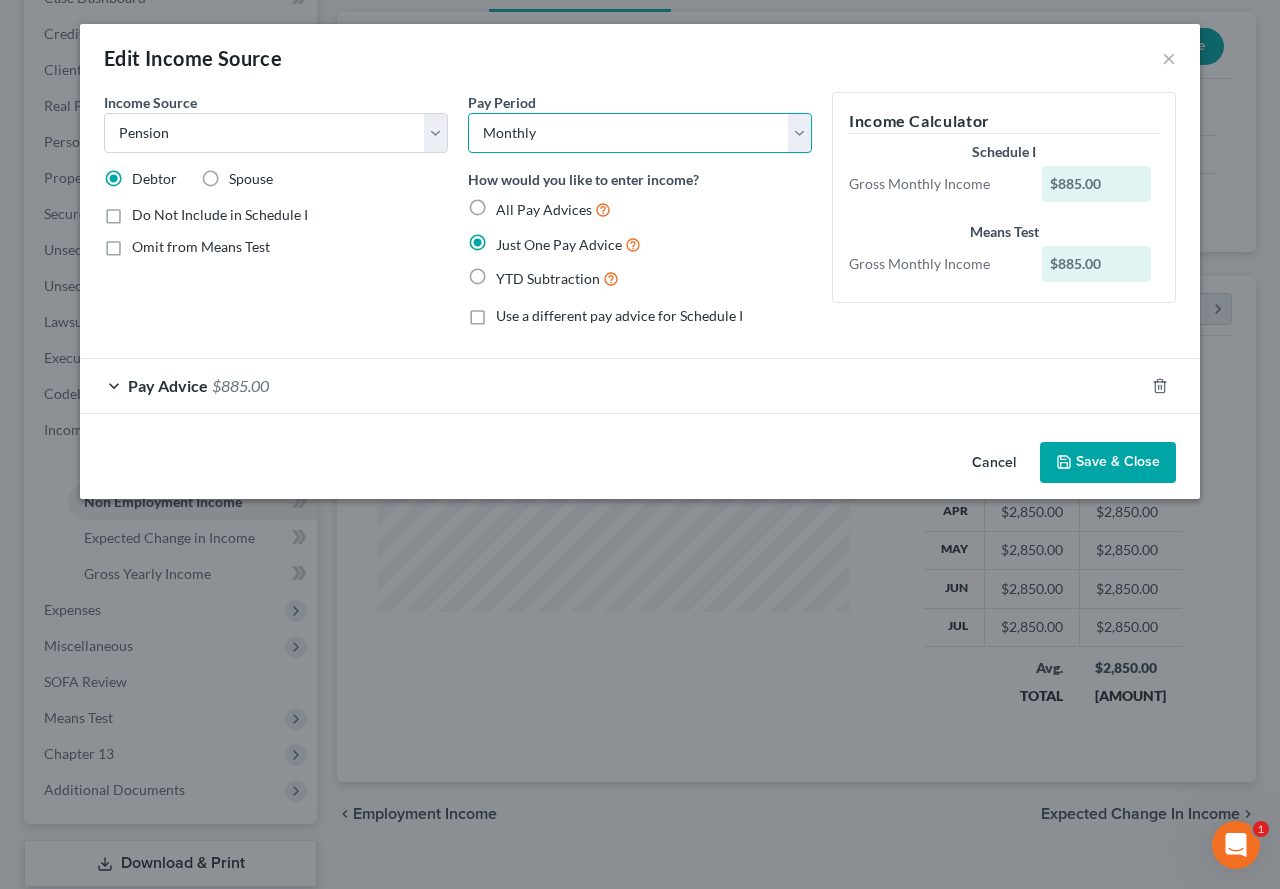 click on "Select Monthly Twice Monthly Every Other Week Weekly" at bounding box center [640, 133] 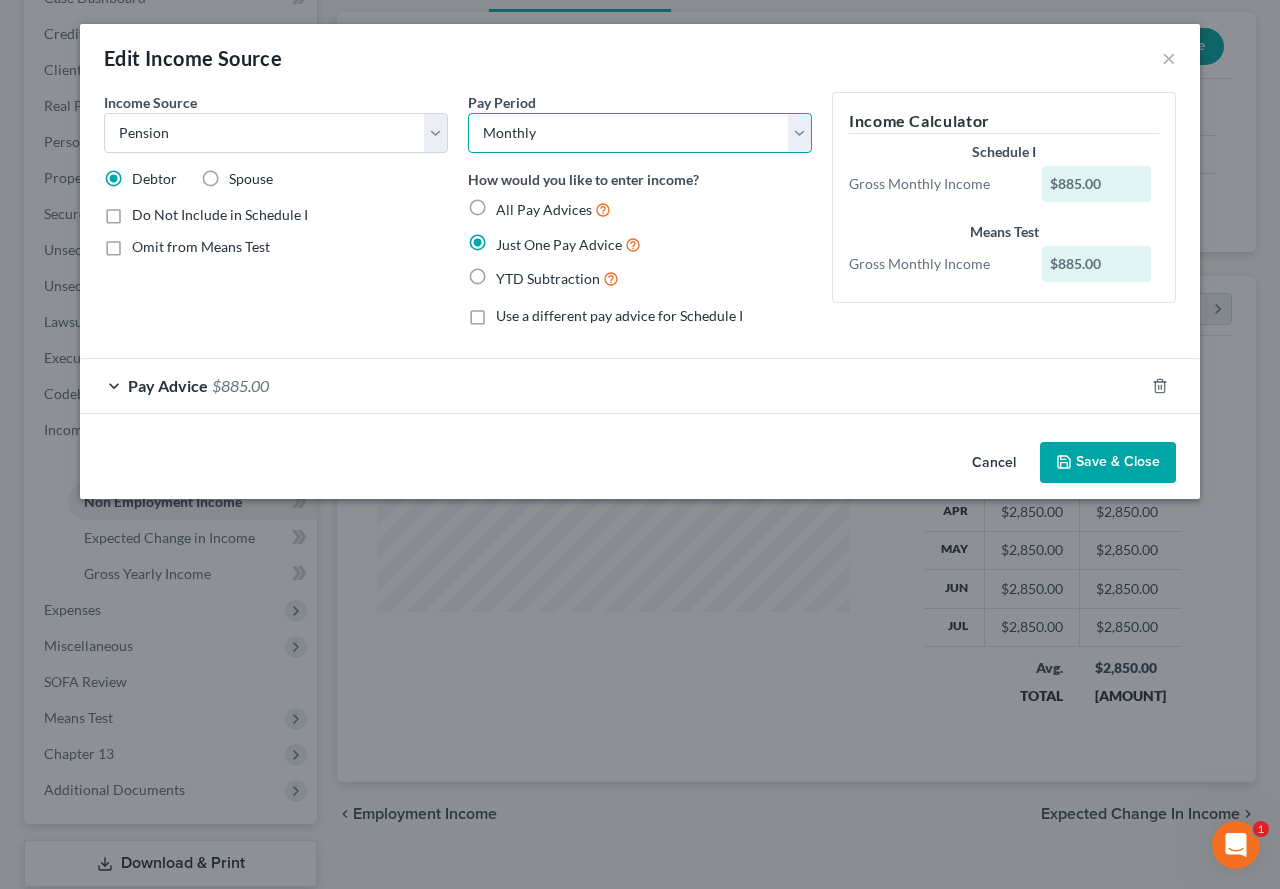 click on "Select Monthly Twice Monthly Every Other Week Weekly" at bounding box center (640, 133) 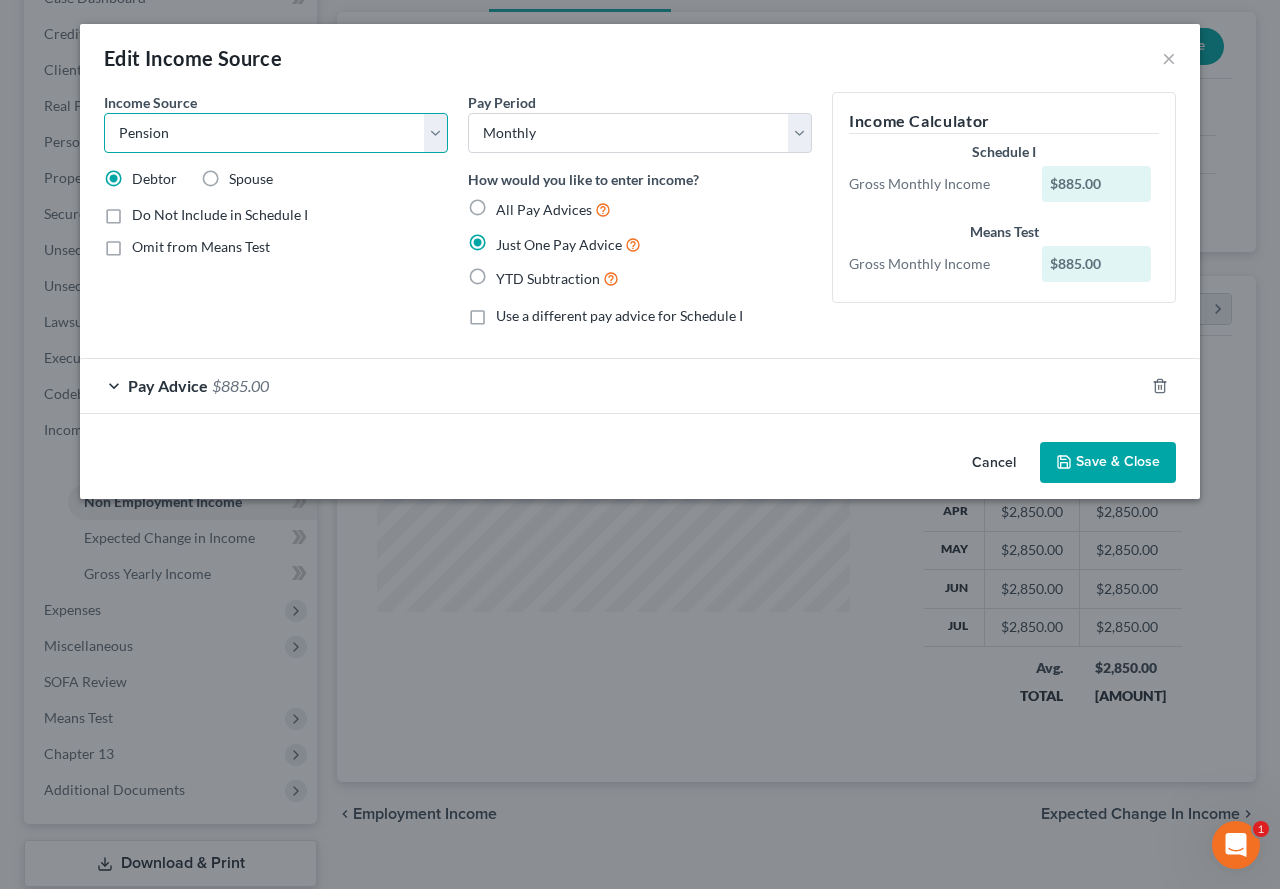 click on "Select Unemployment Disability (from employer) Pension Retirement Social Security / Social Security Disability Other Government Assistance Interests, Dividends or Royalties Child / Family Support Contributions to Household Property / Rental Business, Professional or Farm Alimony / Maintenance Payments Military Disability Benefits Other Monthly Income" at bounding box center [276, 133] 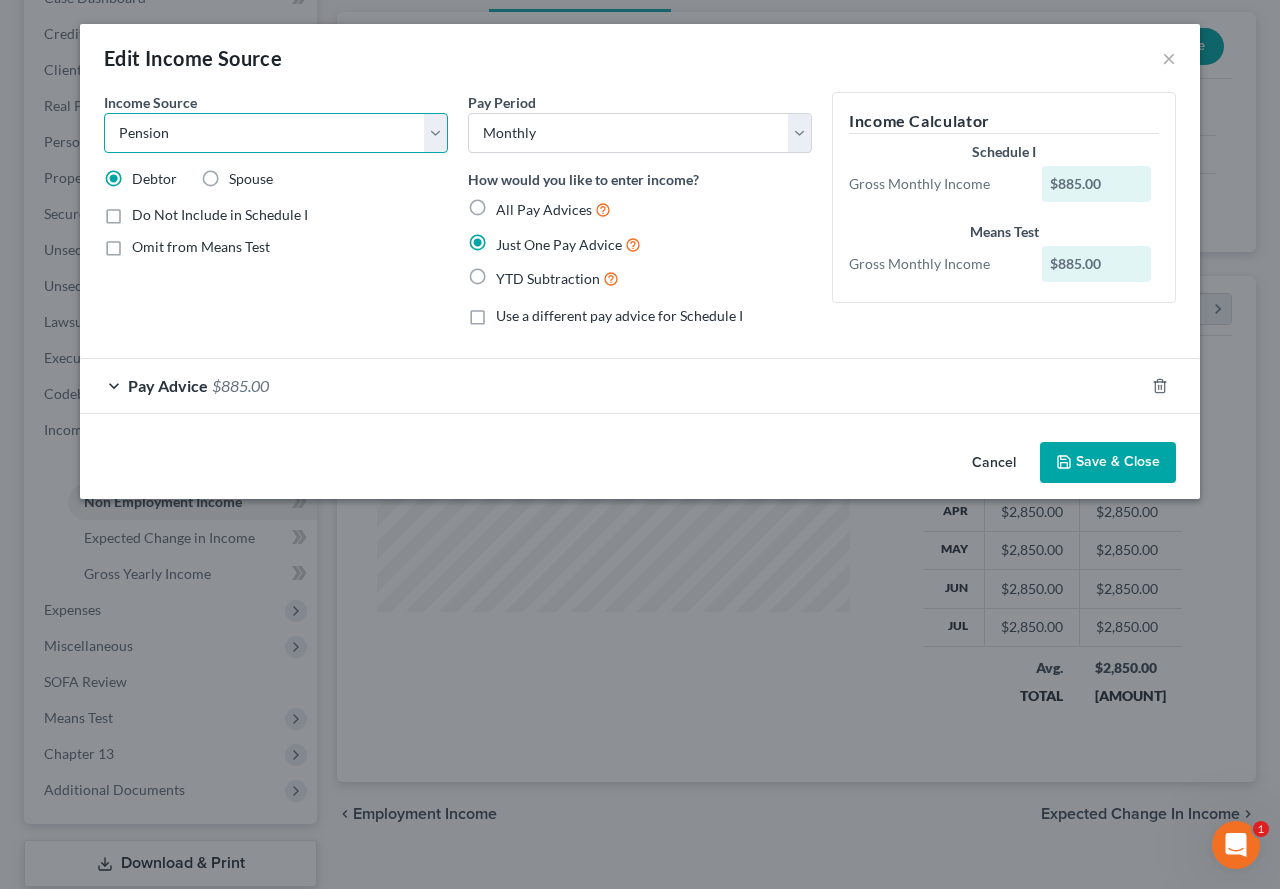 select on "4" 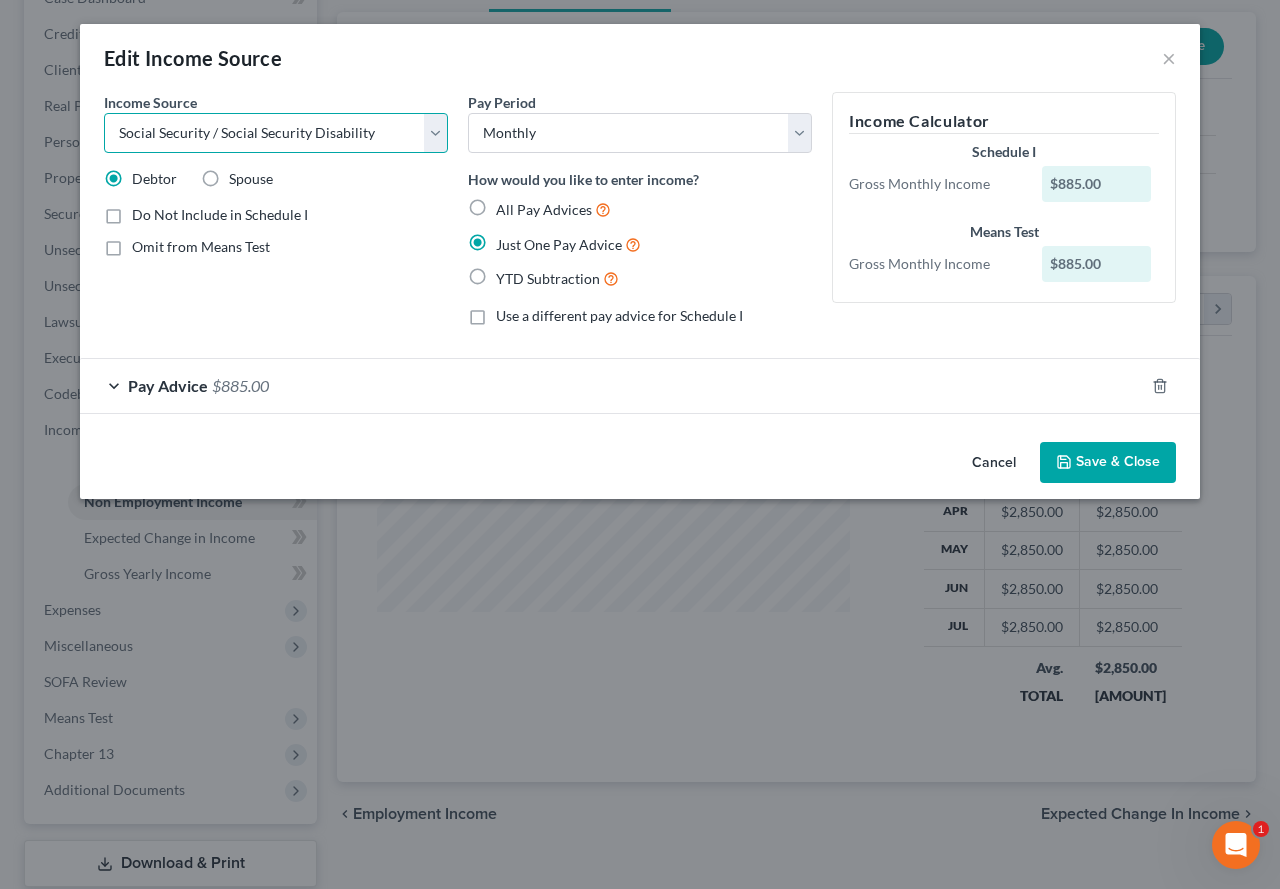 click on "Select Unemployment Disability (from employer) Pension Retirement Social Security / Social Security Disability Other Government Assistance Interests, Dividends or Royalties Child / Family Support Contributions to Household Property / Rental Business, Professional or Farm Alimony / Maintenance Payments Military Disability Benefits Other Monthly Income" at bounding box center [276, 133] 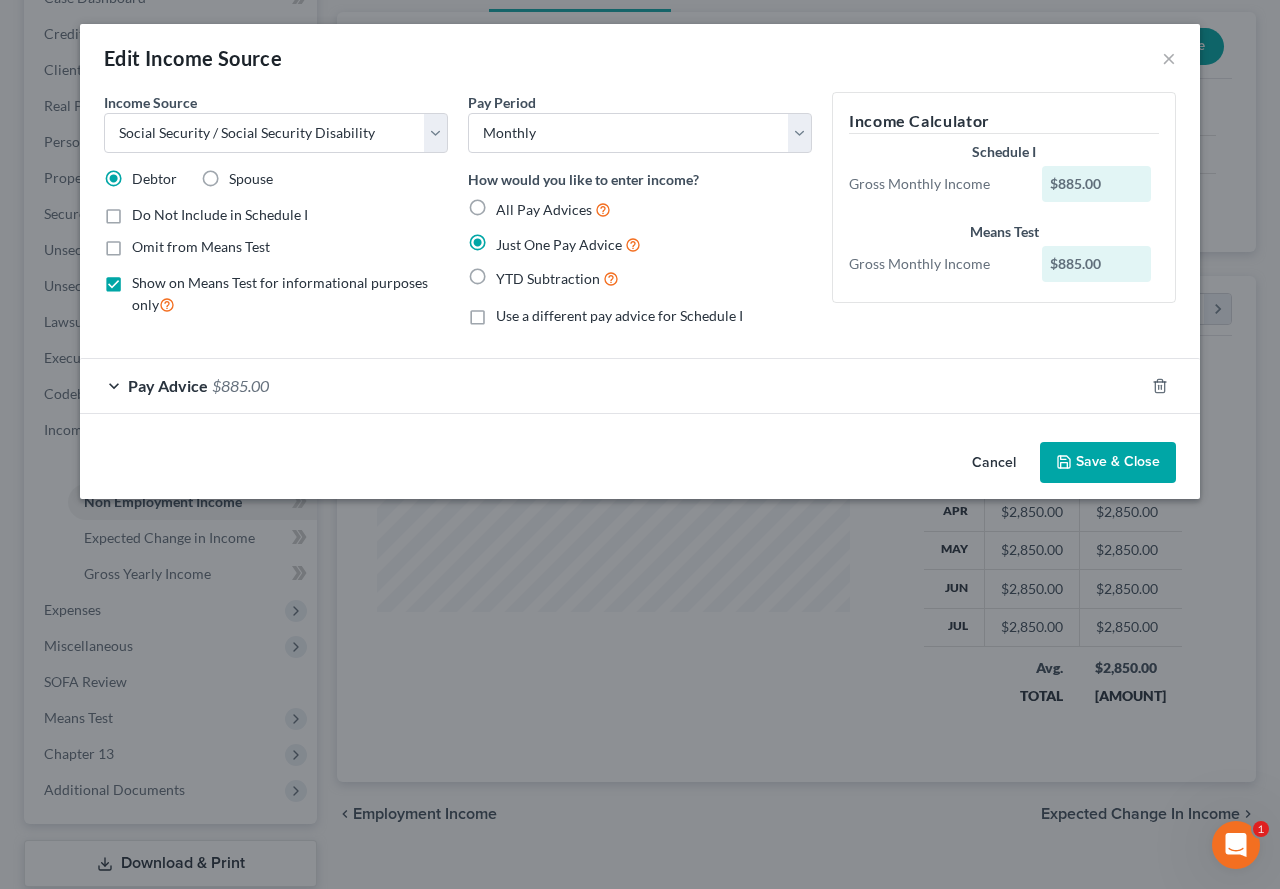 click on "Save & Close" at bounding box center (1108, 463) 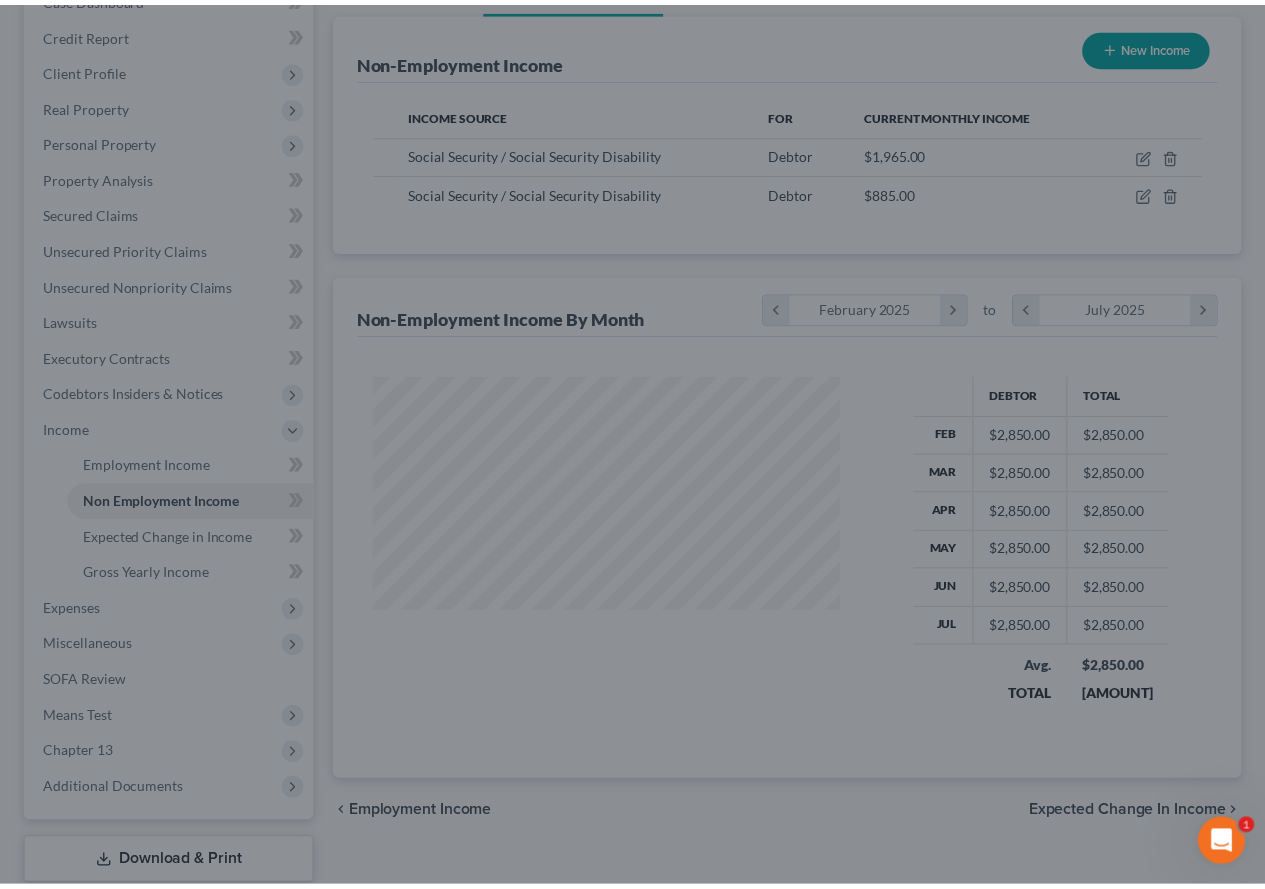 scroll, scrollTop: 300, scrollLeft: 0, axis: vertical 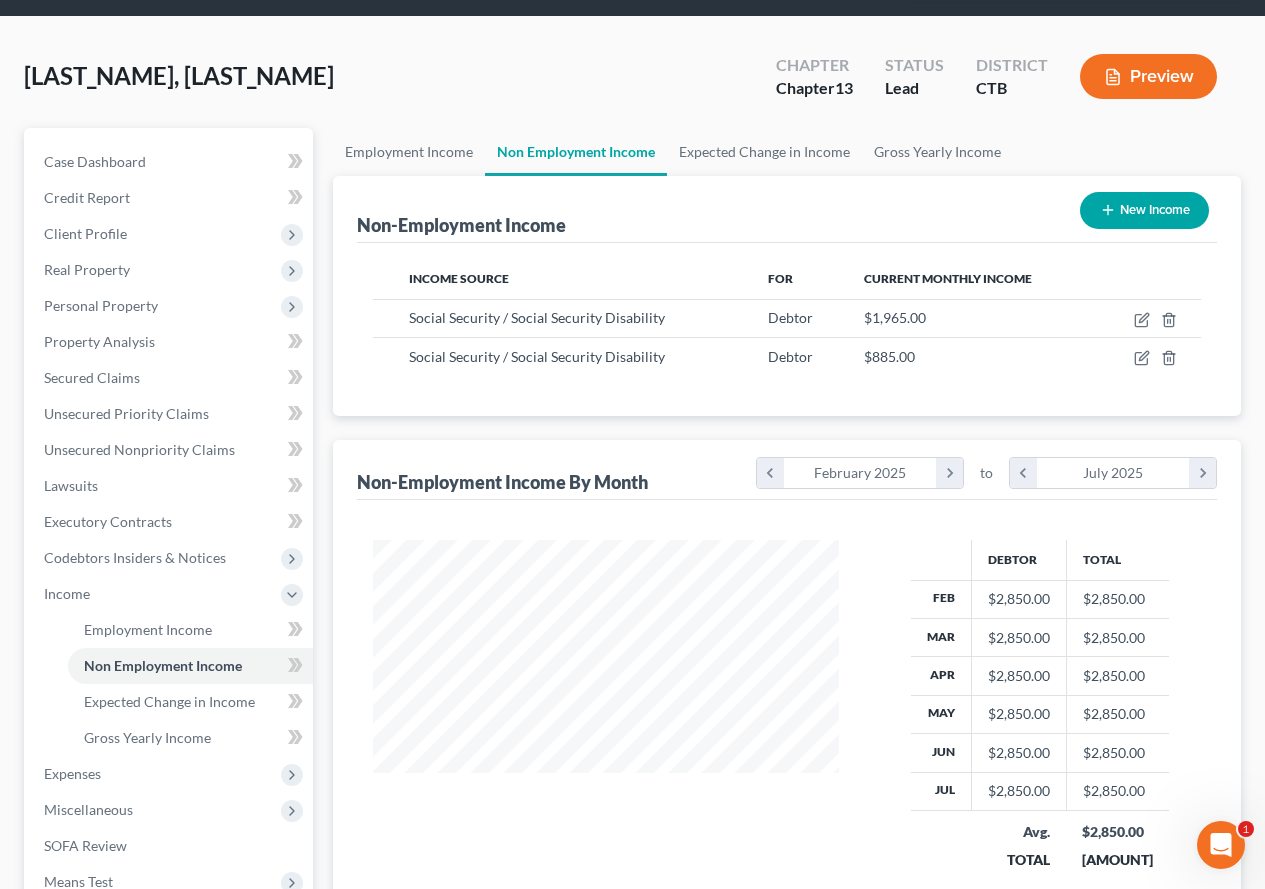 click on "New Income" at bounding box center (1144, 210) 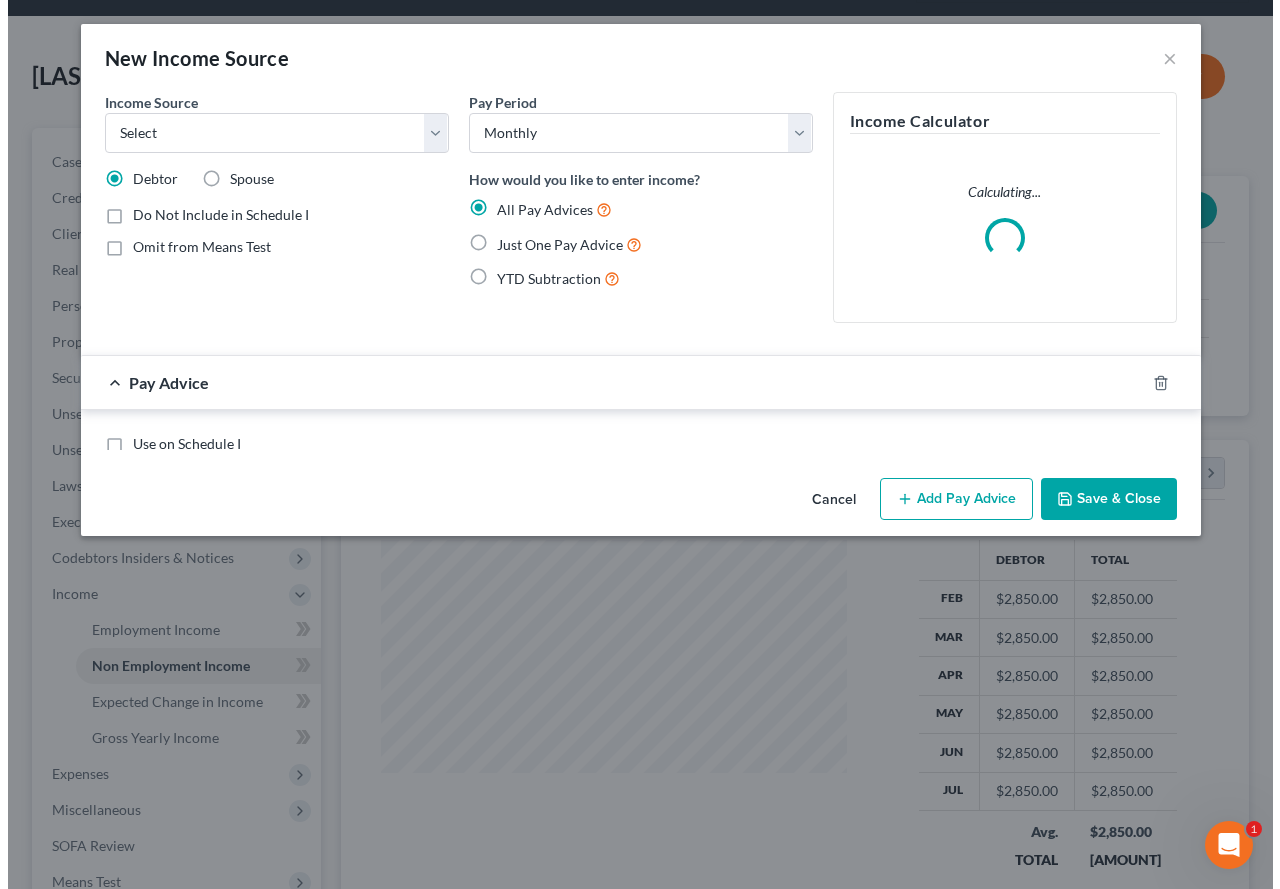 scroll, scrollTop: 56, scrollLeft: 0, axis: vertical 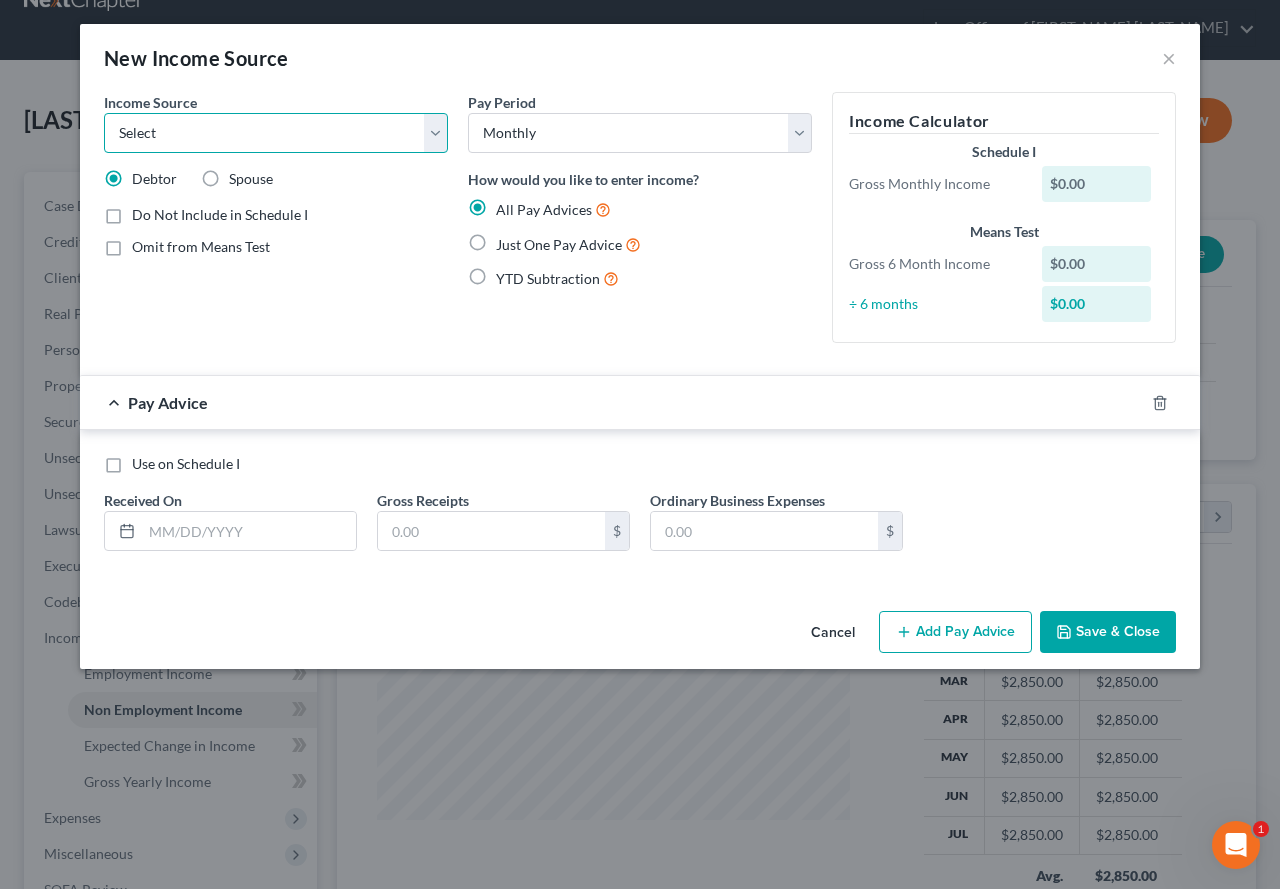 click on "Select Unemployment Disability (from employer) Pension Retirement Social Security / Social Security Disability Other Government Assistance Interests, Dividends or Royalties Child / Family Support Contributions to Household Property / Rental Business, Professional or Farm Alimony / Maintenance Payments Military Disability Benefits Other Monthly Income" at bounding box center (276, 133) 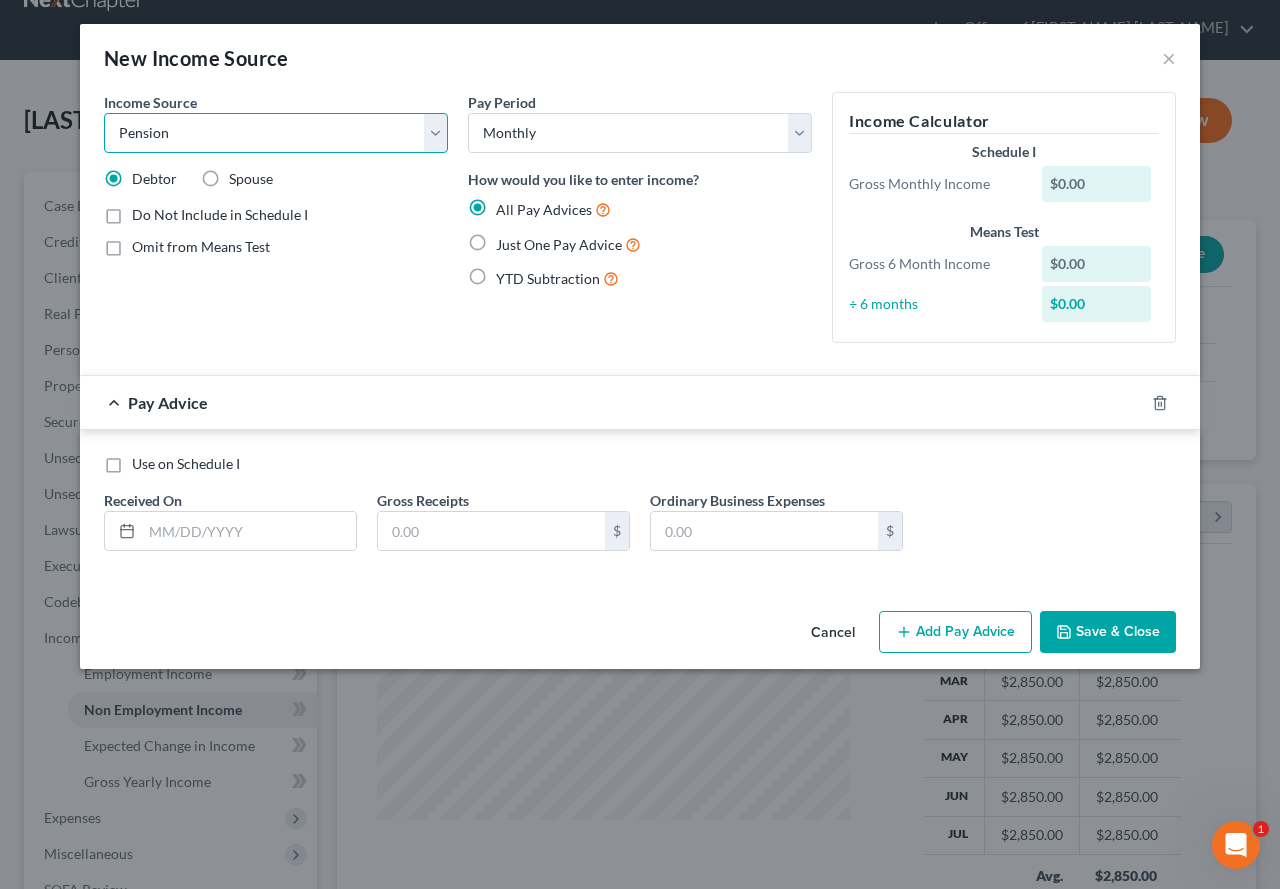 click on "Select Unemployment Disability (from employer) Pension Retirement Social Security / Social Security Disability Other Government Assistance Interests, Dividends or Royalties Child / Family Support Contributions to Household Property / Rental Business, Professional or Farm Alimony / Maintenance Payments Military Disability Benefits Other Monthly Income" at bounding box center (276, 133) 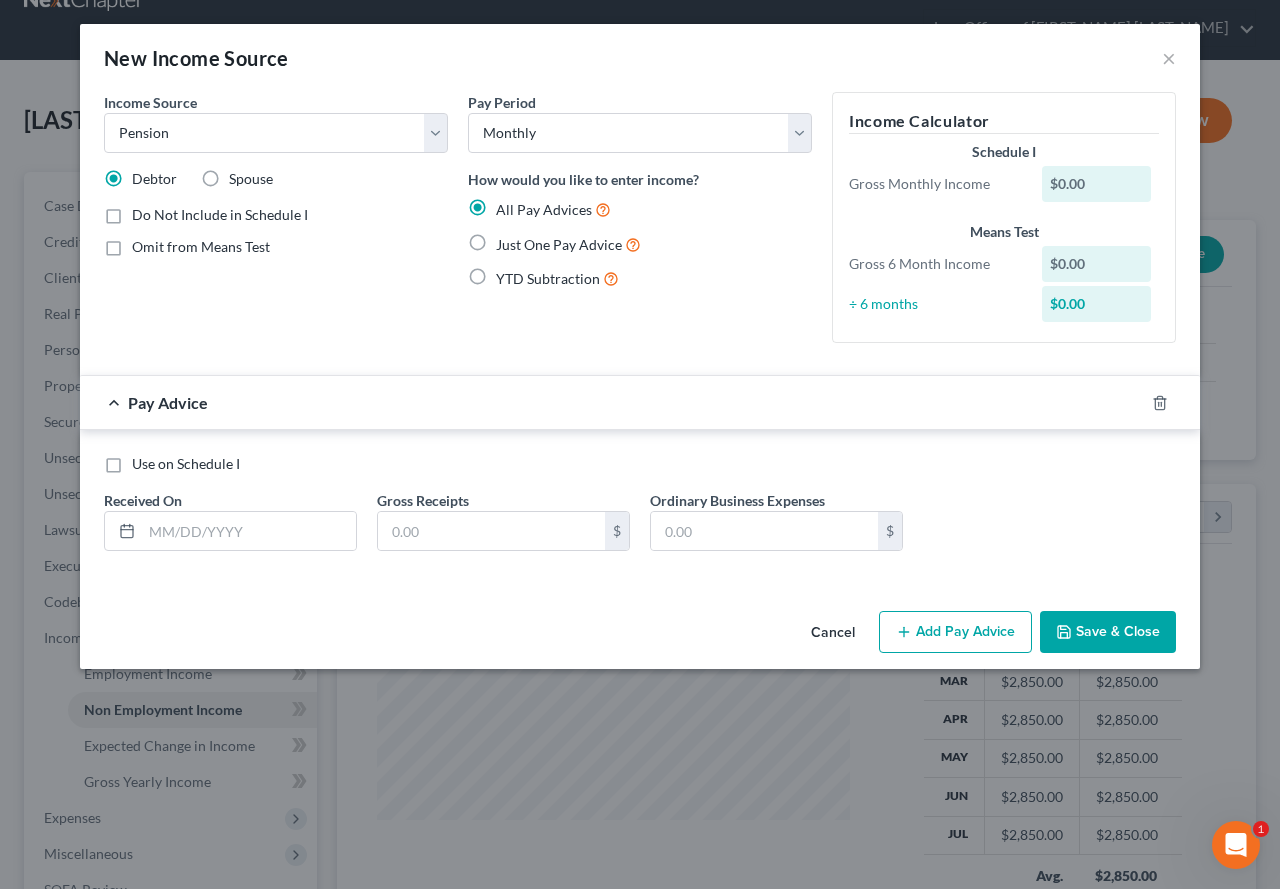 click on "Just One Pay Advice" at bounding box center (568, 244) 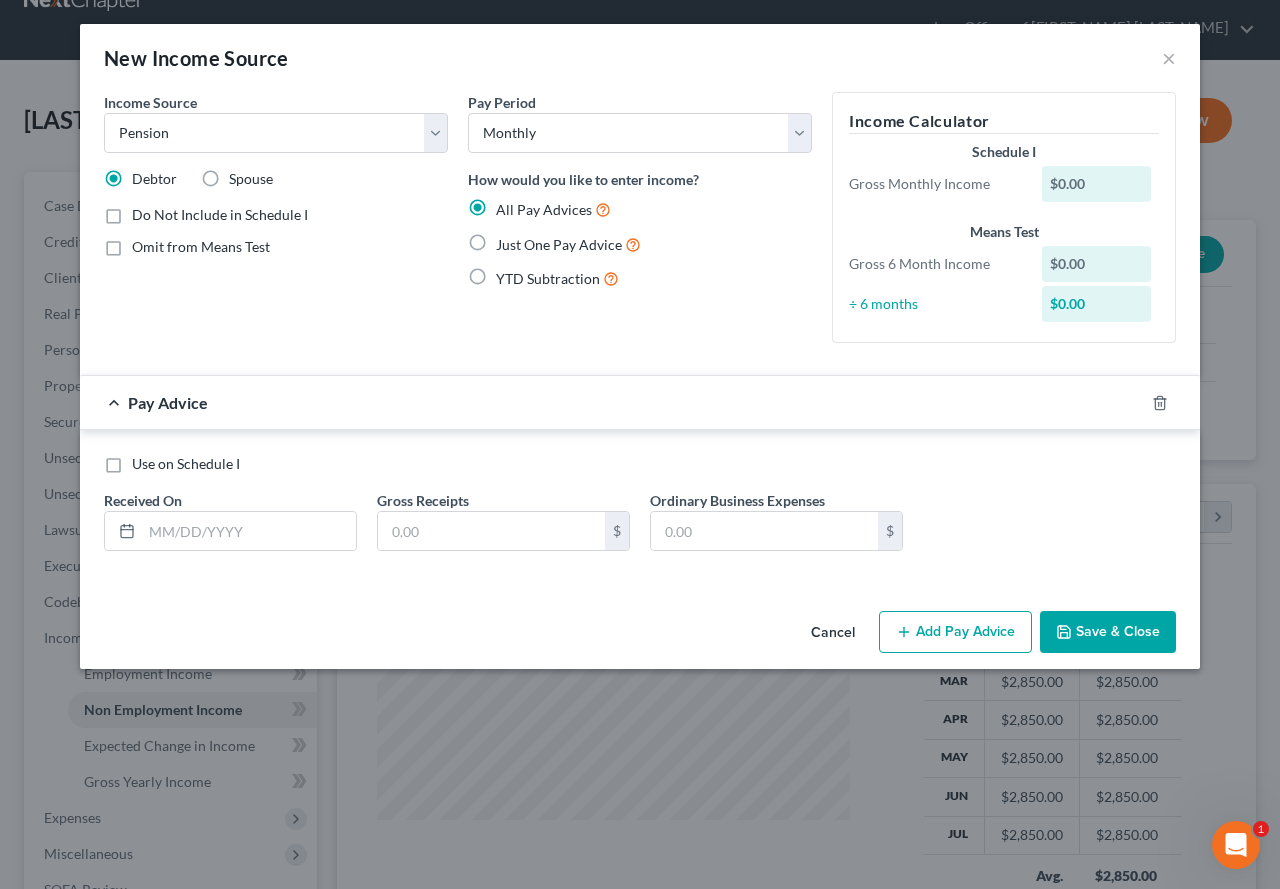 click on "Just One Pay Advice" at bounding box center [510, 239] 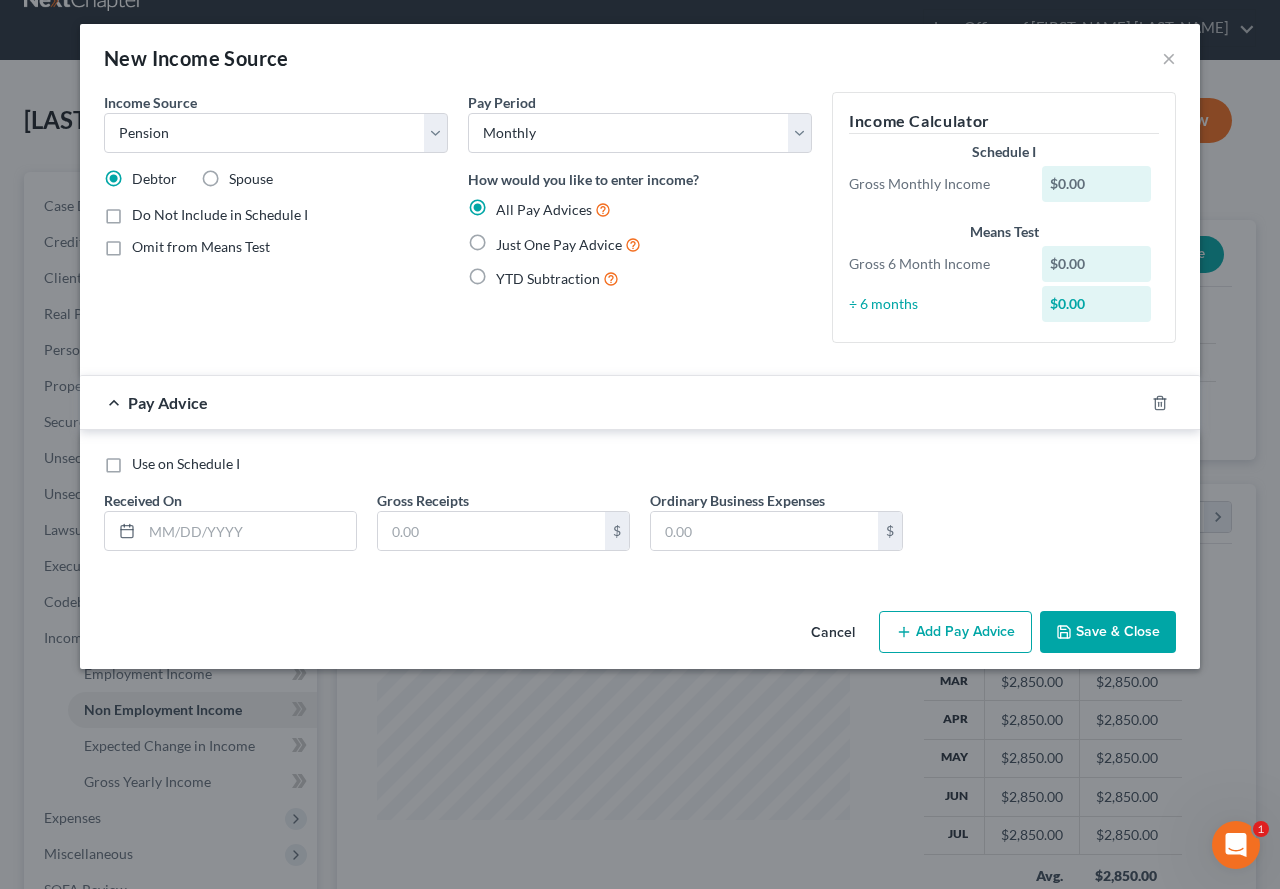 radio on "true" 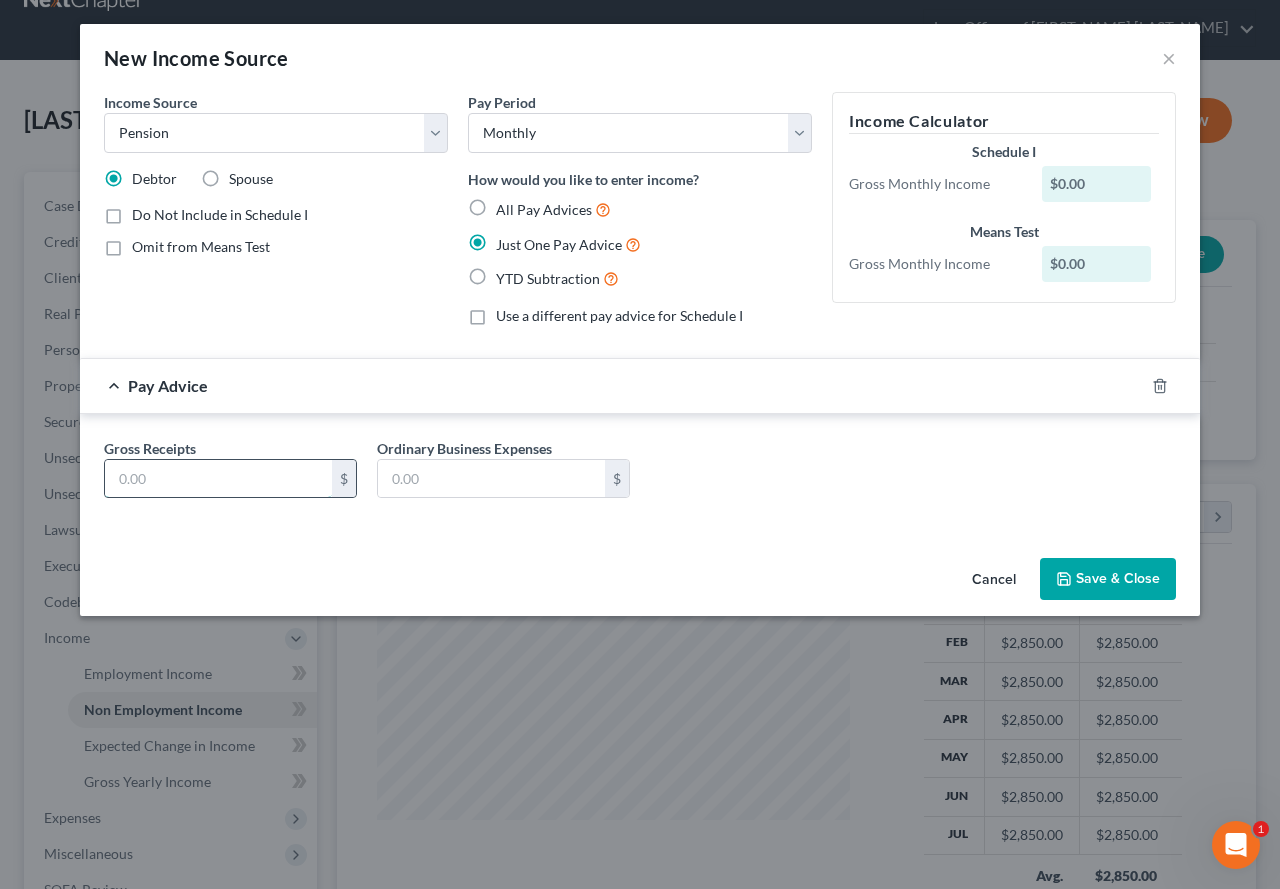 click at bounding box center [218, 479] 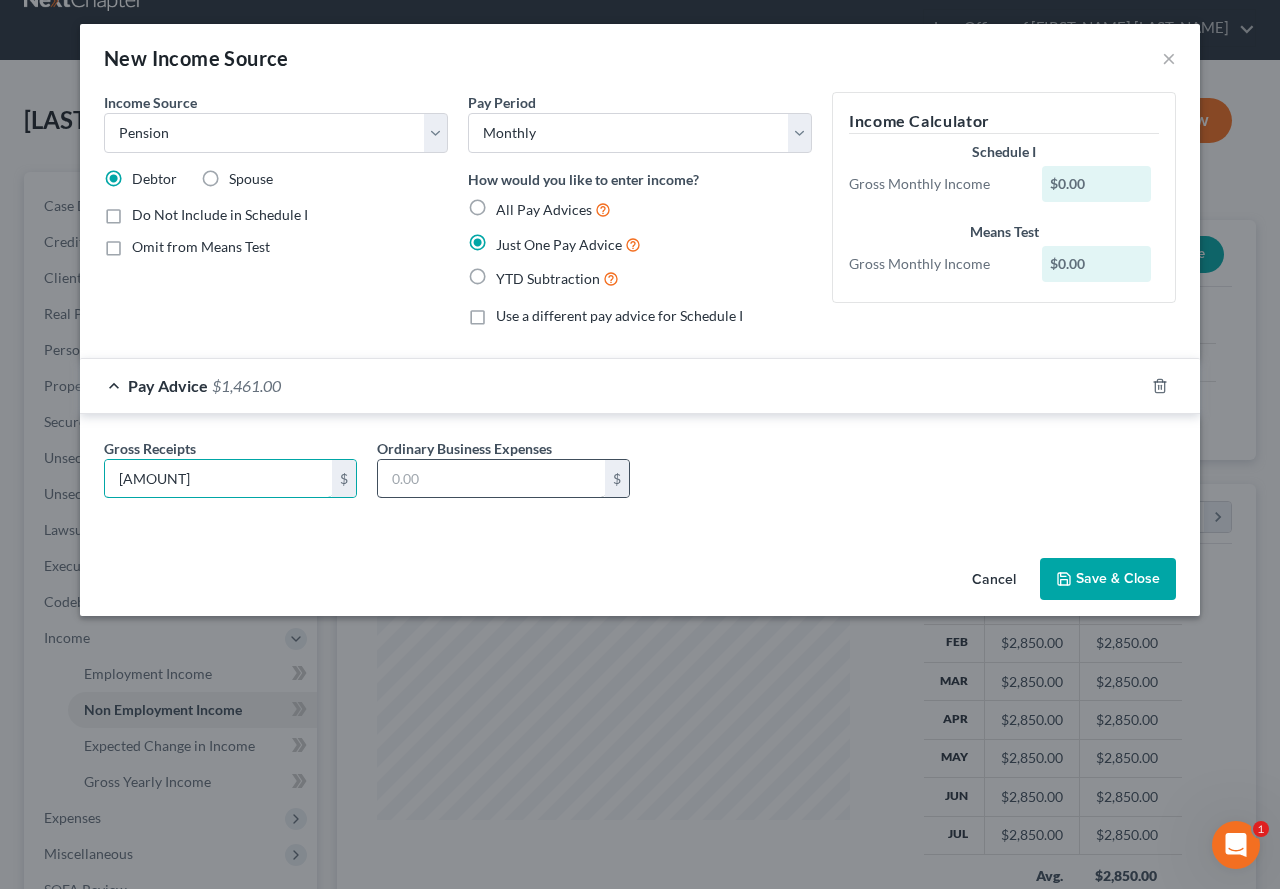 type on "[AMOUNT]" 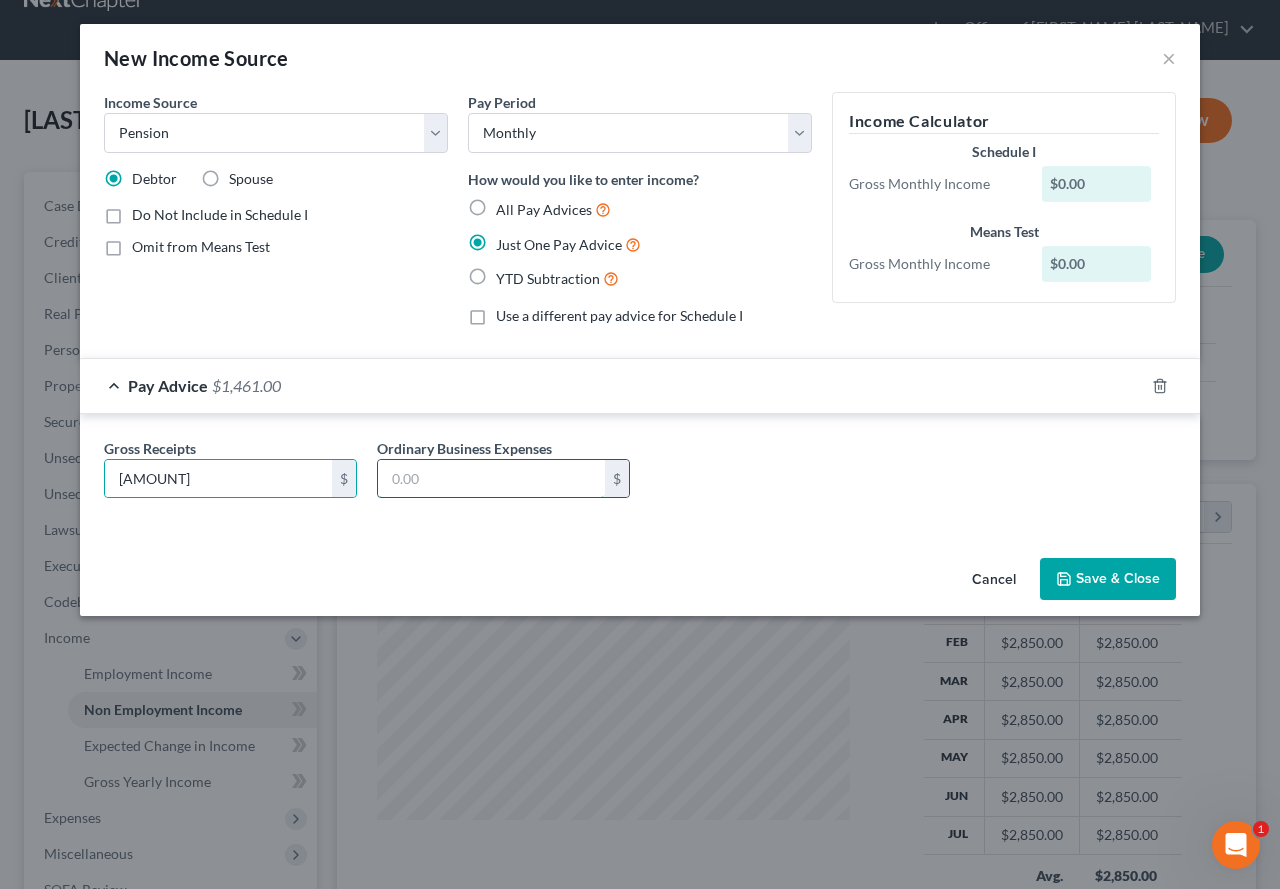 click at bounding box center (491, 479) 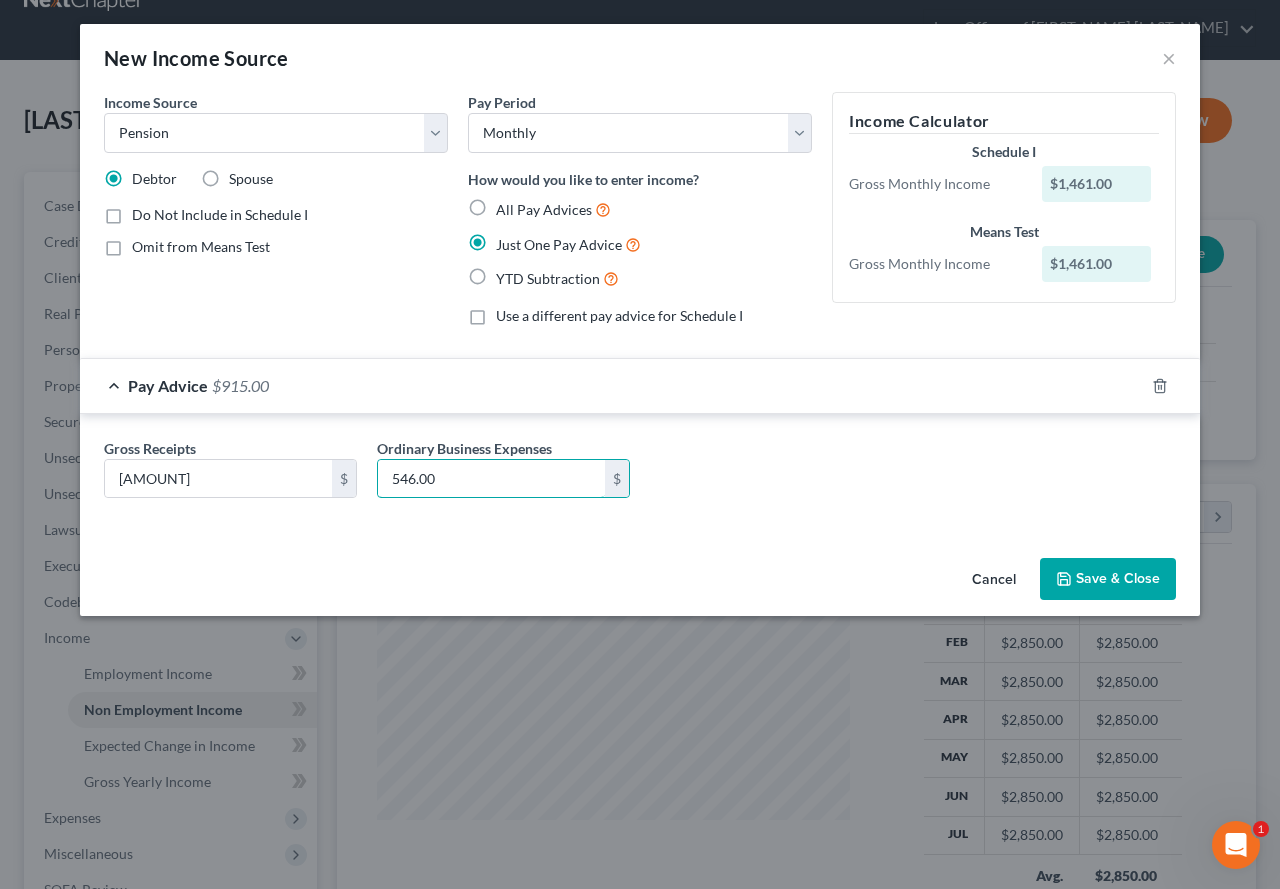 type on "546.00" 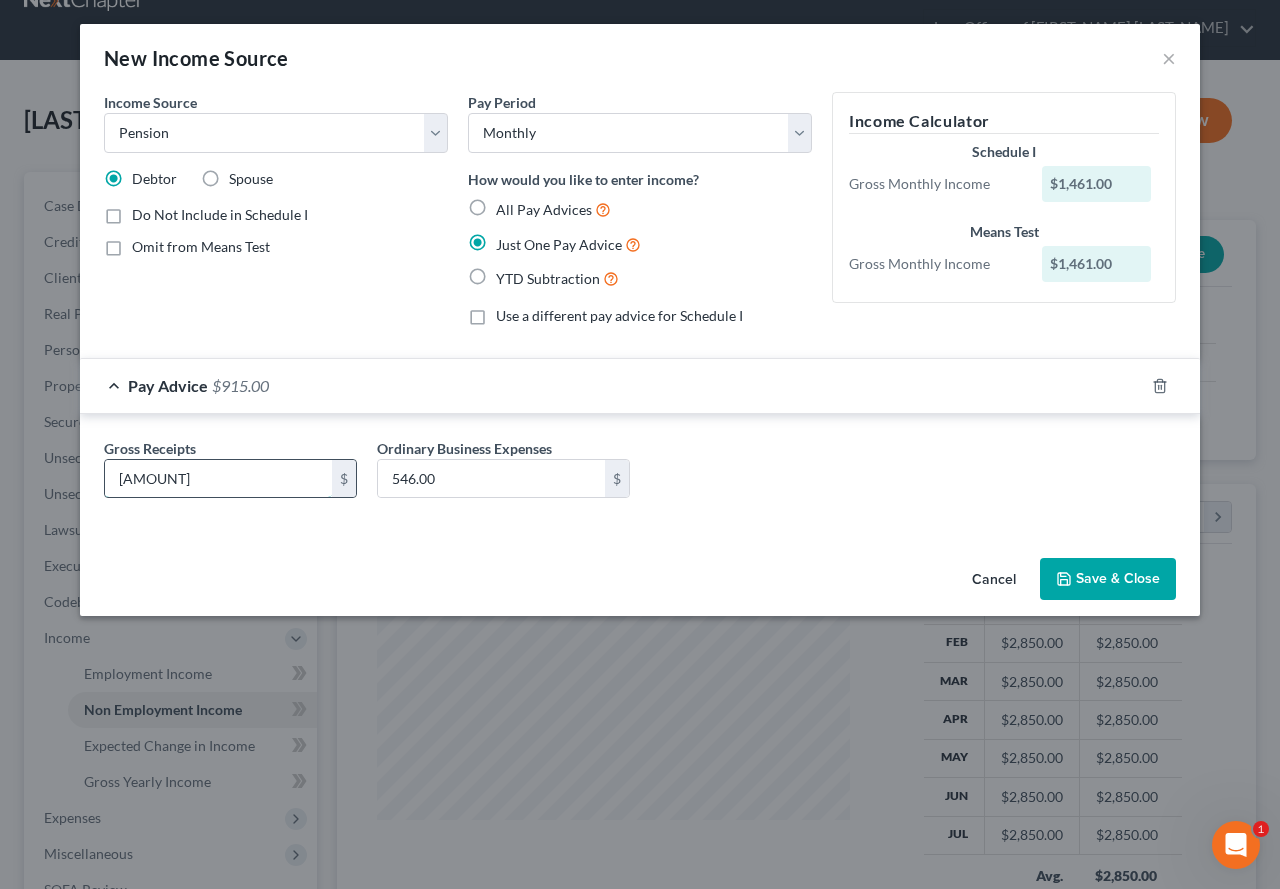 click on "[AMOUNT]" at bounding box center (218, 479) 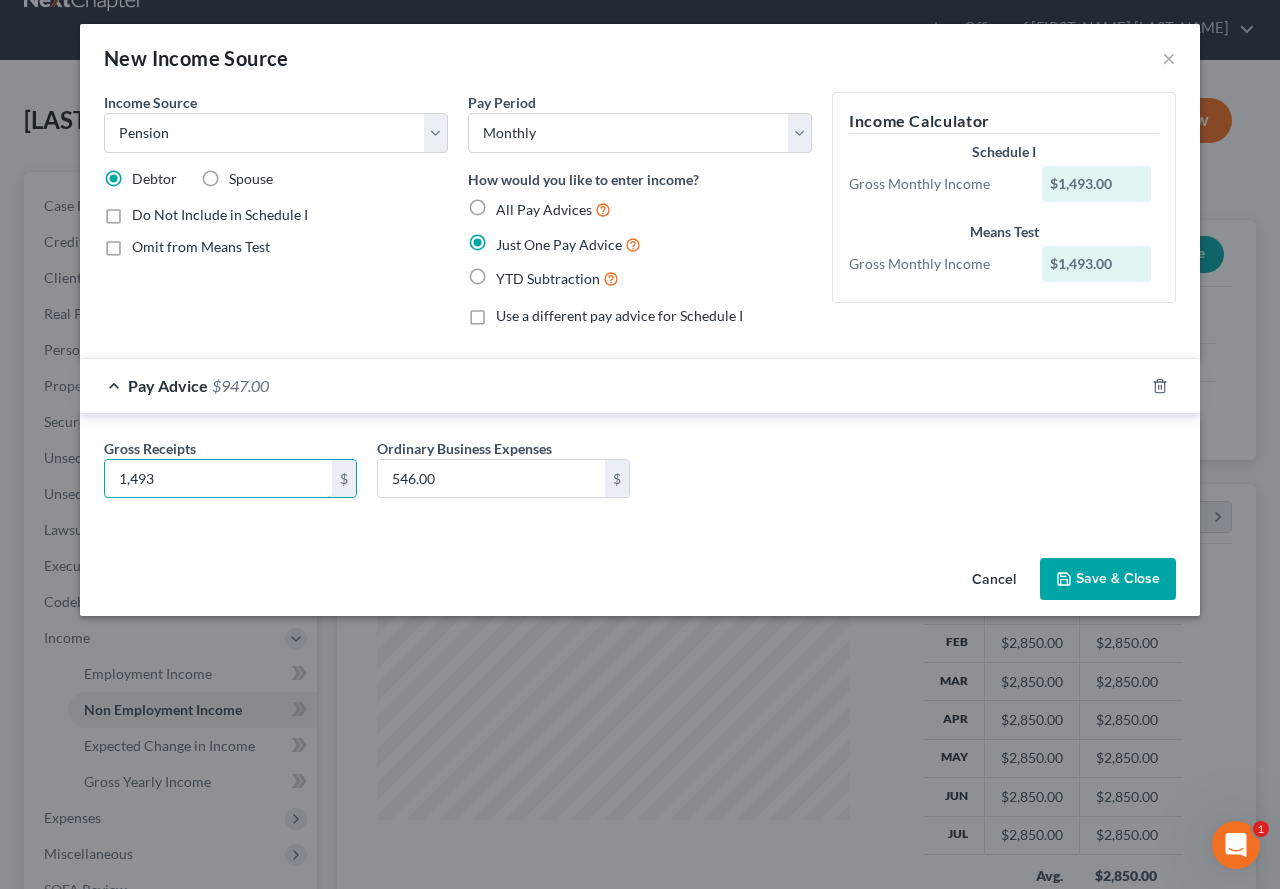 type on "1,493" 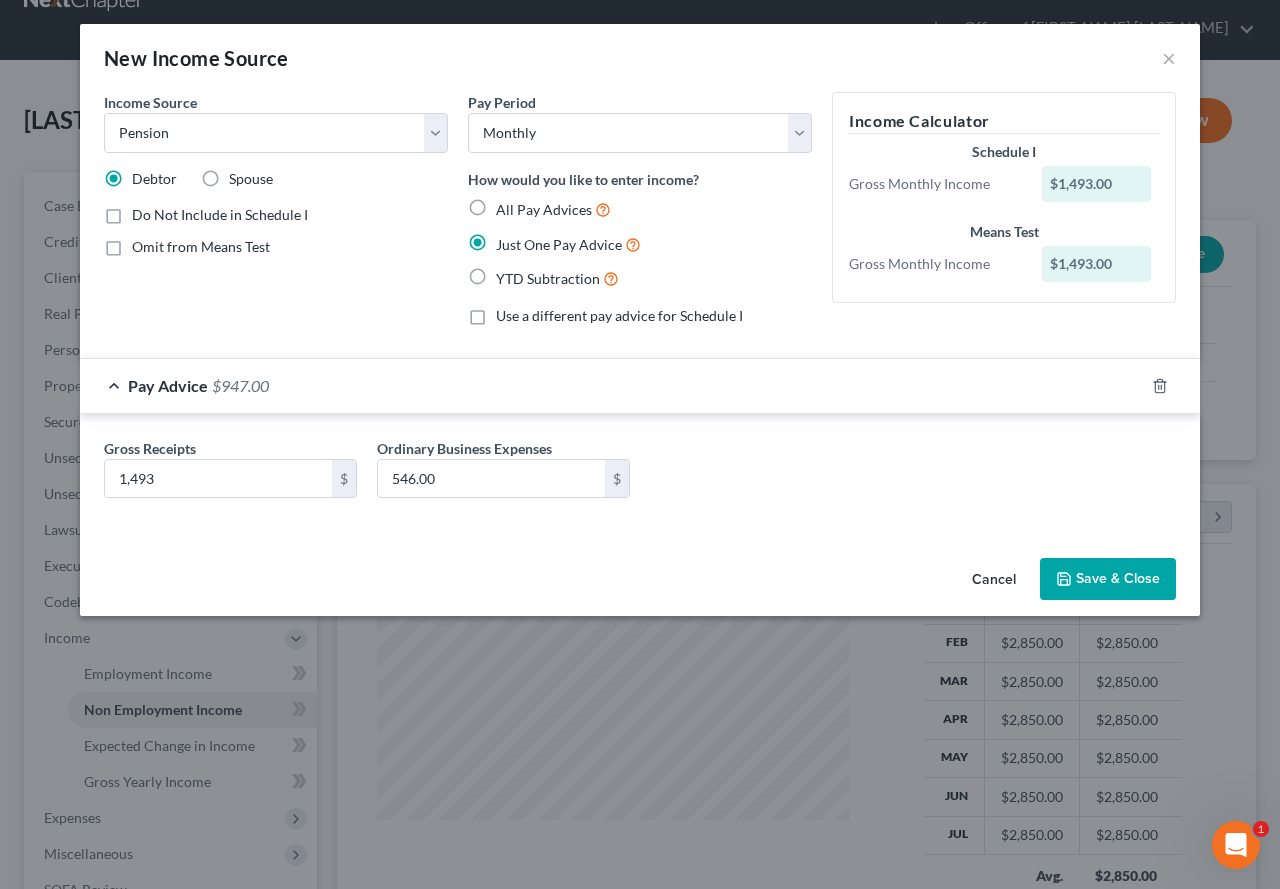 click on "Cancel Save & Close" at bounding box center (640, 583) 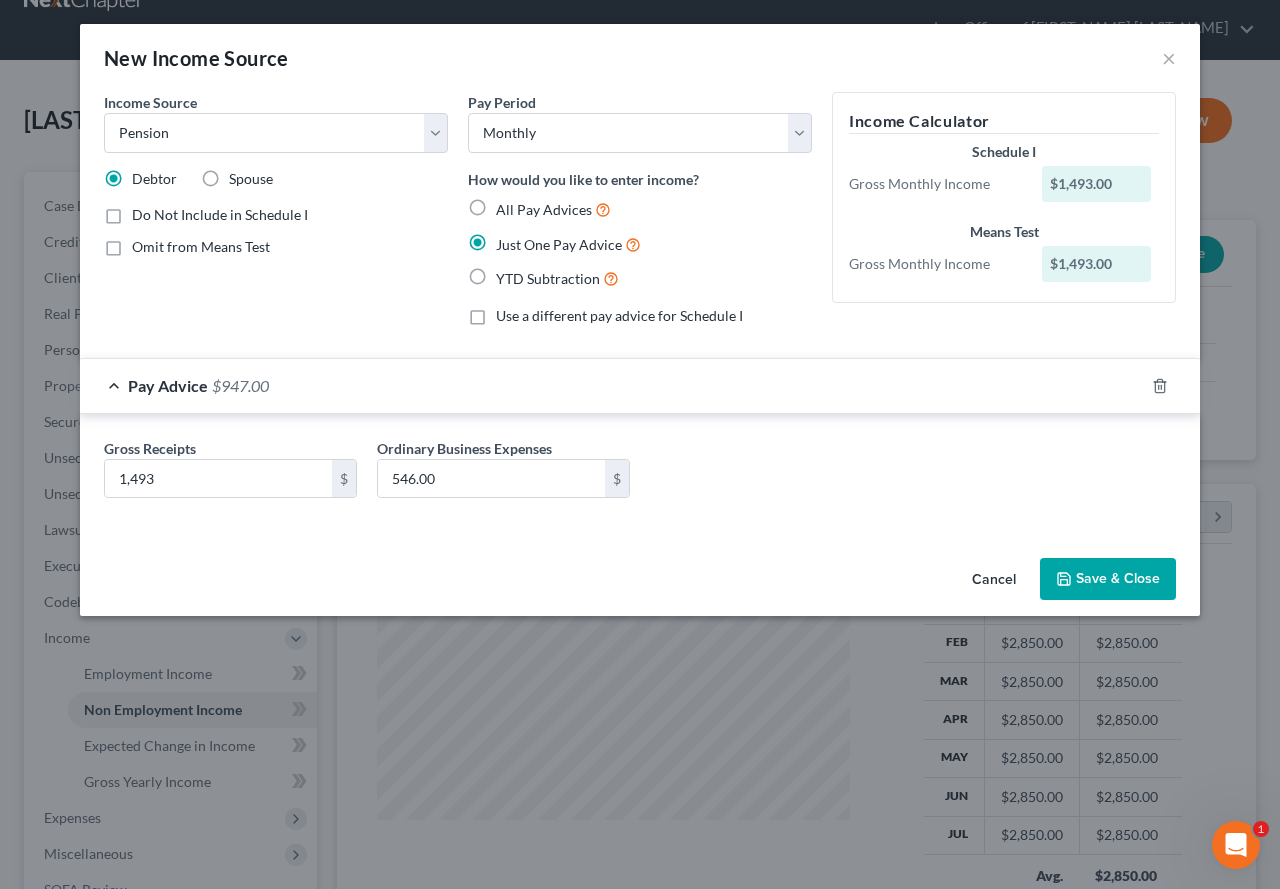 click on "Save & Close" at bounding box center [1108, 579] 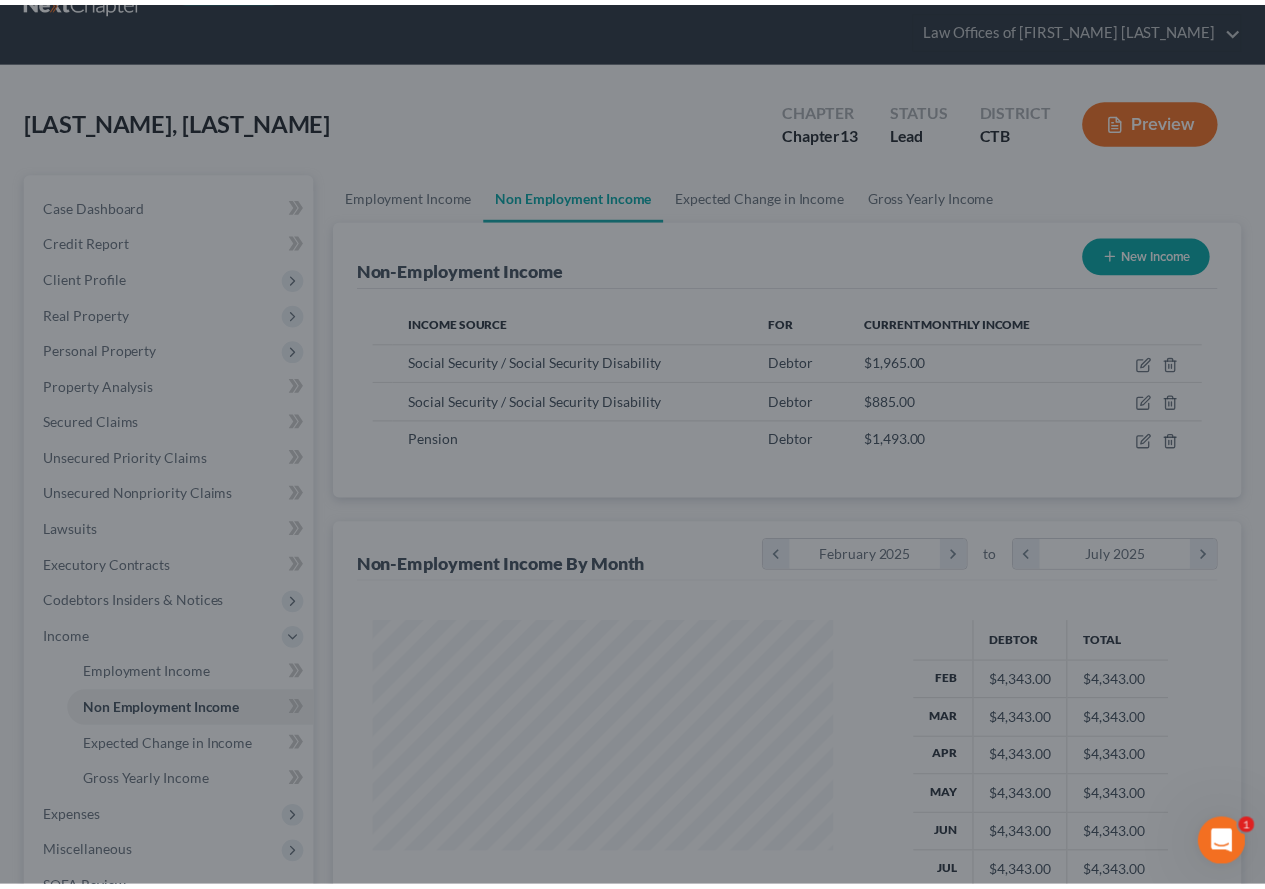 scroll, scrollTop: 74, scrollLeft: 0, axis: vertical 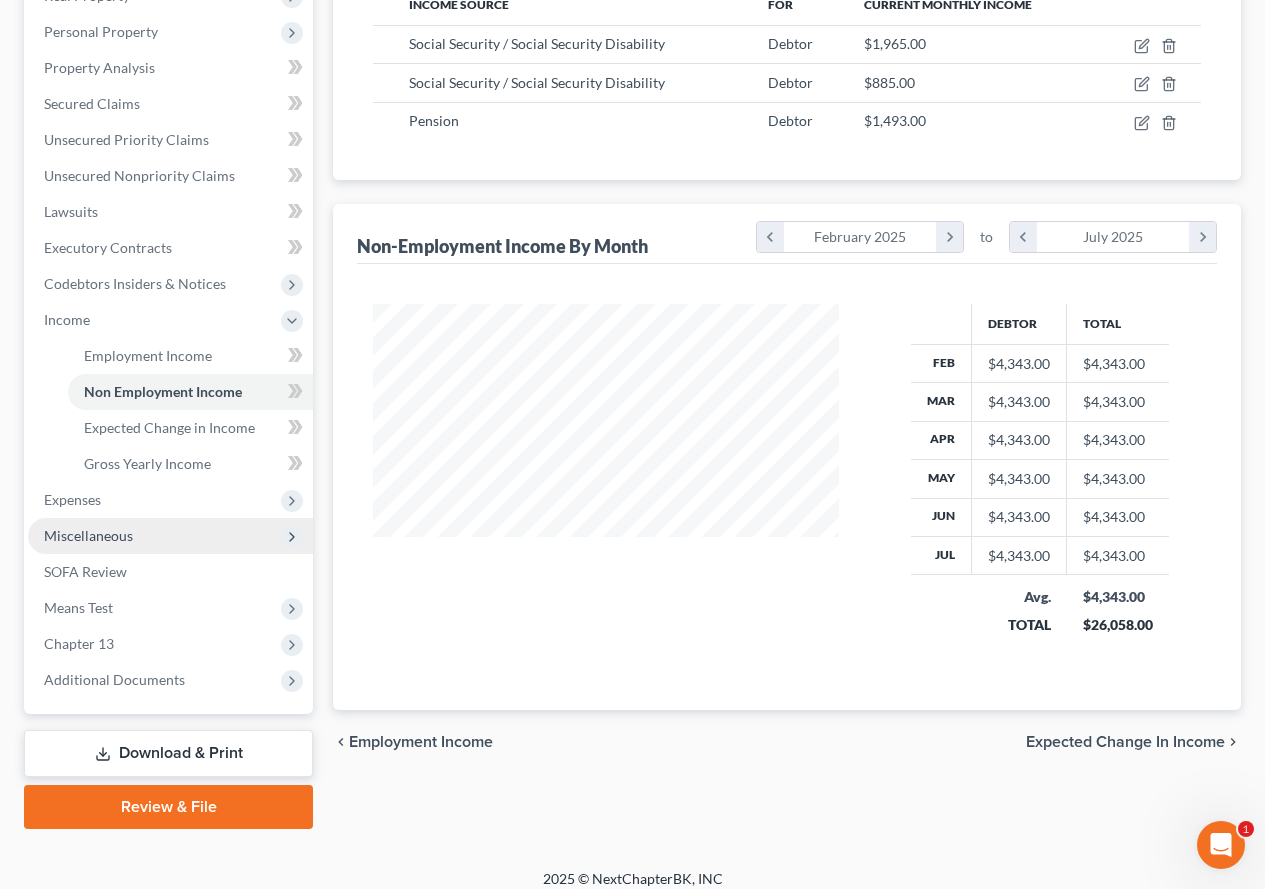 click on "Miscellaneous" at bounding box center (88, 535) 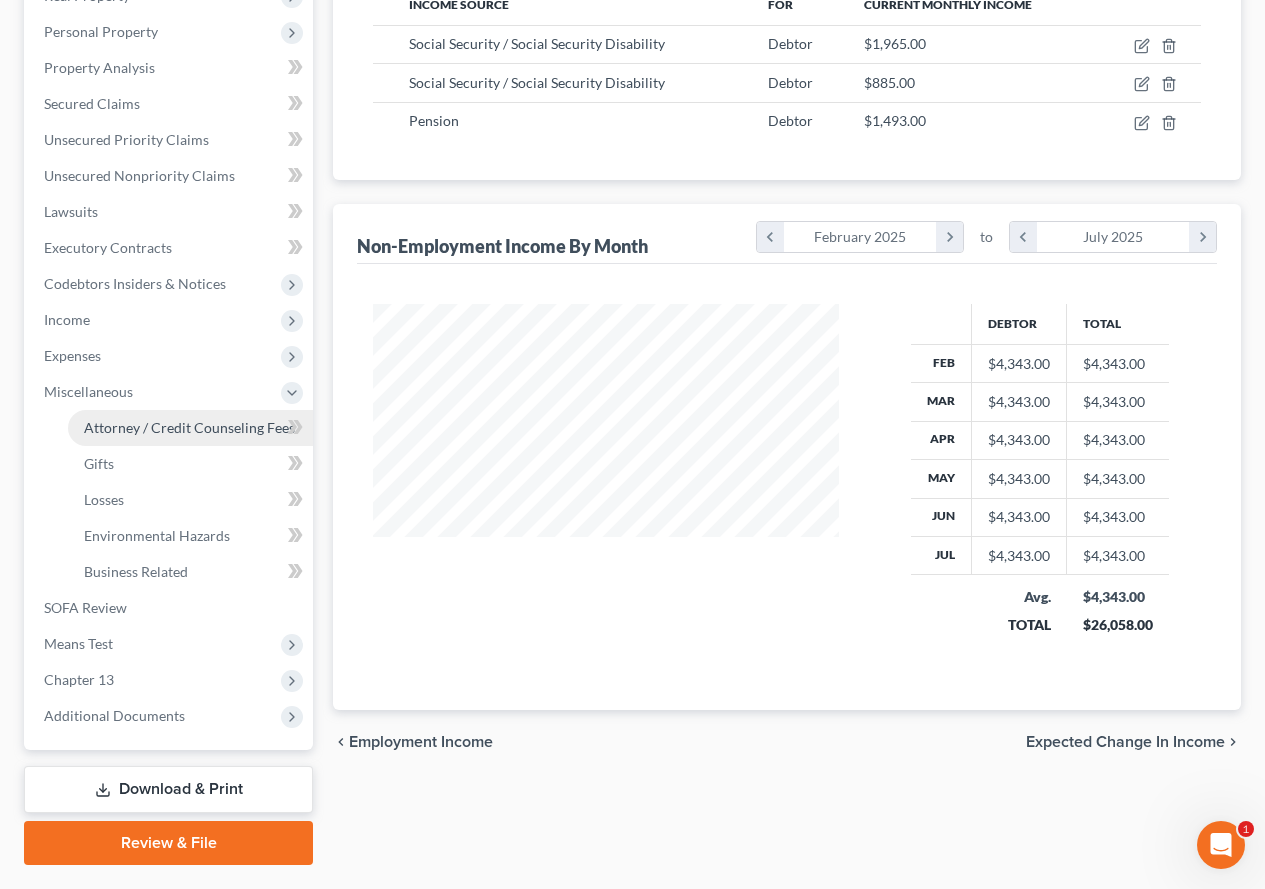 click on "Attorney / Credit Counseling Fees" at bounding box center [189, 427] 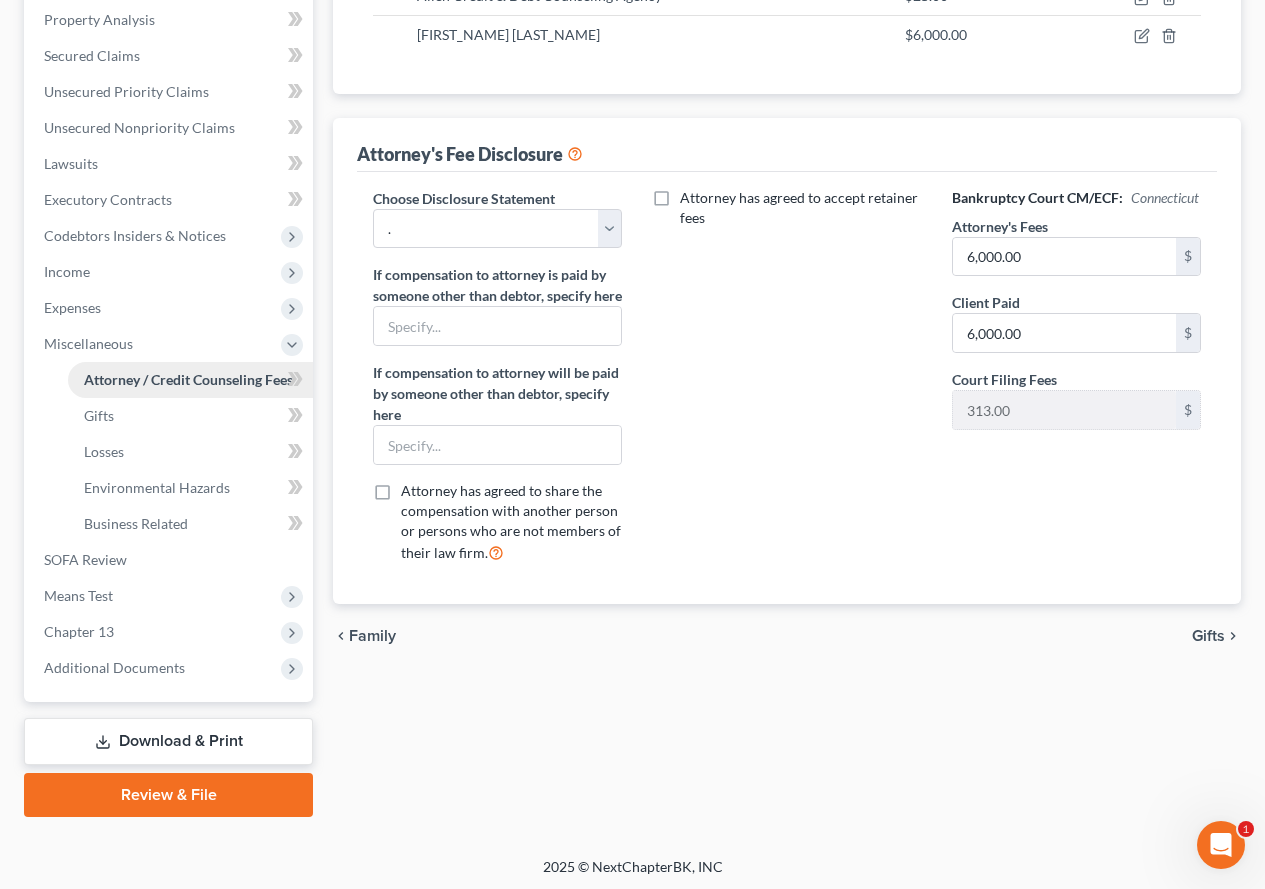 scroll, scrollTop: 426, scrollLeft: 0, axis: vertical 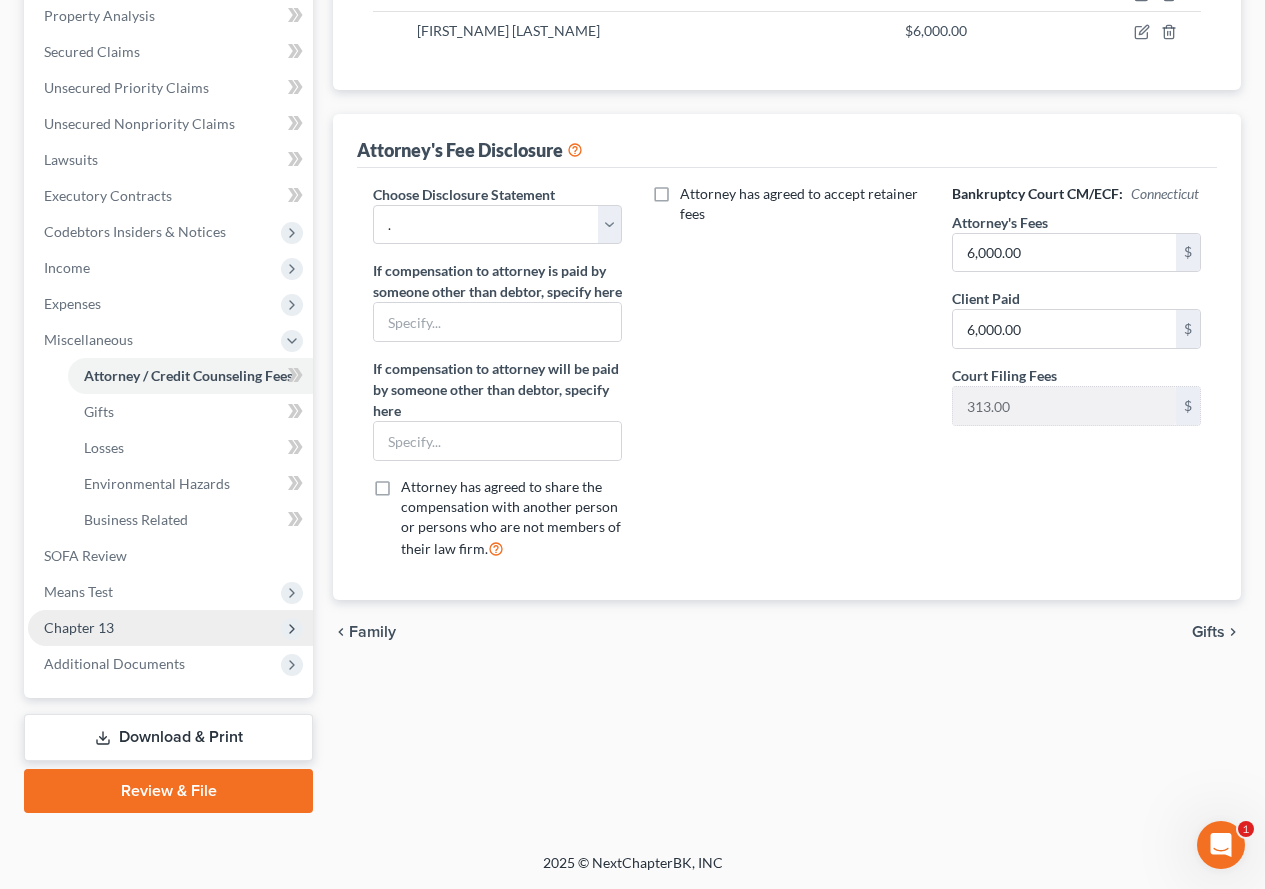 click on "Chapter 13" at bounding box center [79, 627] 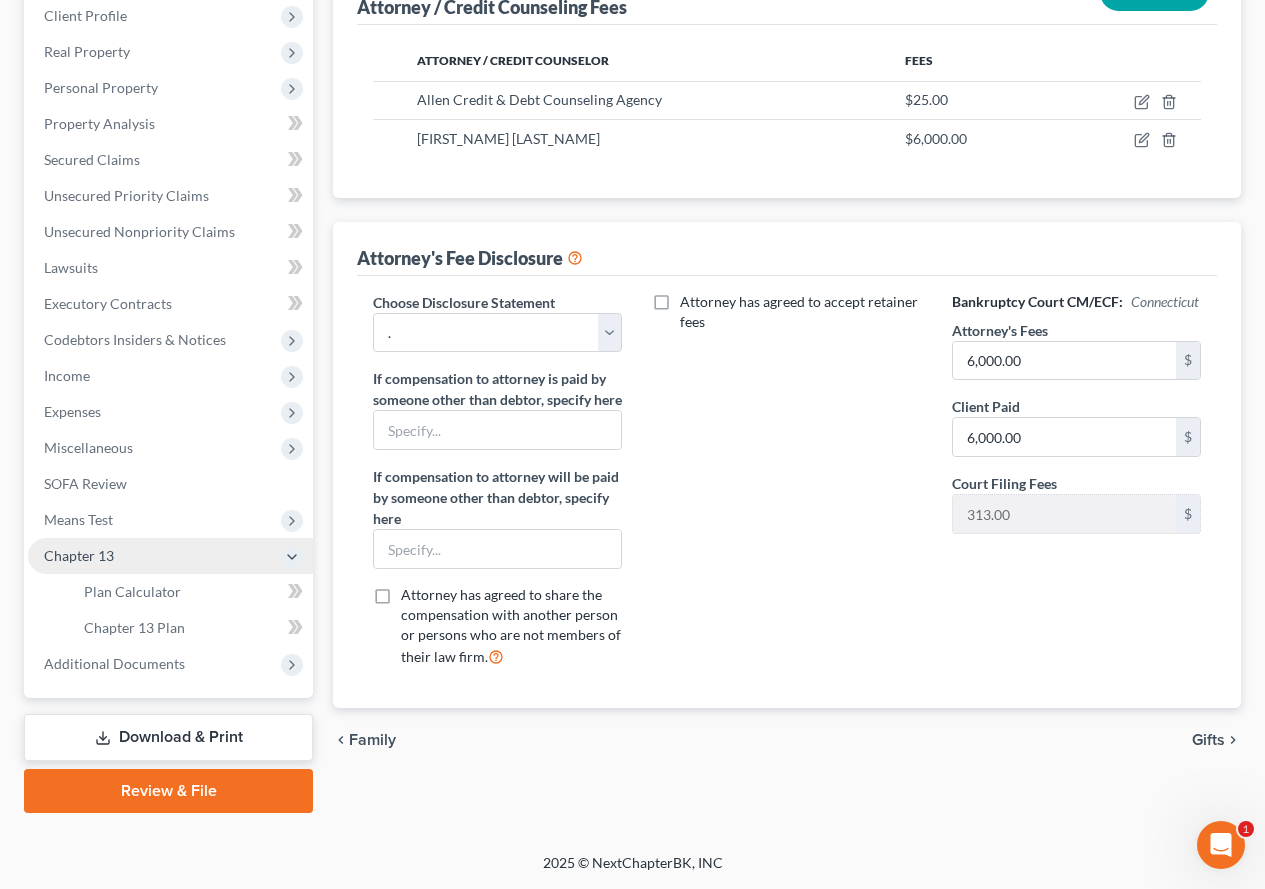scroll, scrollTop: 318, scrollLeft: 0, axis: vertical 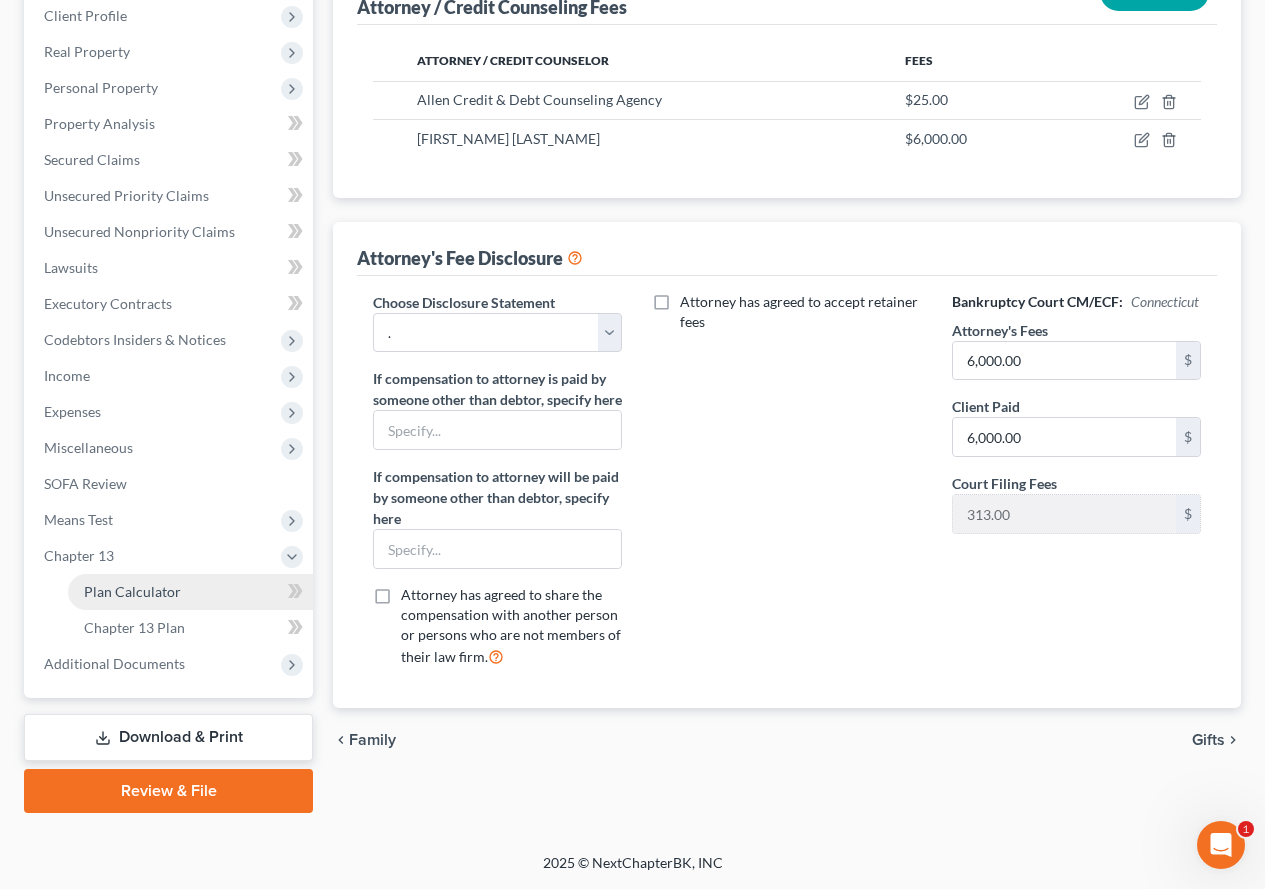 click on "Plan Calculator" at bounding box center (132, 591) 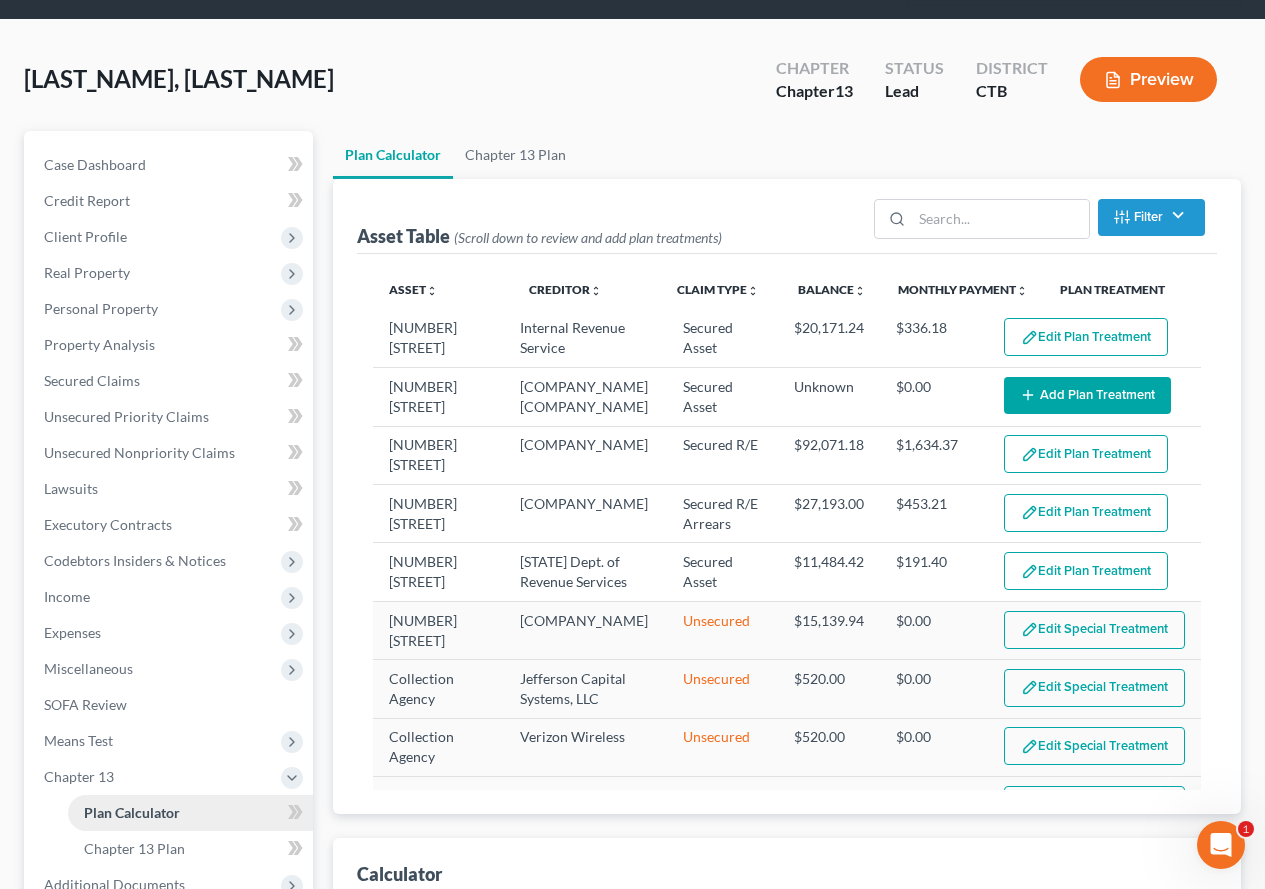scroll, scrollTop: 0, scrollLeft: 0, axis: both 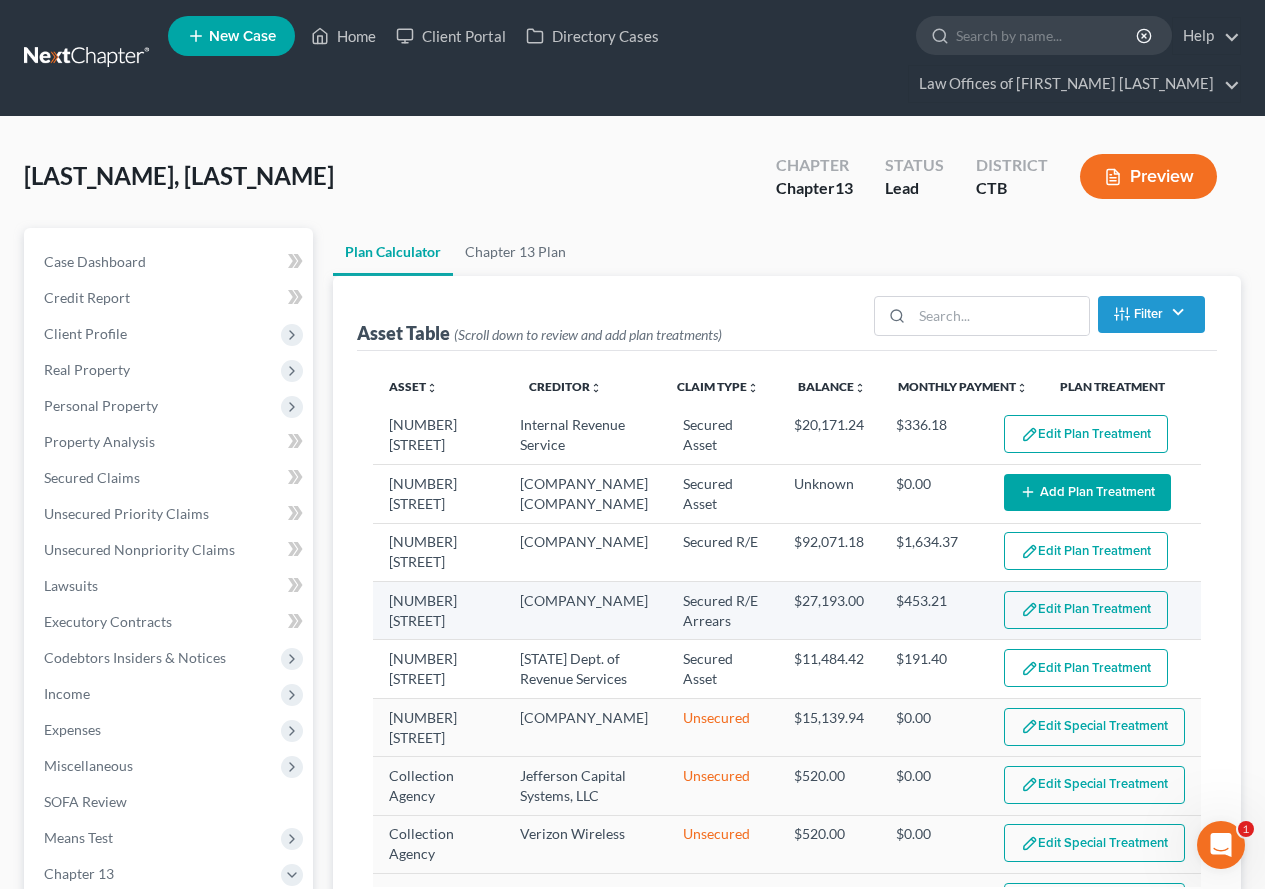 select on "59" 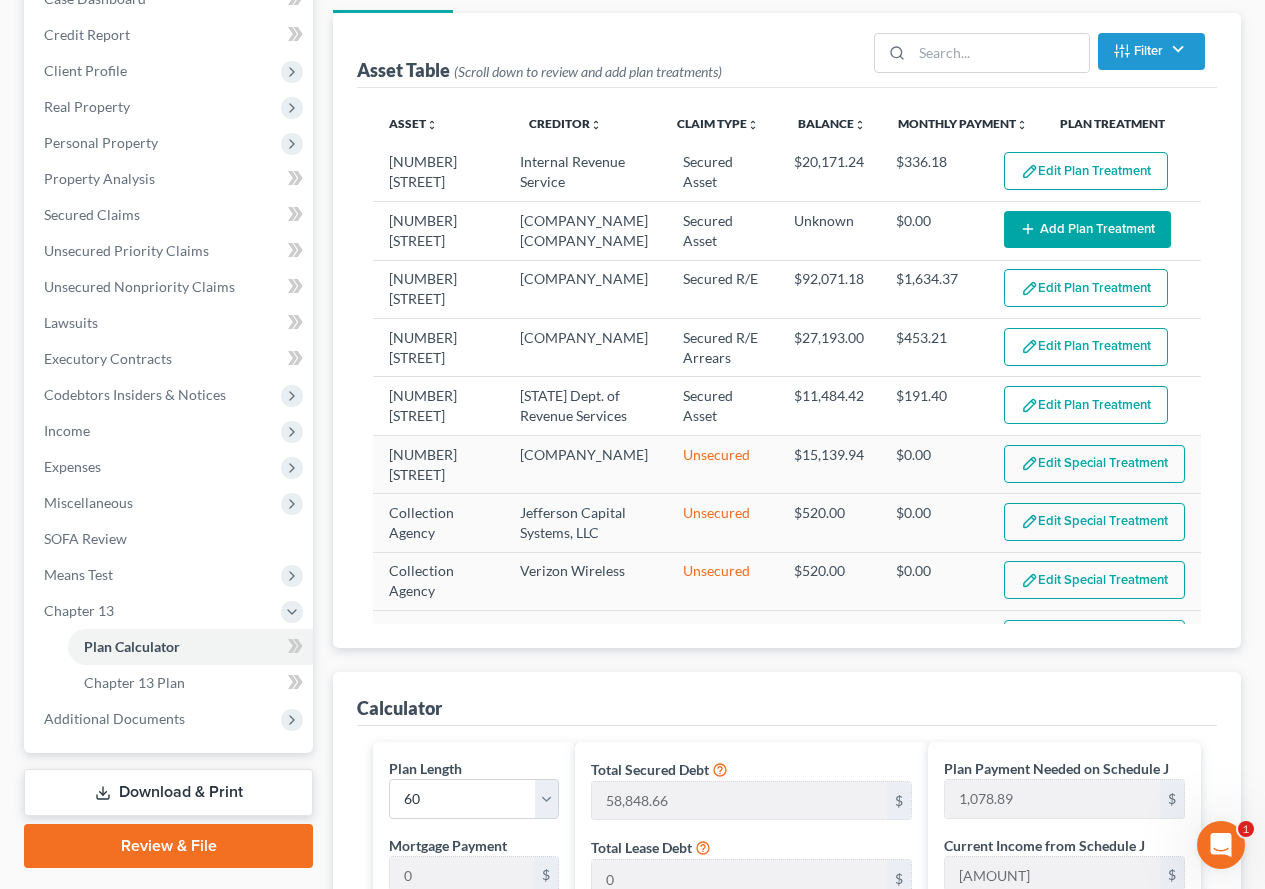 scroll, scrollTop: 221, scrollLeft: 0, axis: vertical 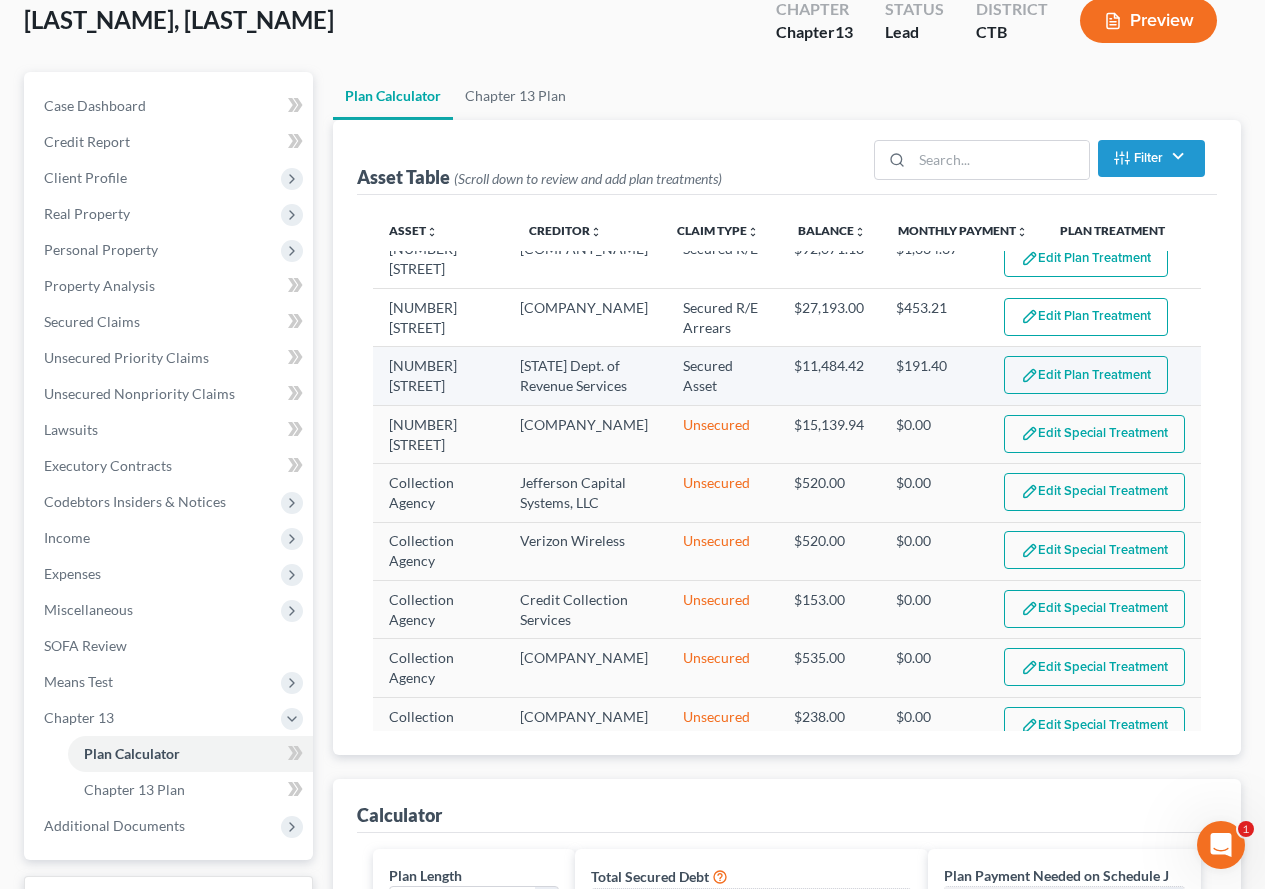 click on "Edit Plan Treatment" at bounding box center [1086, 375] 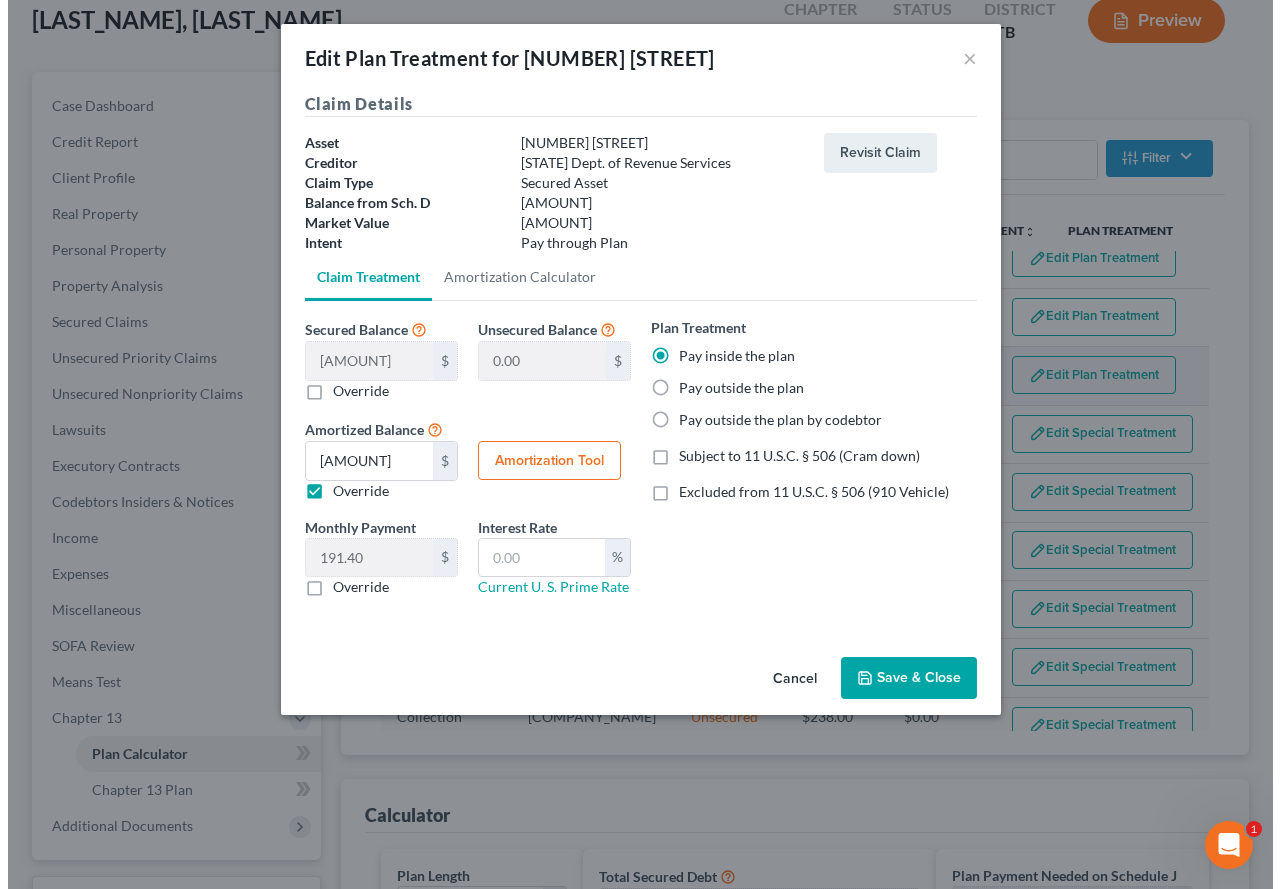 scroll, scrollTop: 120, scrollLeft: 0, axis: vertical 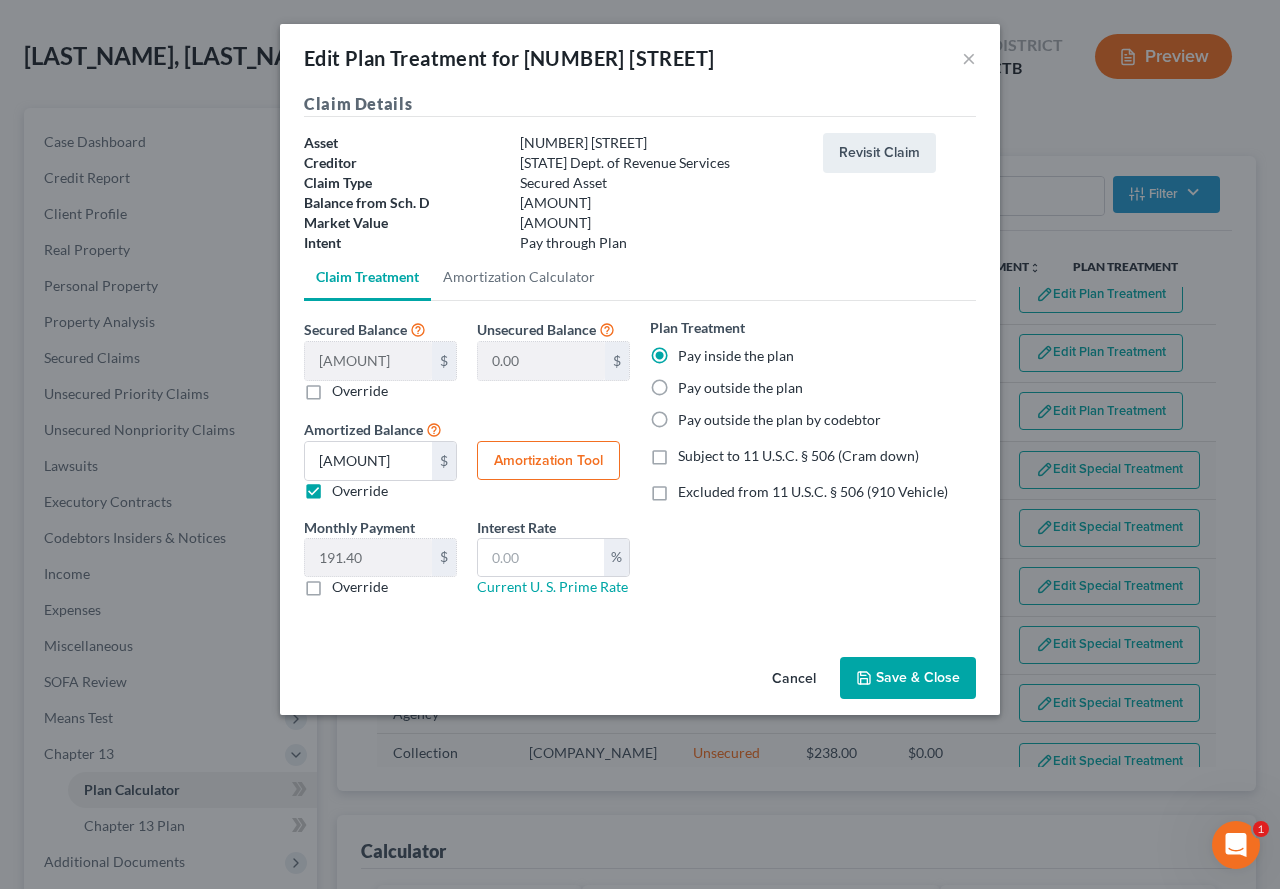click on "Amortization Tool" at bounding box center (548, 461) 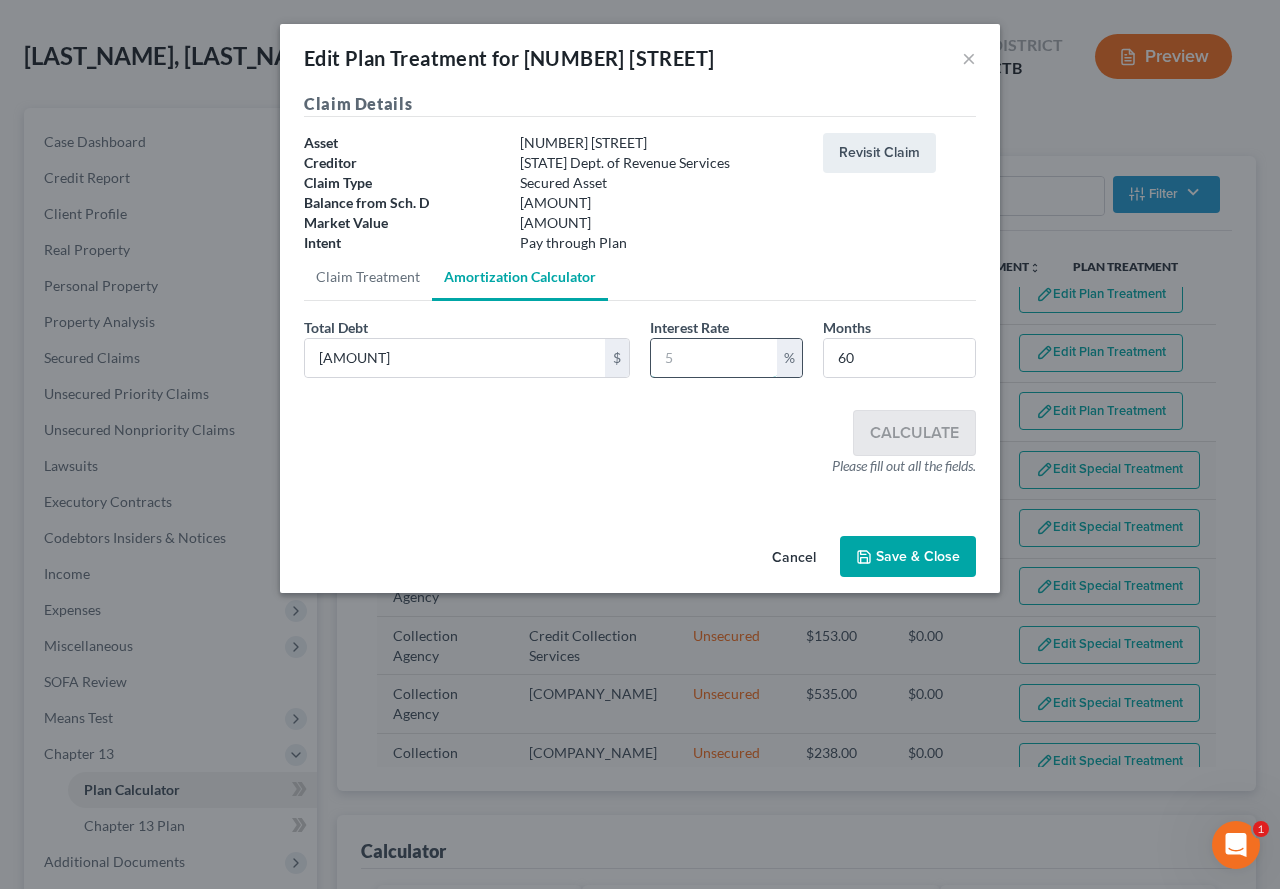 click at bounding box center (714, 358) 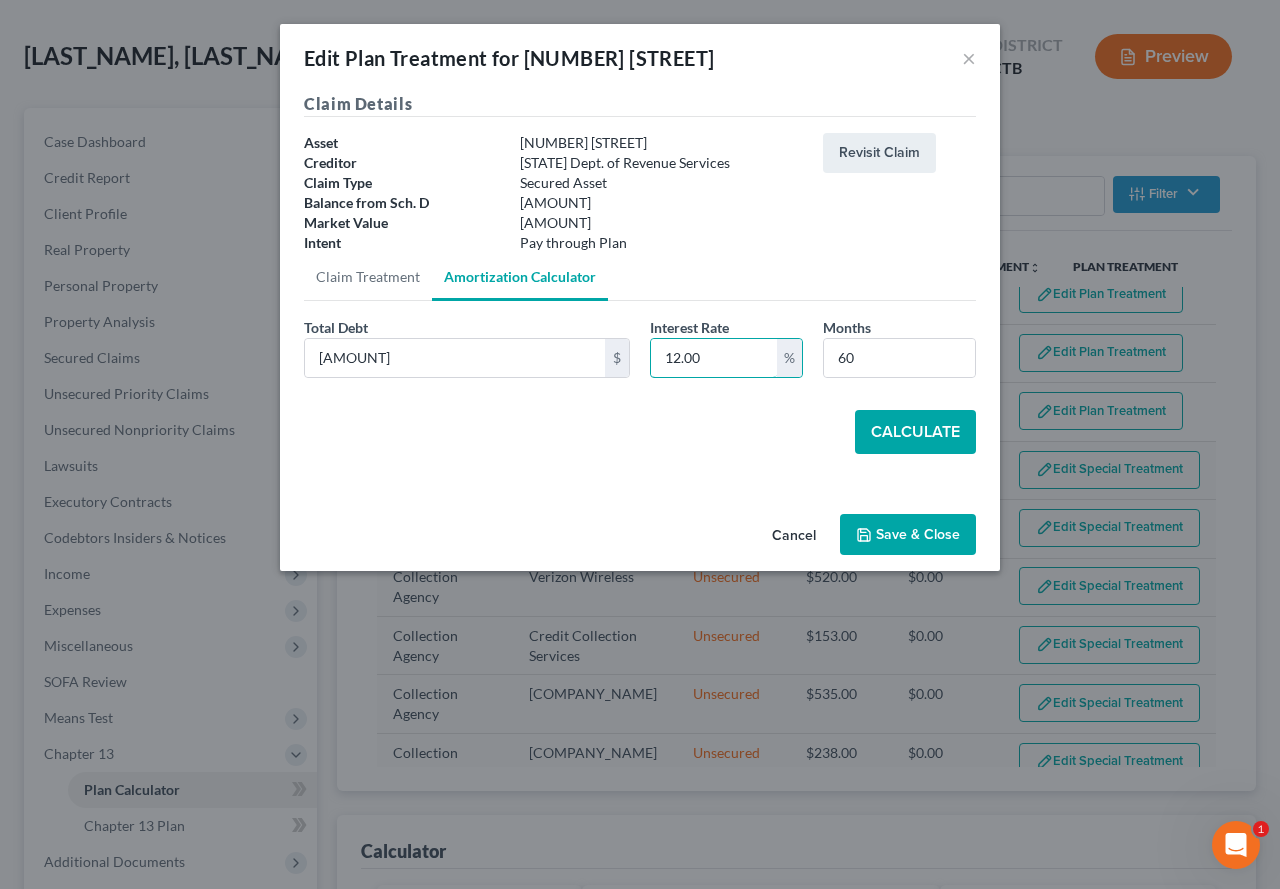 type on "12.00" 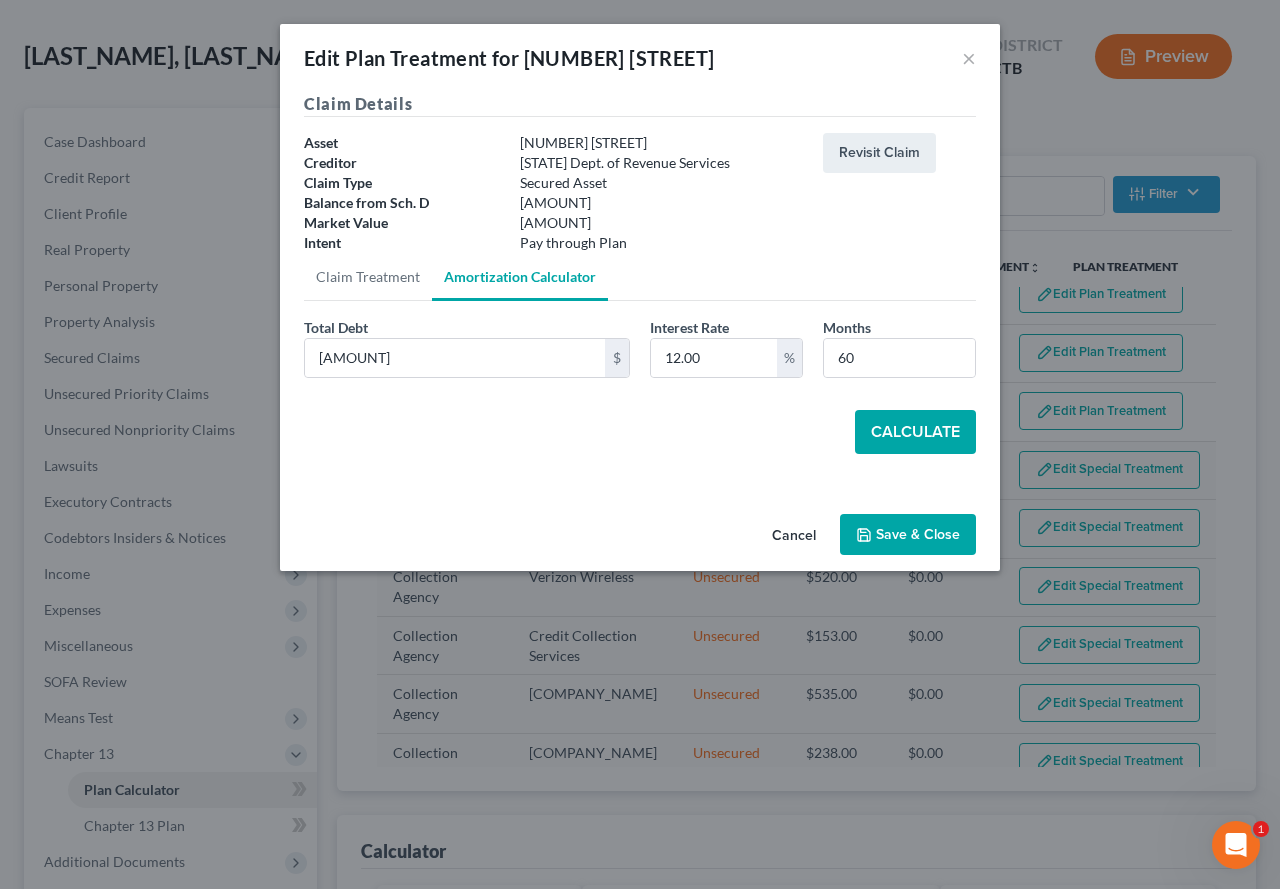 click on "Calculate" at bounding box center [915, 432] 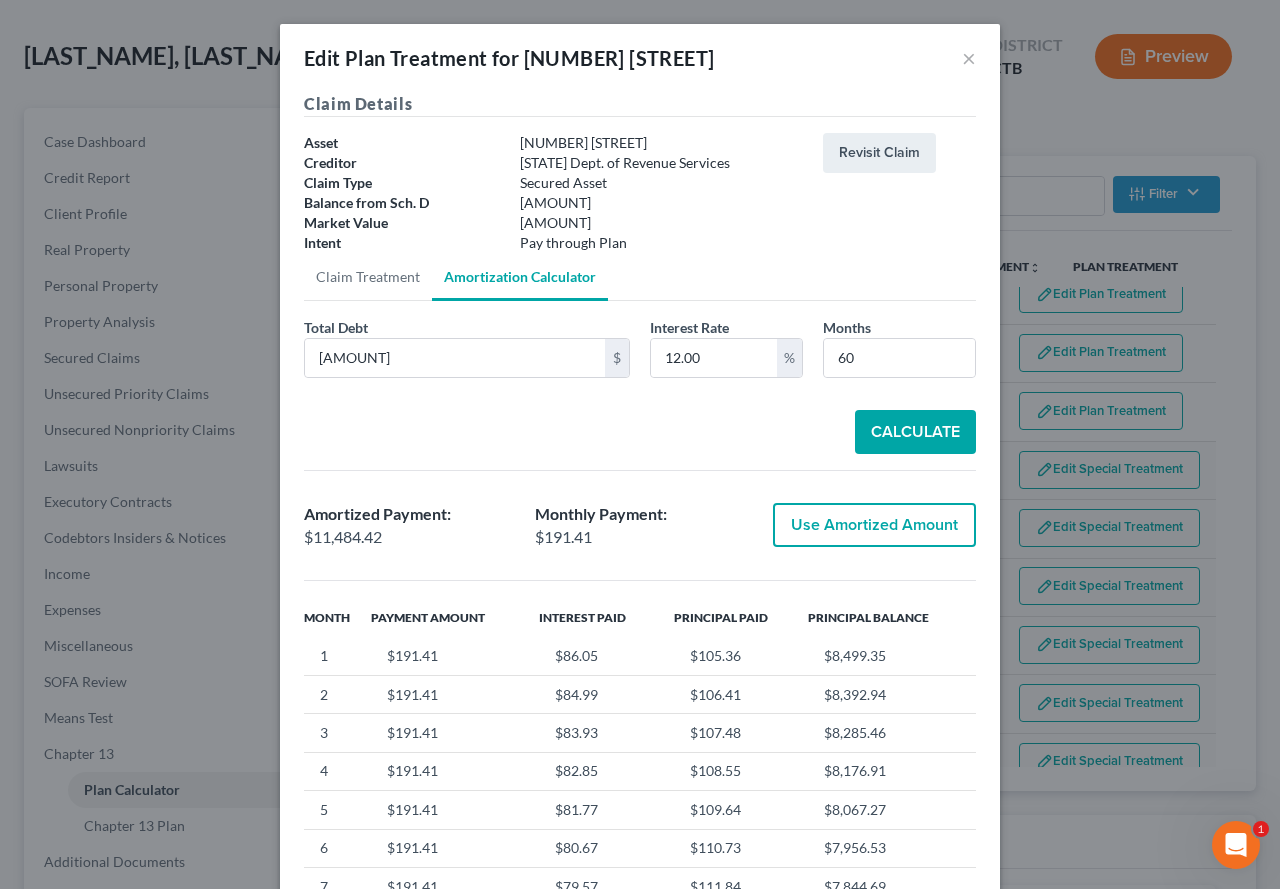click on "Use Amortized Amount" at bounding box center (874, 525) 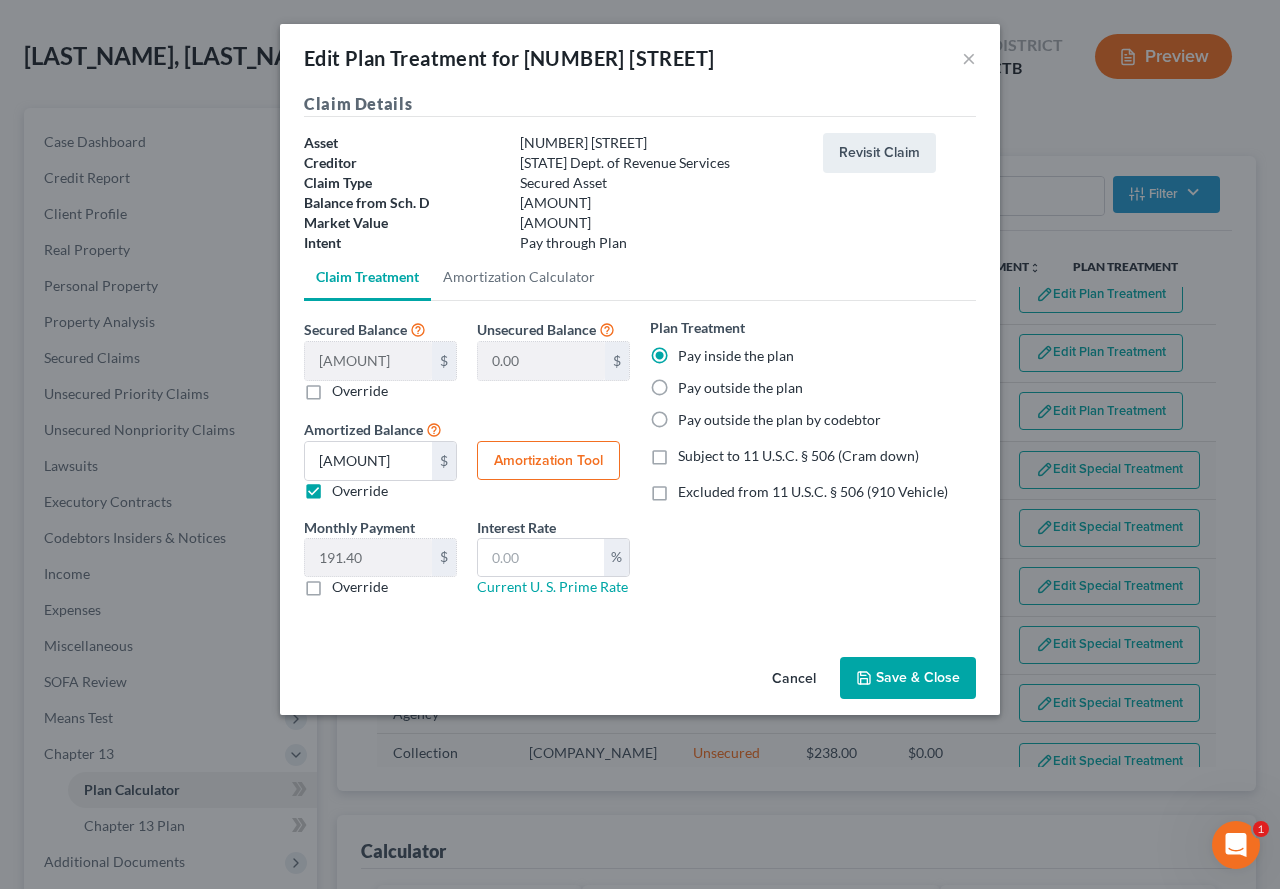click on "Save & Close" at bounding box center (908, 678) 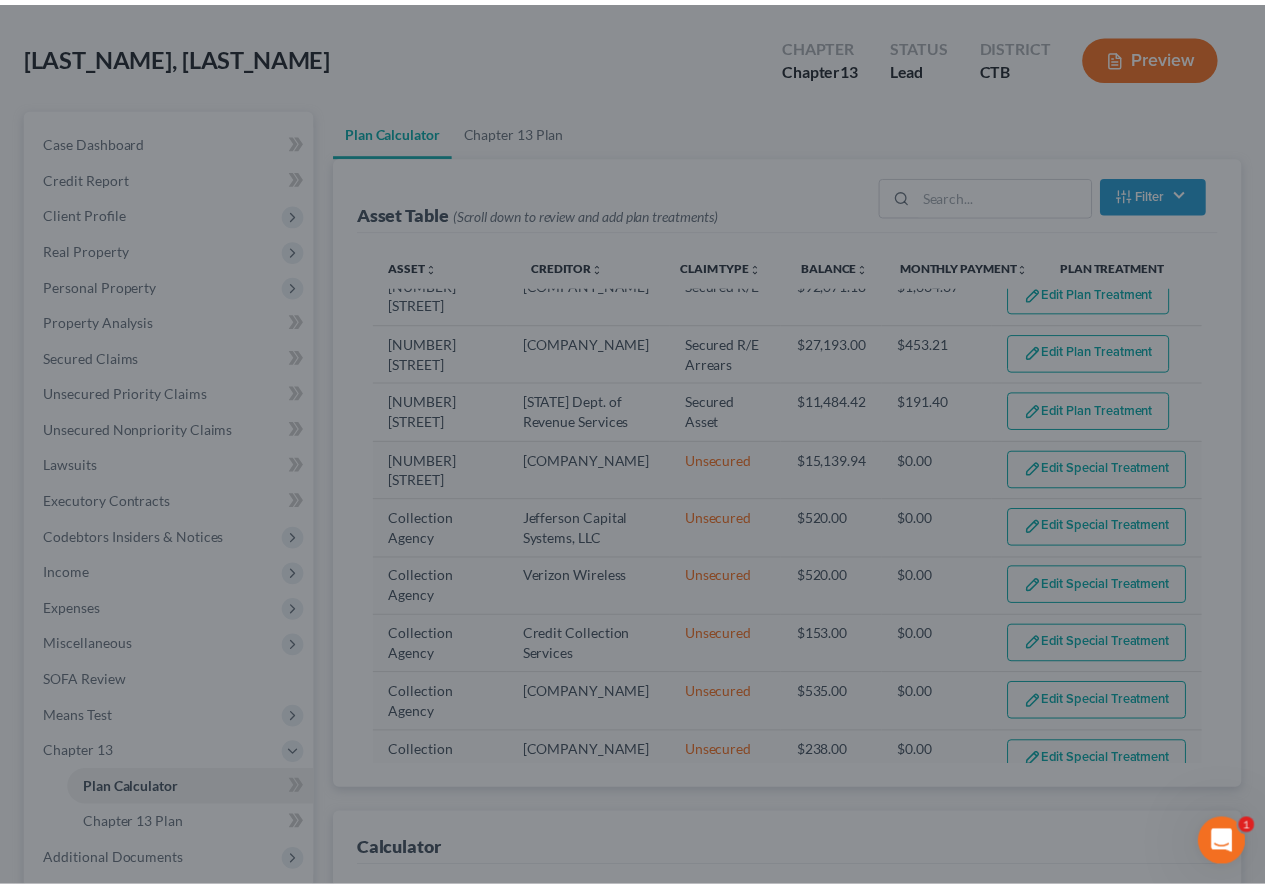 scroll, scrollTop: 156, scrollLeft: 0, axis: vertical 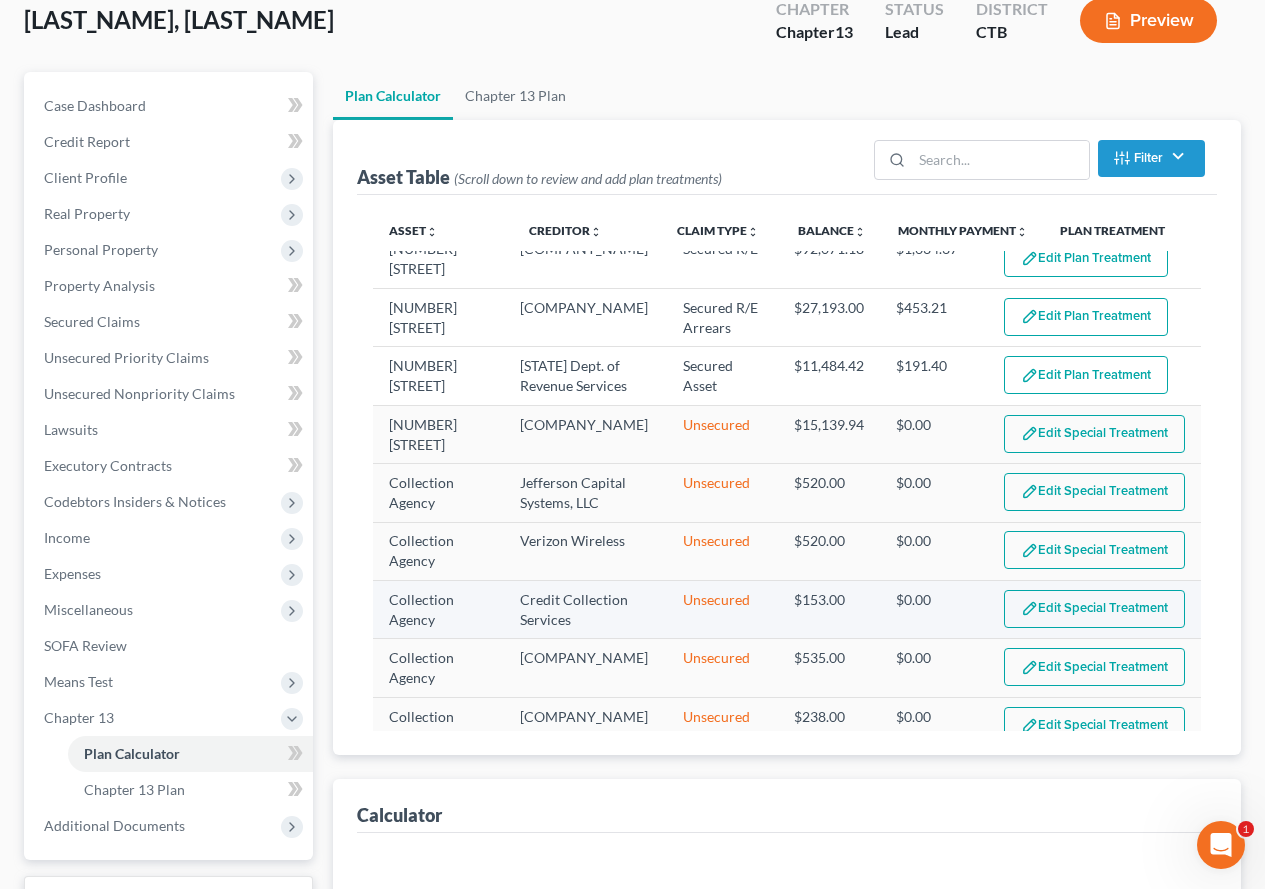 select on "59" 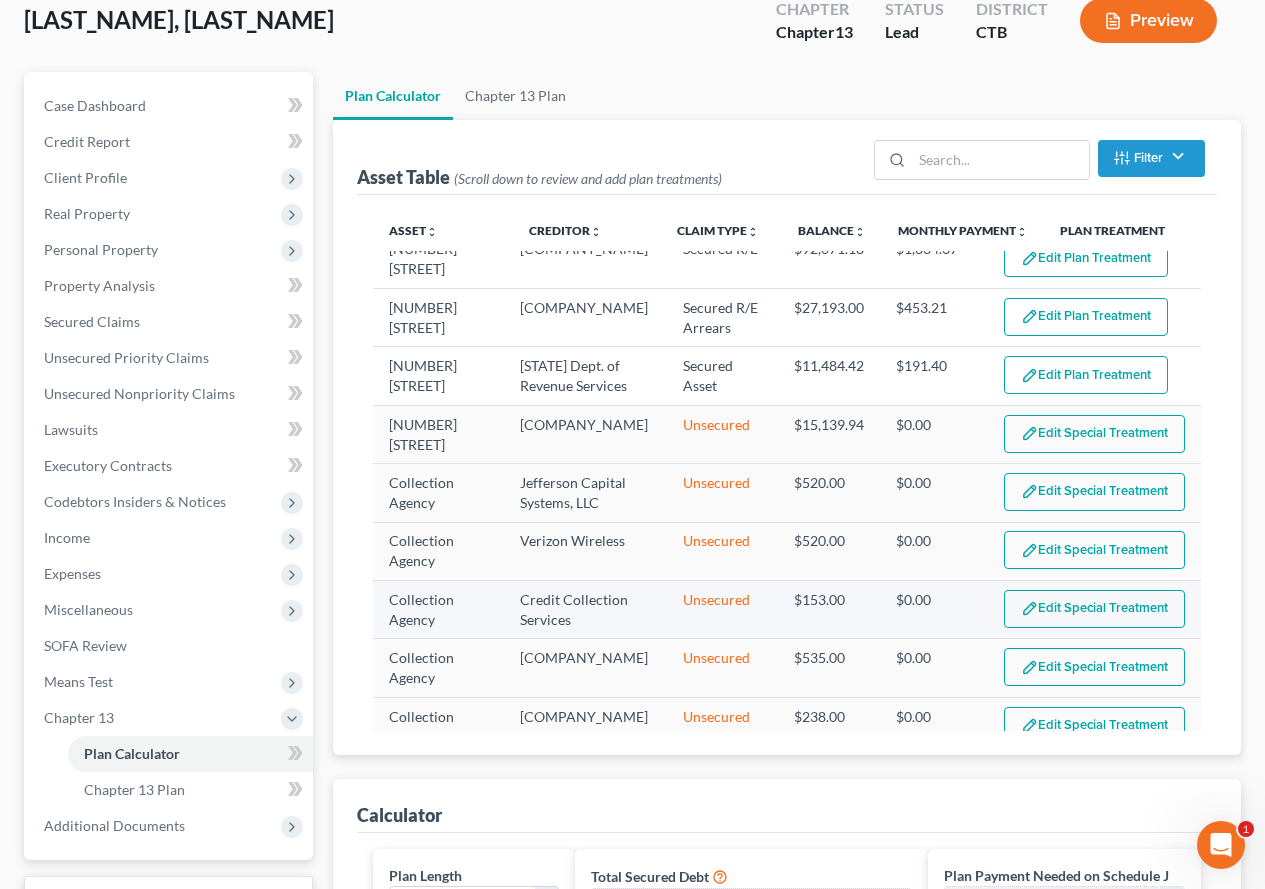 scroll, scrollTop: 237, scrollLeft: 0, axis: vertical 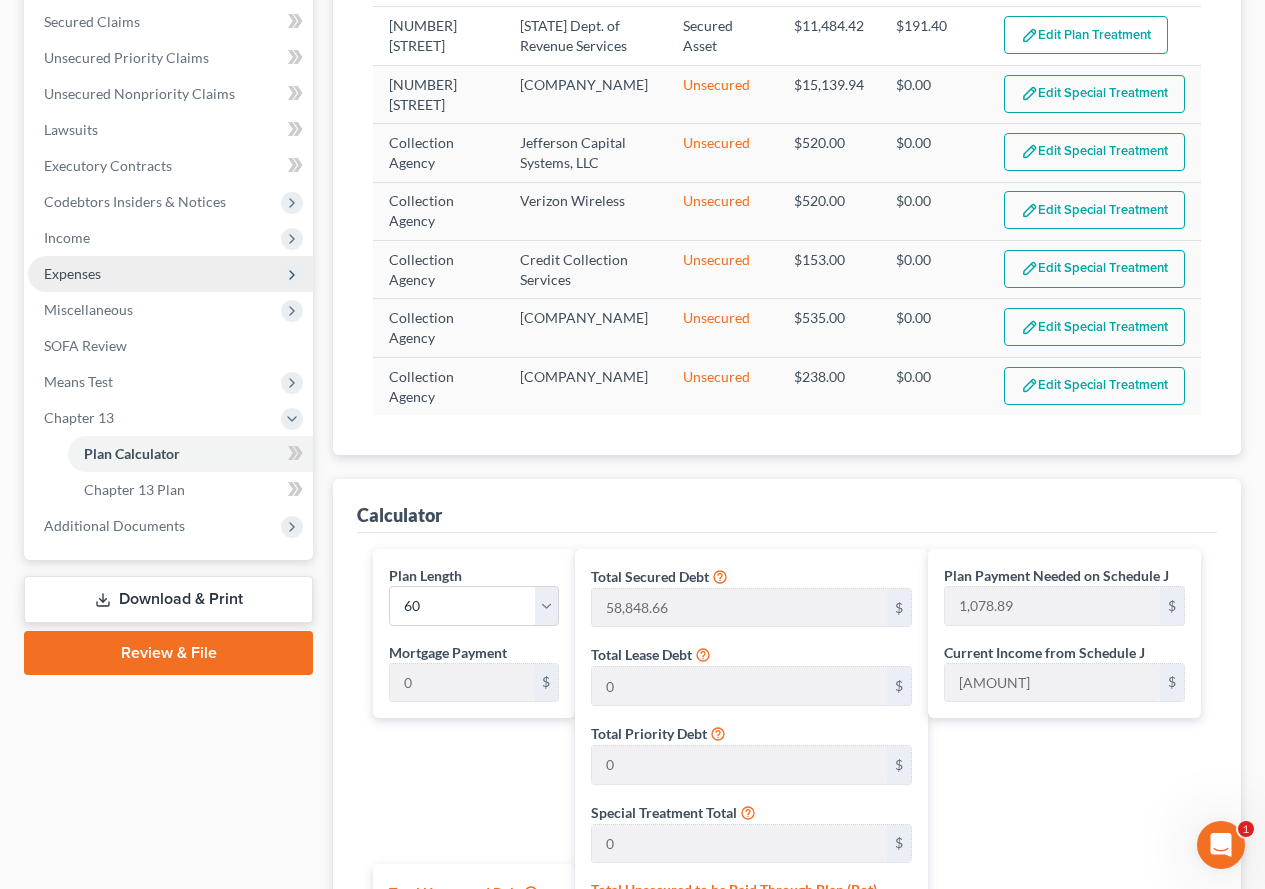 click on "Expenses" at bounding box center [72, 273] 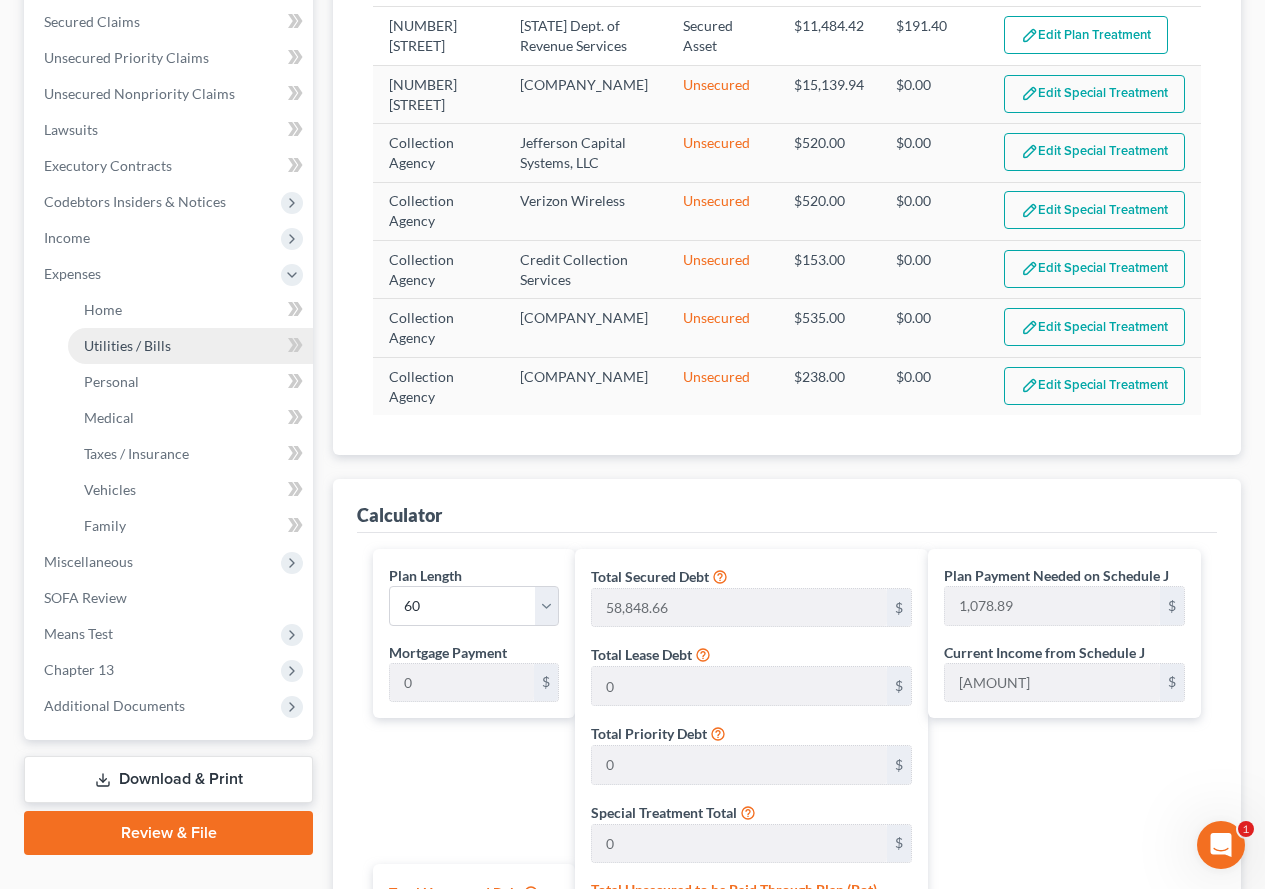 click on "Utilities / Bills" at bounding box center [127, 345] 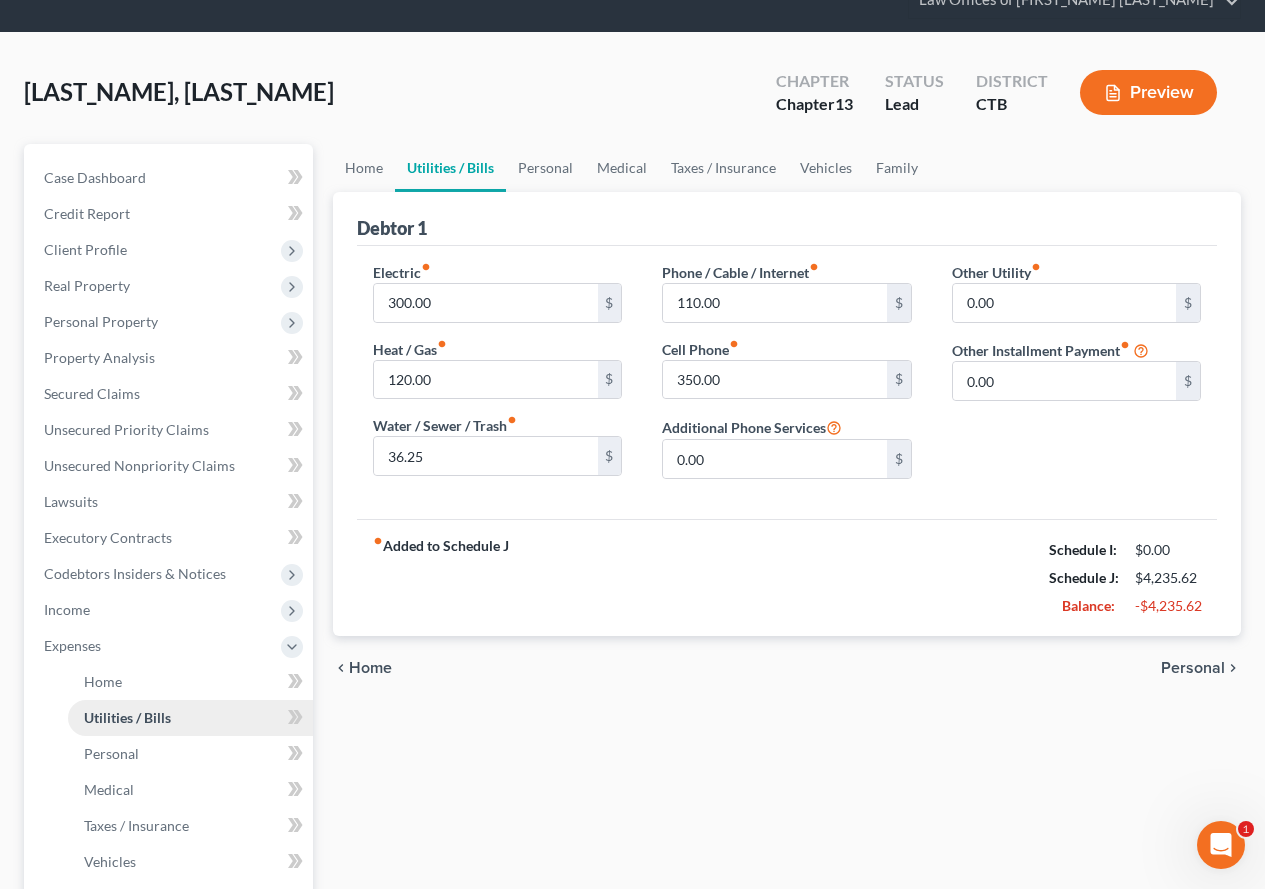 scroll, scrollTop: 0, scrollLeft: 0, axis: both 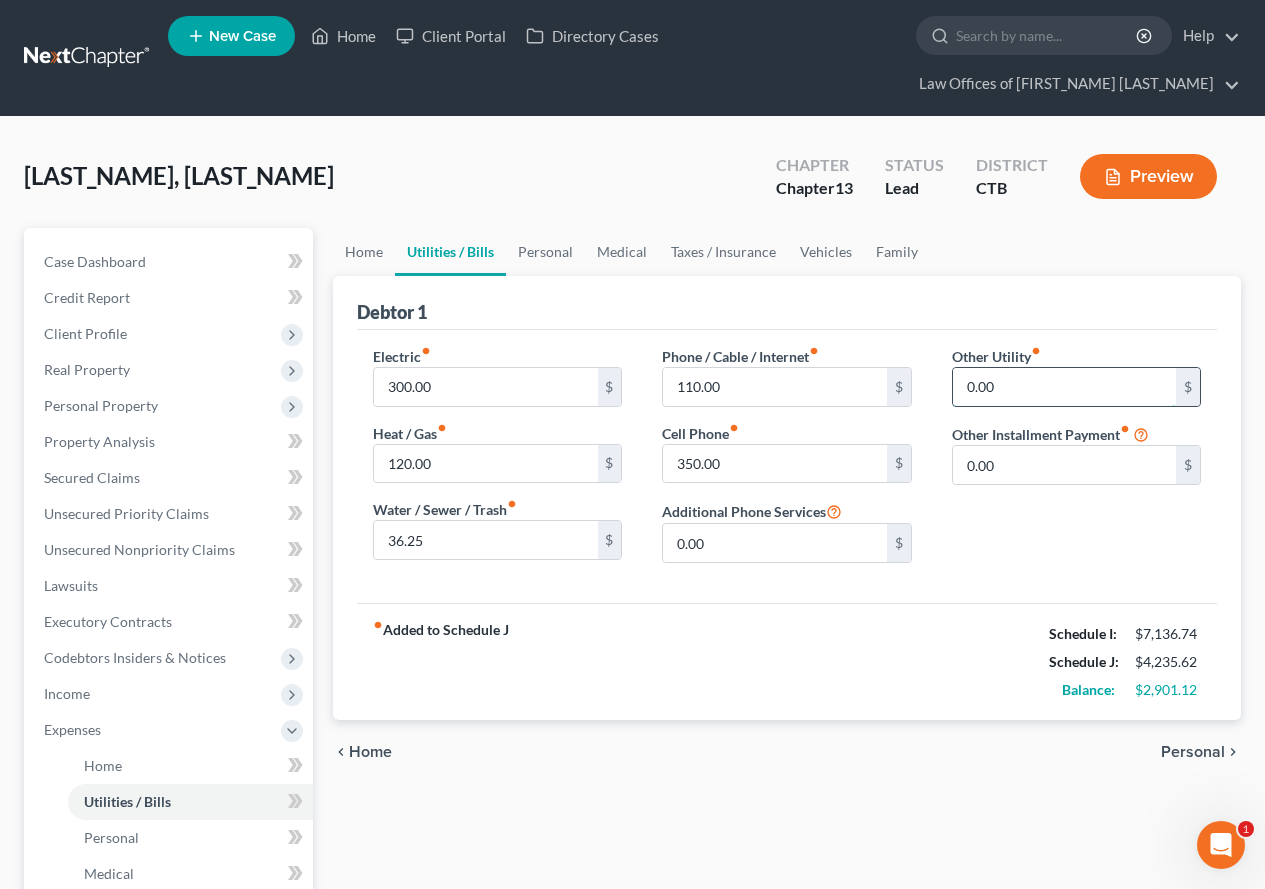 click on "0.00" at bounding box center [1064, 387] 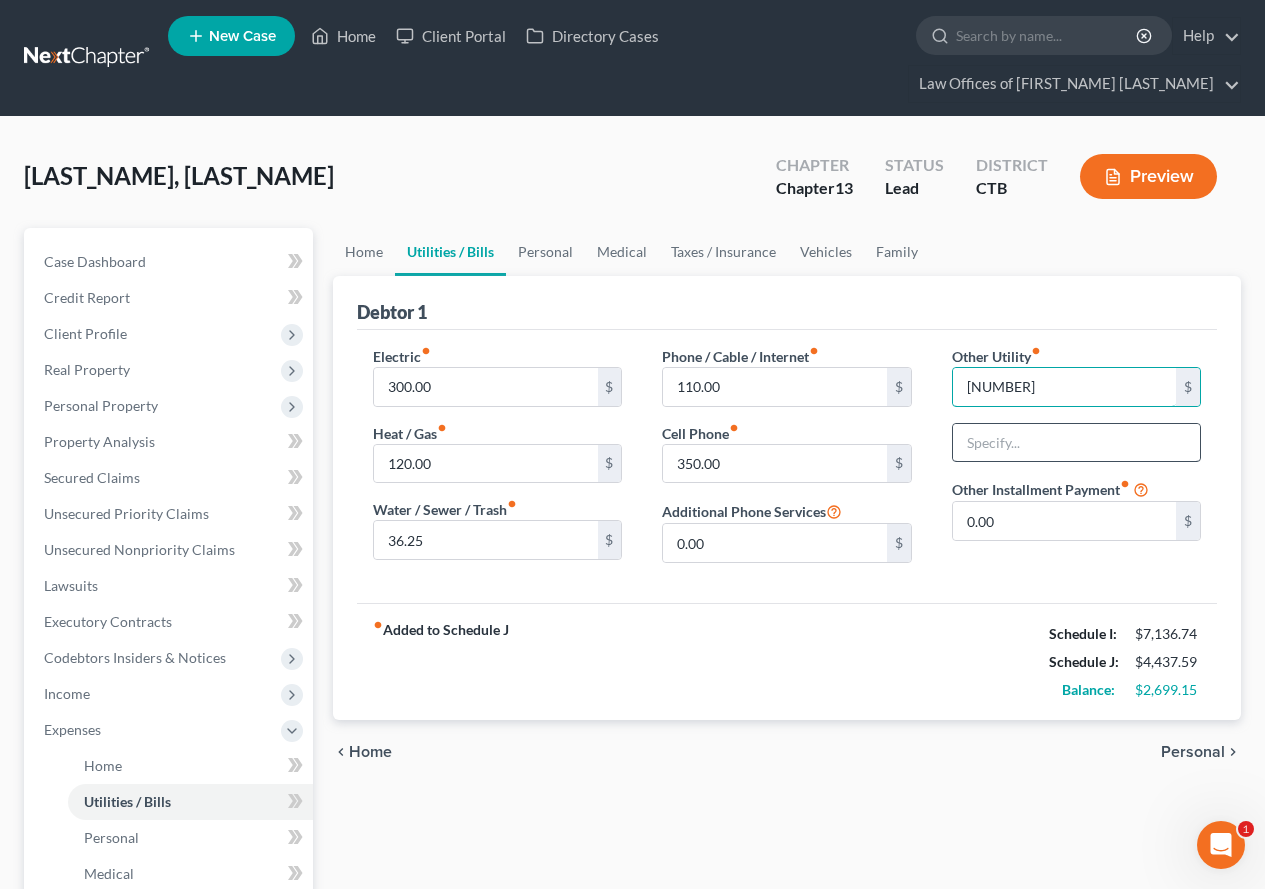 type on "[NUMBER]" 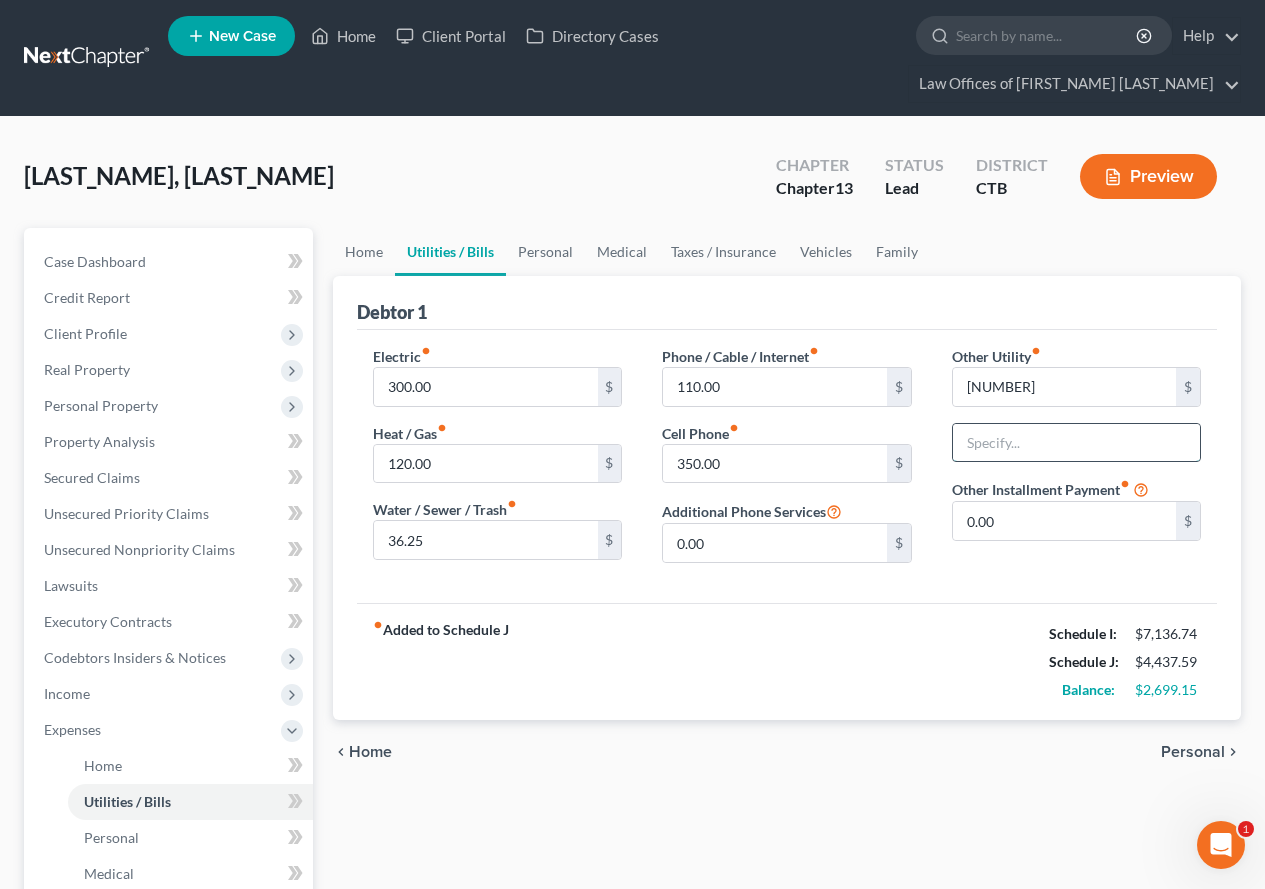 click at bounding box center (1076, 443) 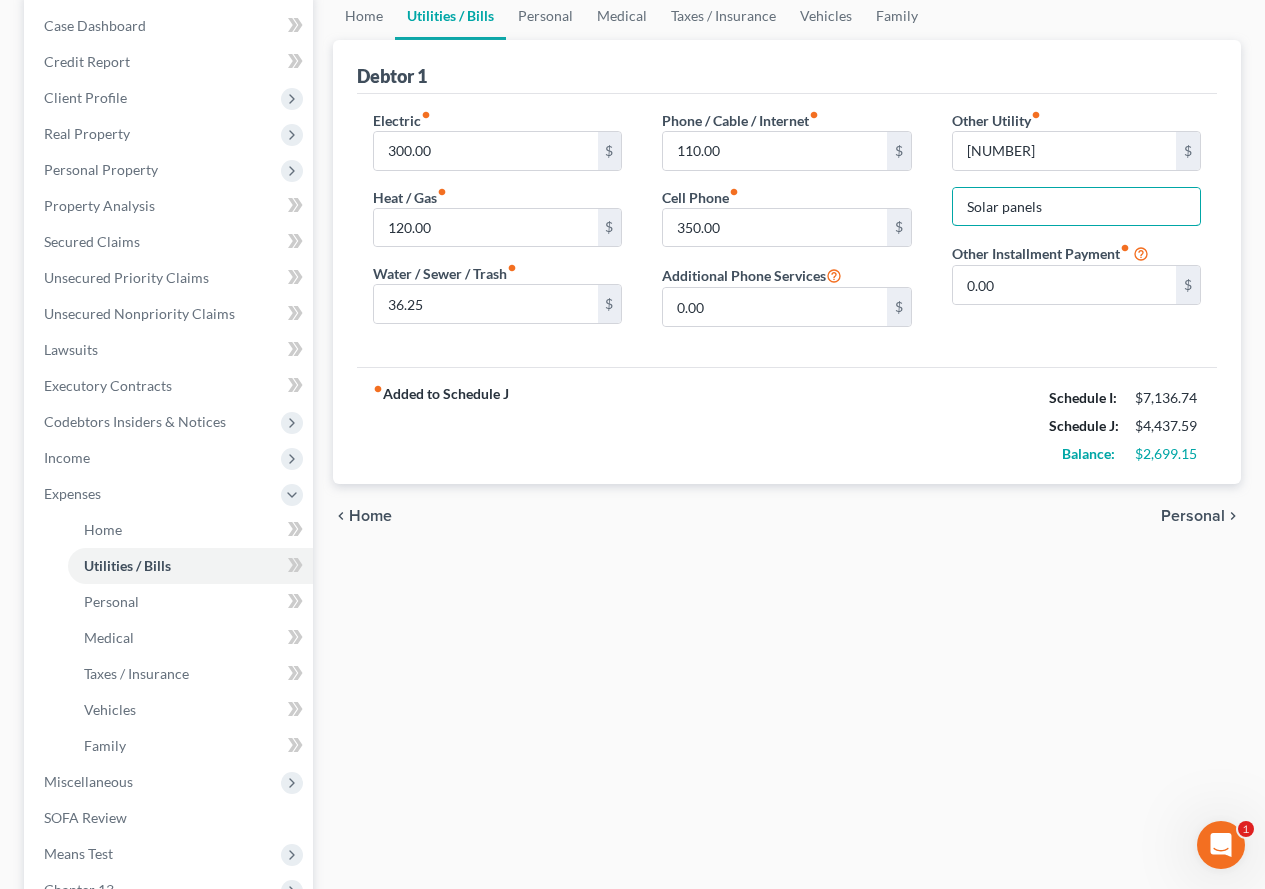 scroll, scrollTop: 200, scrollLeft: 0, axis: vertical 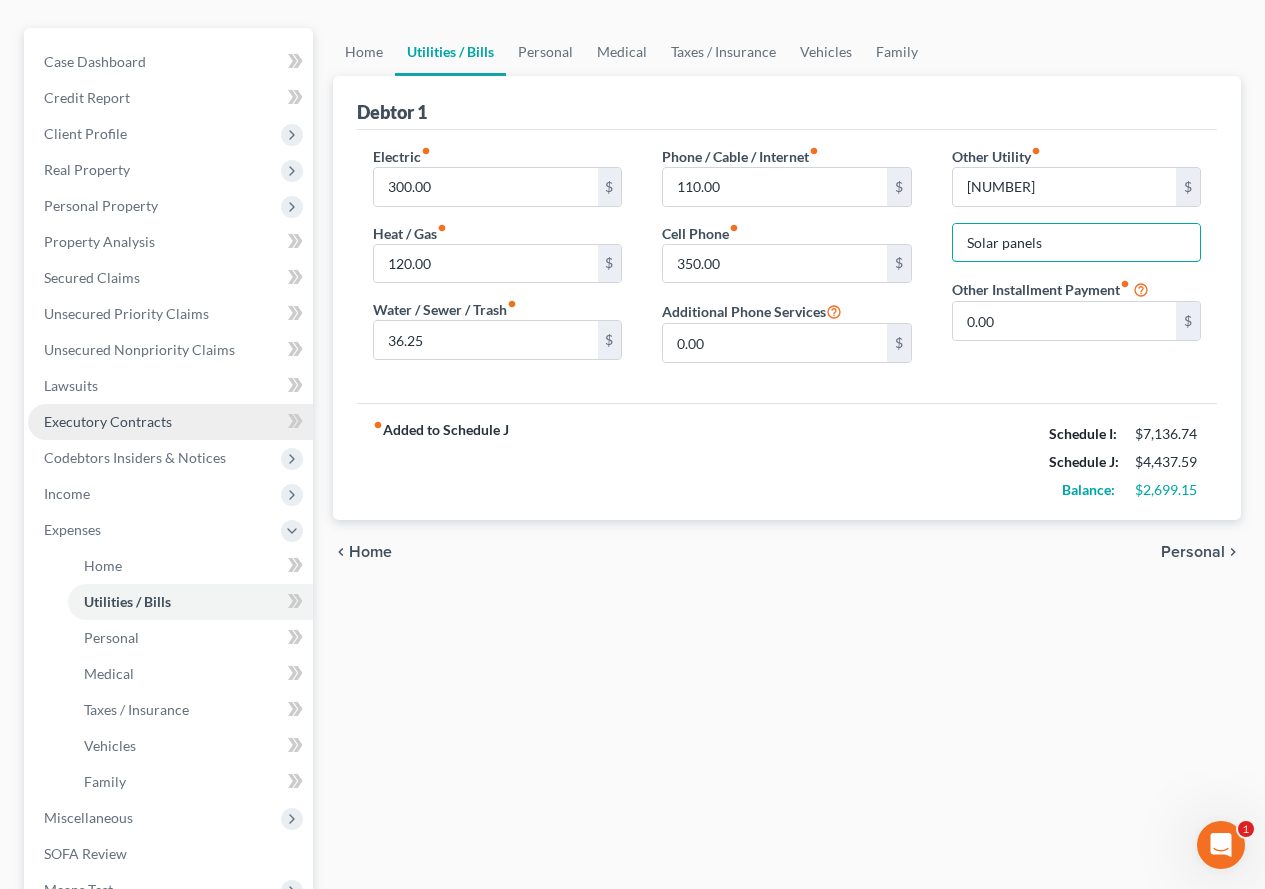type on "Solar panels" 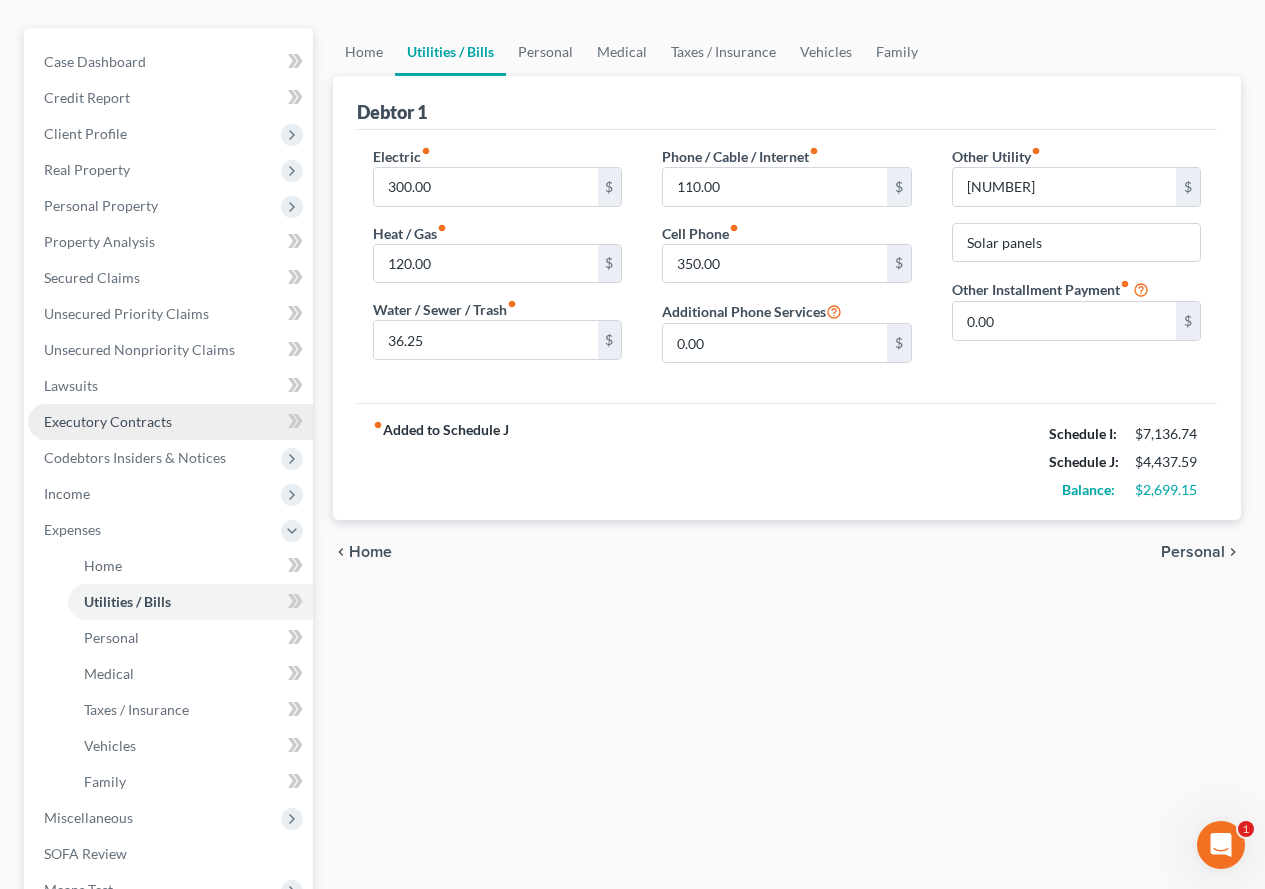 click on "Executory Contracts" at bounding box center [108, 421] 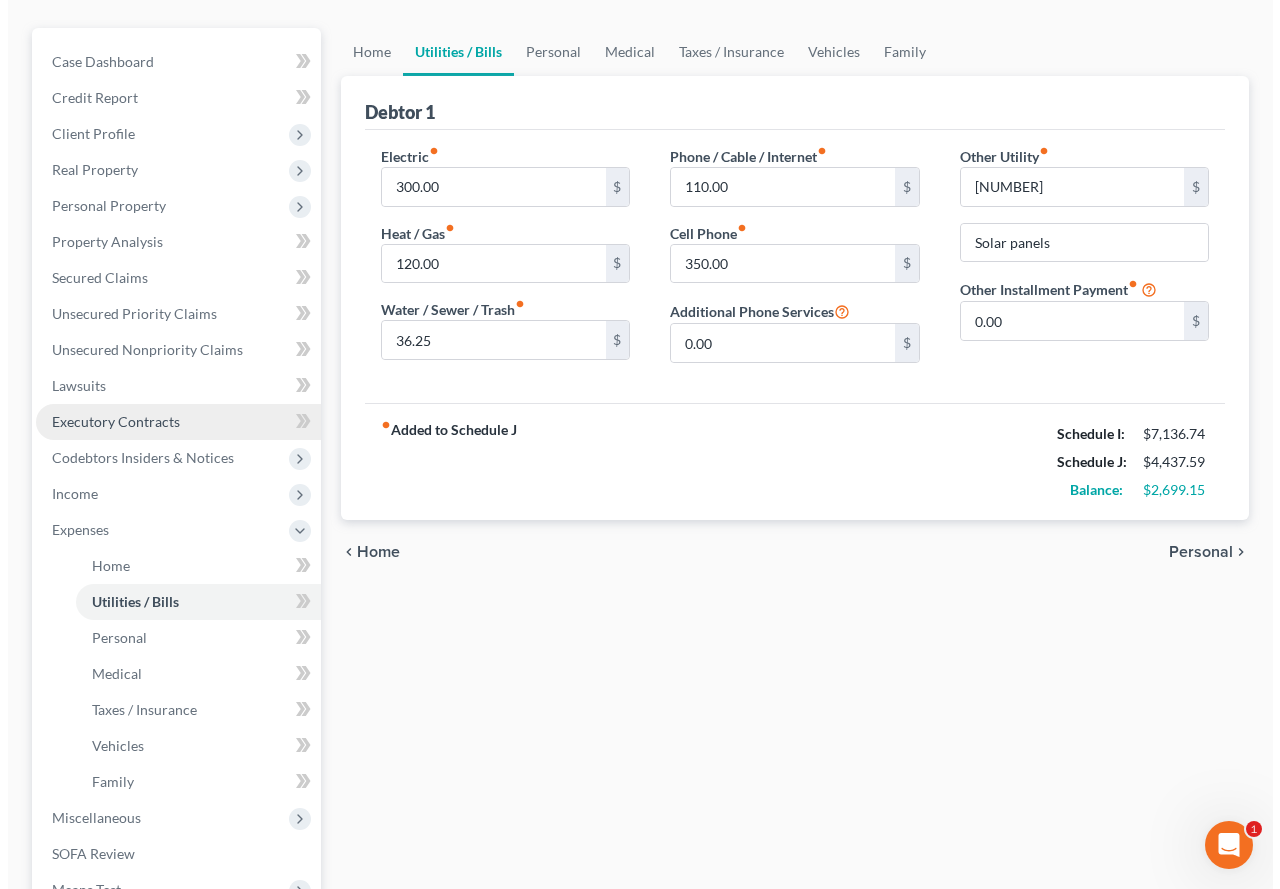 scroll, scrollTop: 164, scrollLeft: 0, axis: vertical 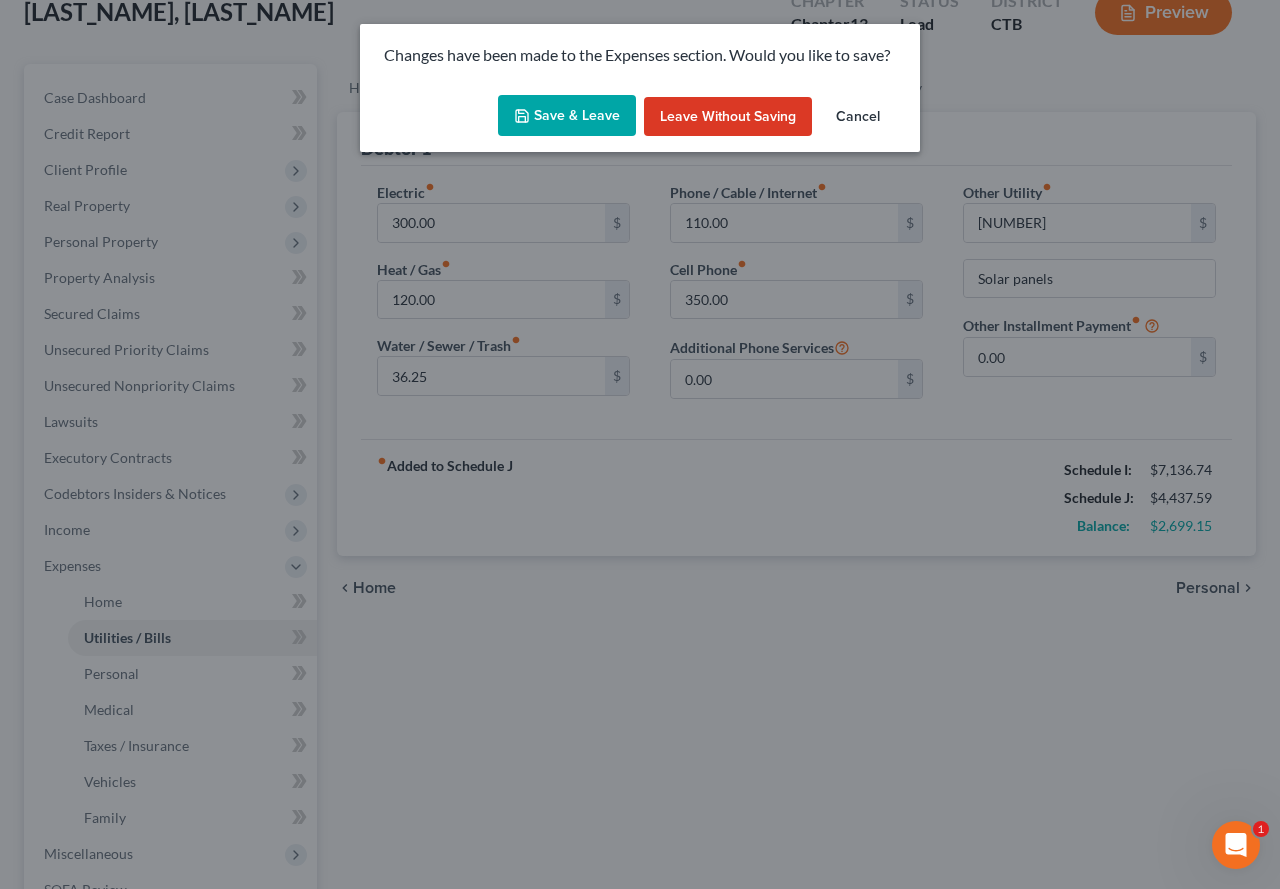 click on "Save & Leave" at bounding box center [567, 116] 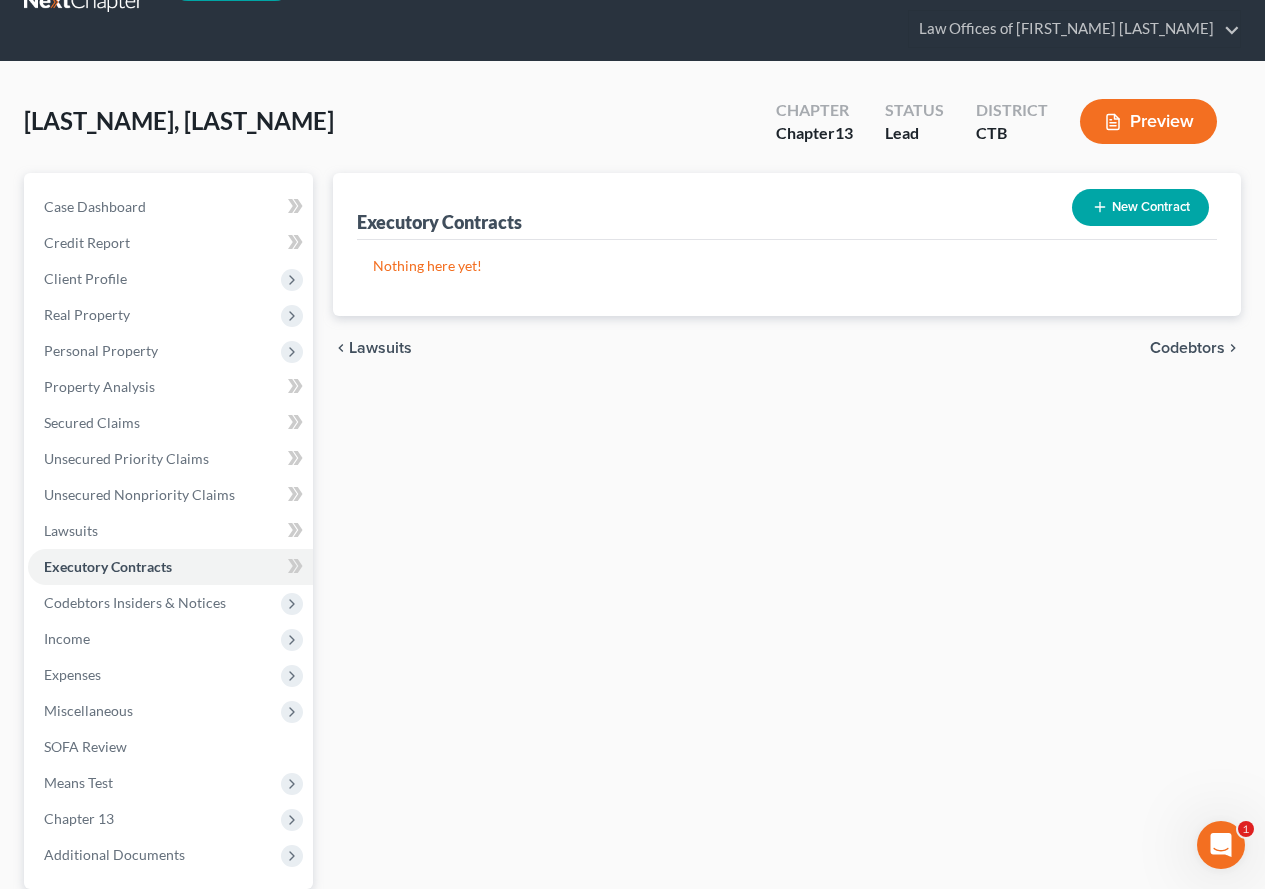 scroll, scrollTop: 0, scrollLeft: 0, axis: both 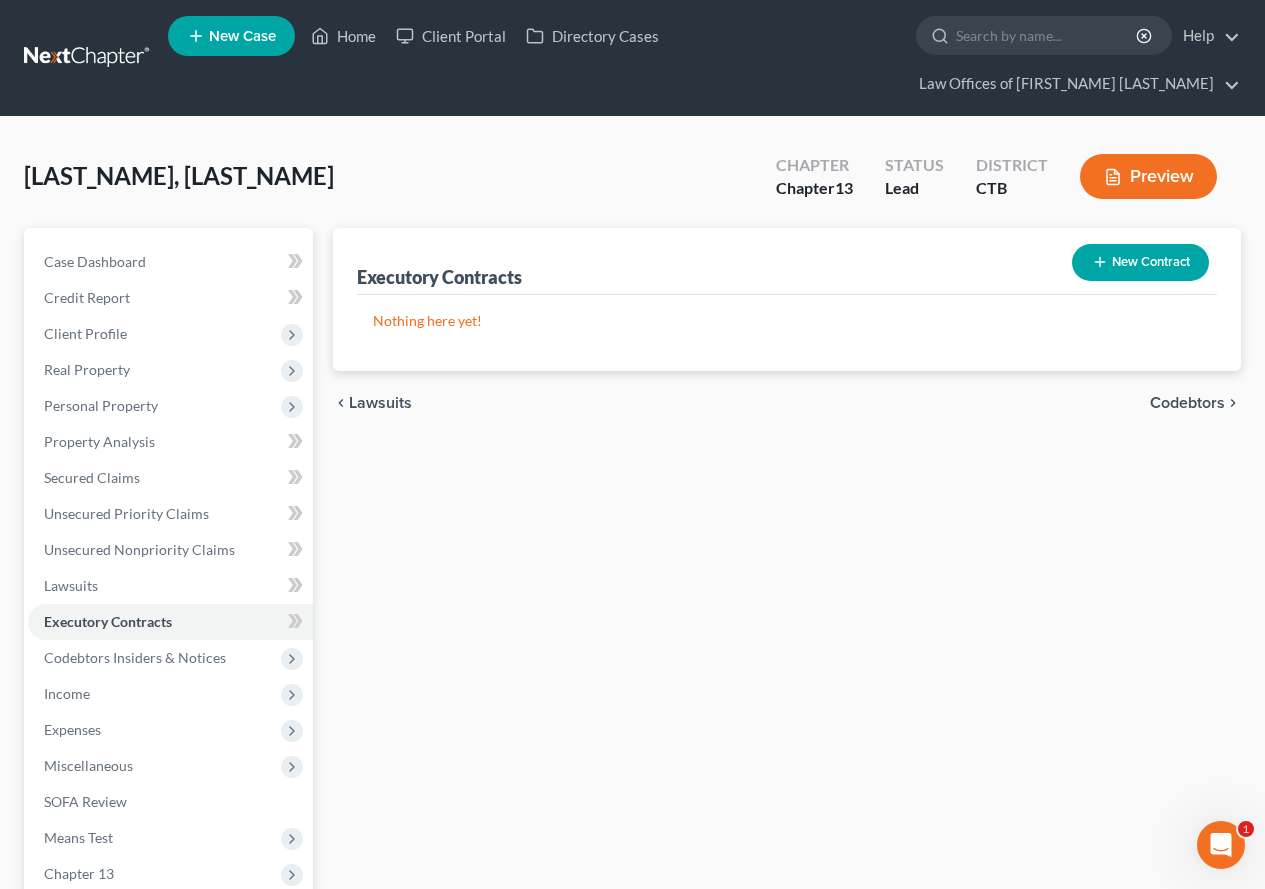 click on "New Contract" at bounding box center (1140, 262) 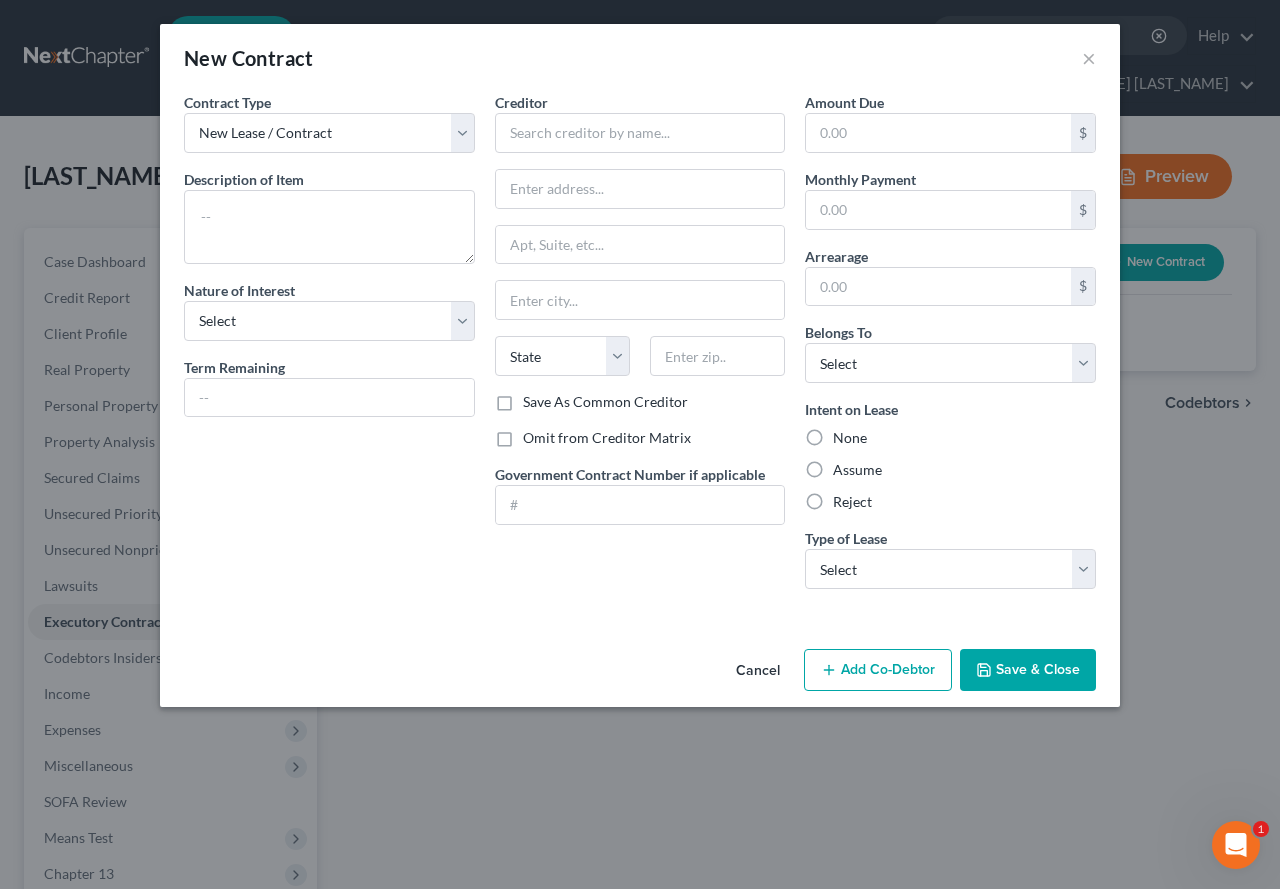 click on "Assume" at bounding box center (857, 470) 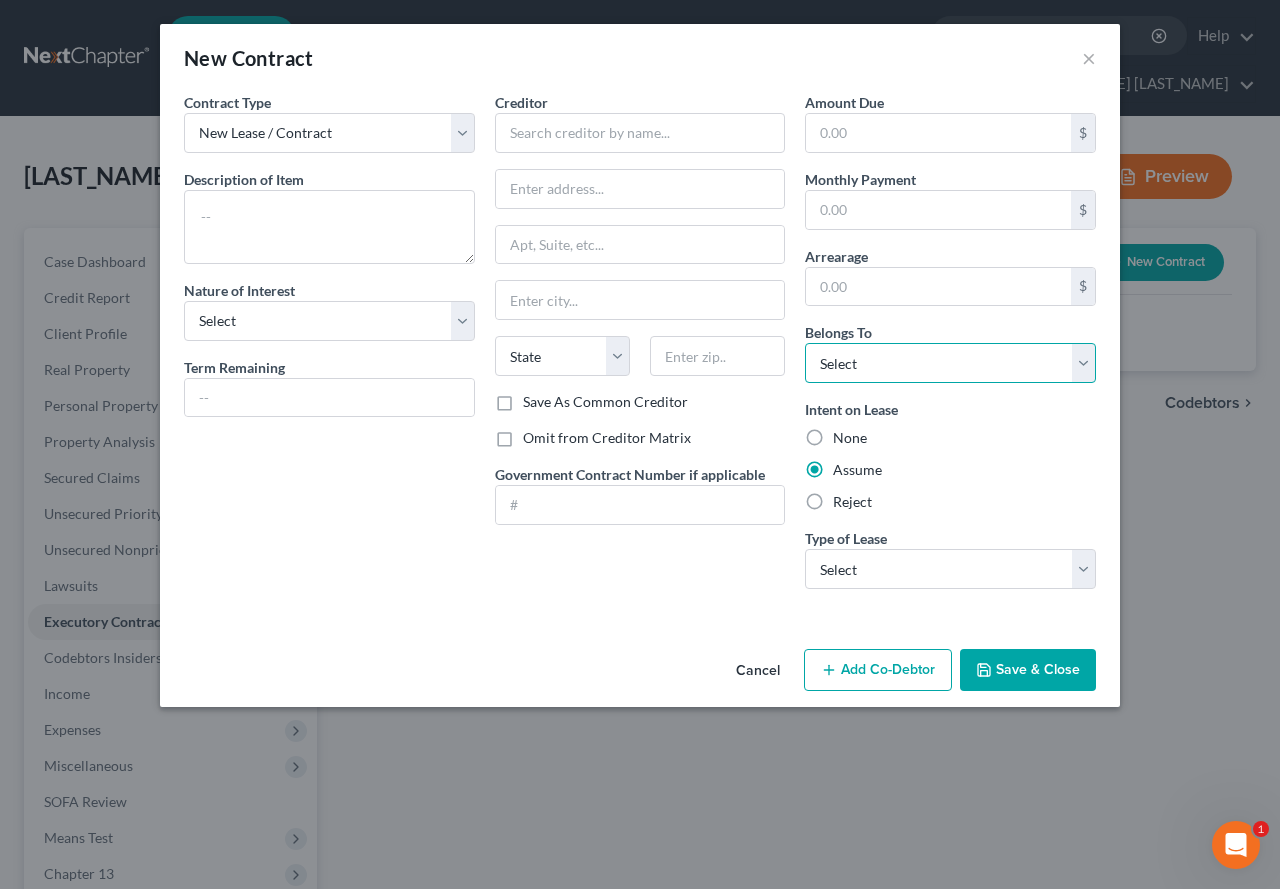 click on "Select Debtor 1 Only Debtor 2 Only Debtor 1 And Debtor 2 Only At Least One Of The Debtors And Another Community Property" at bounding box center [950, 363] 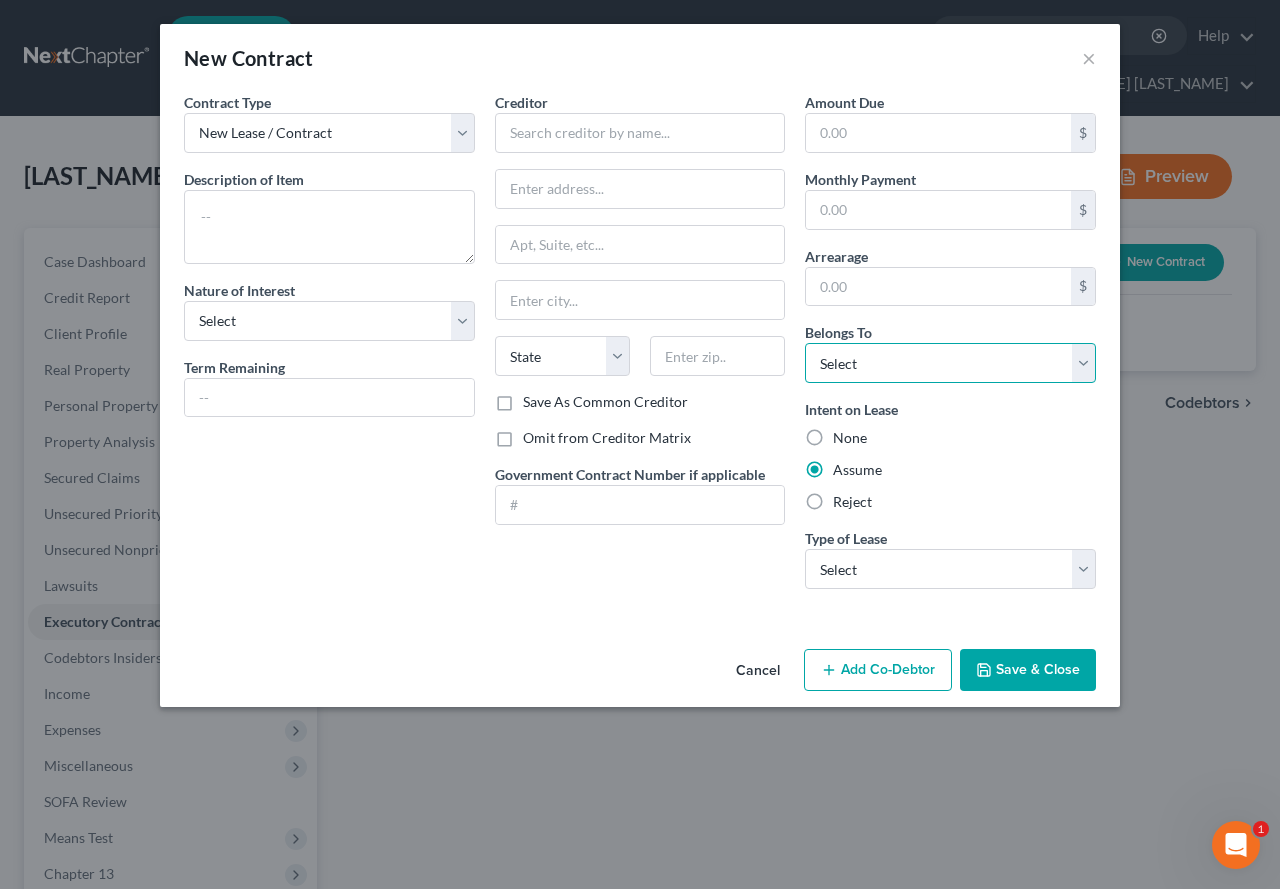 select on "0" 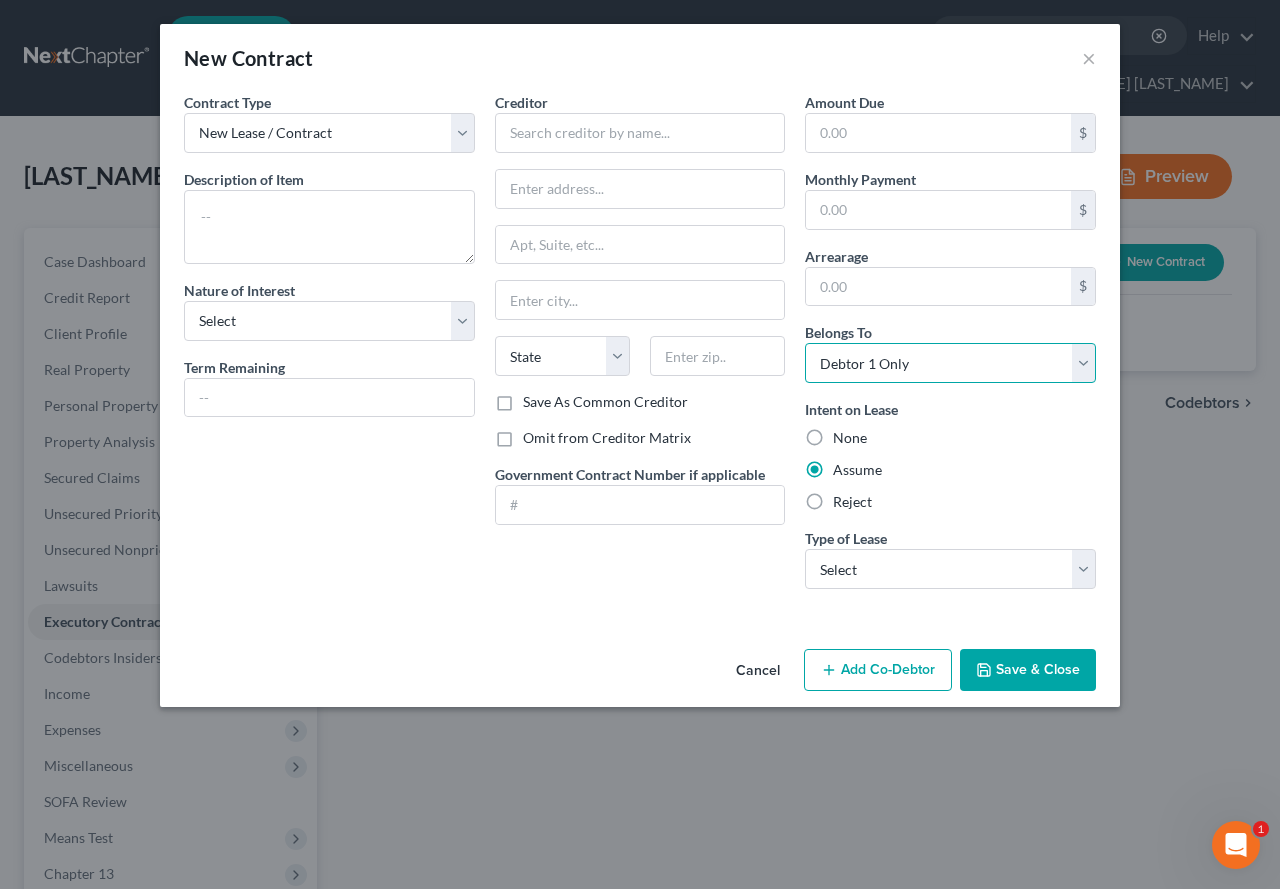 click on "Select Debtor 1 Only Debtor 2 Only Debtor 1 And Debtor 2 Only At Least One Of The Debtors And Another Community Property" at bounding box center [950, 363] 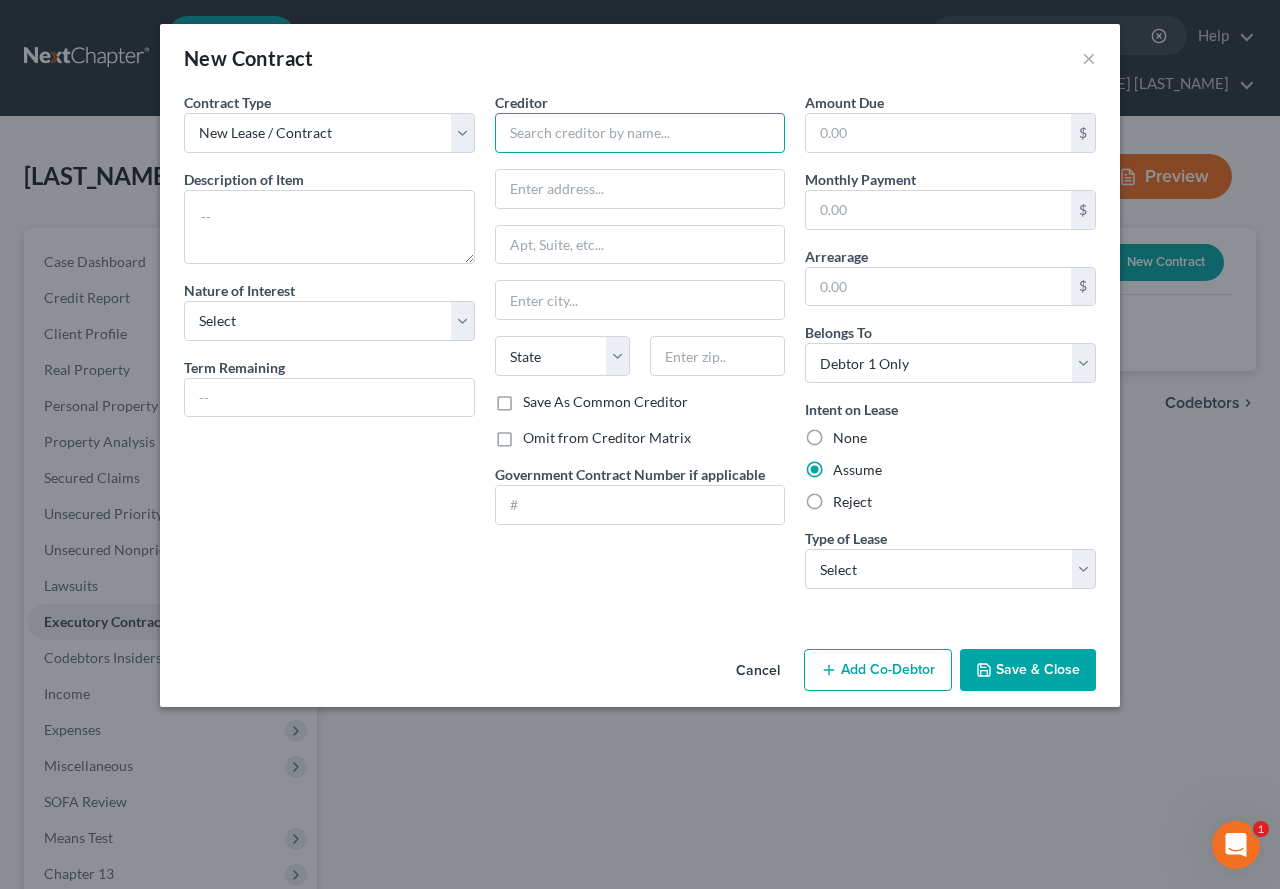 click at bounding box center (640, 133) 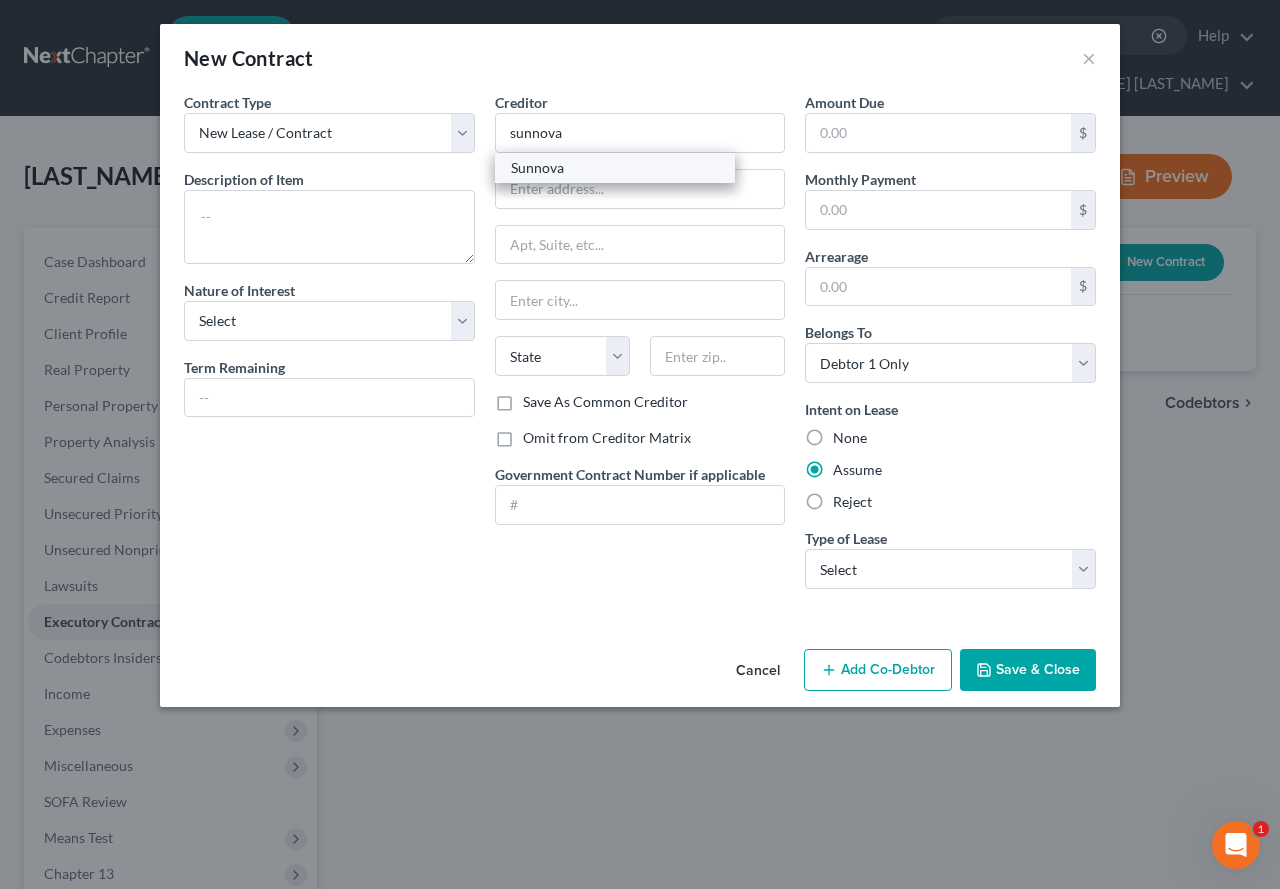click on "Sunnova" at bounding box center (615, 168) 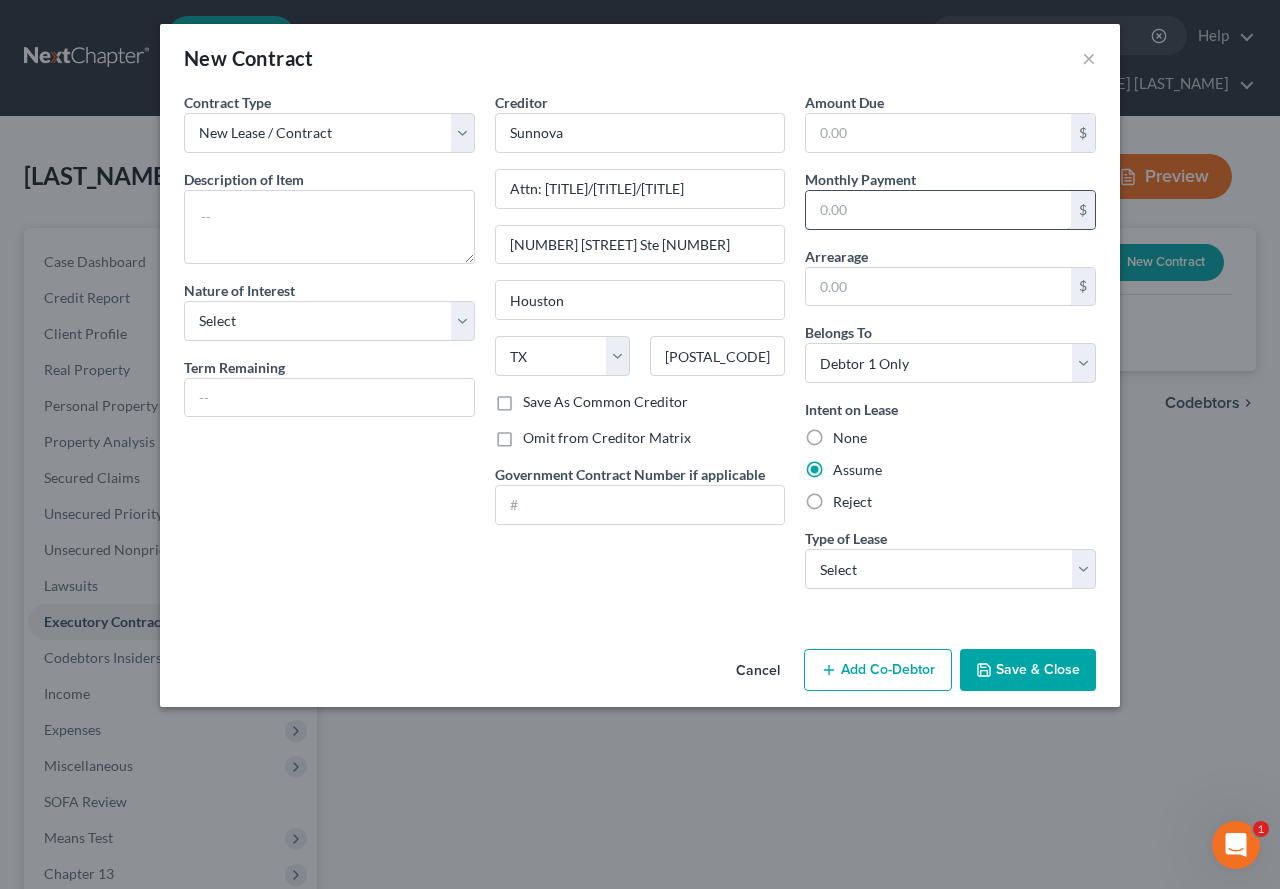 click at bounding box center (938, 210) 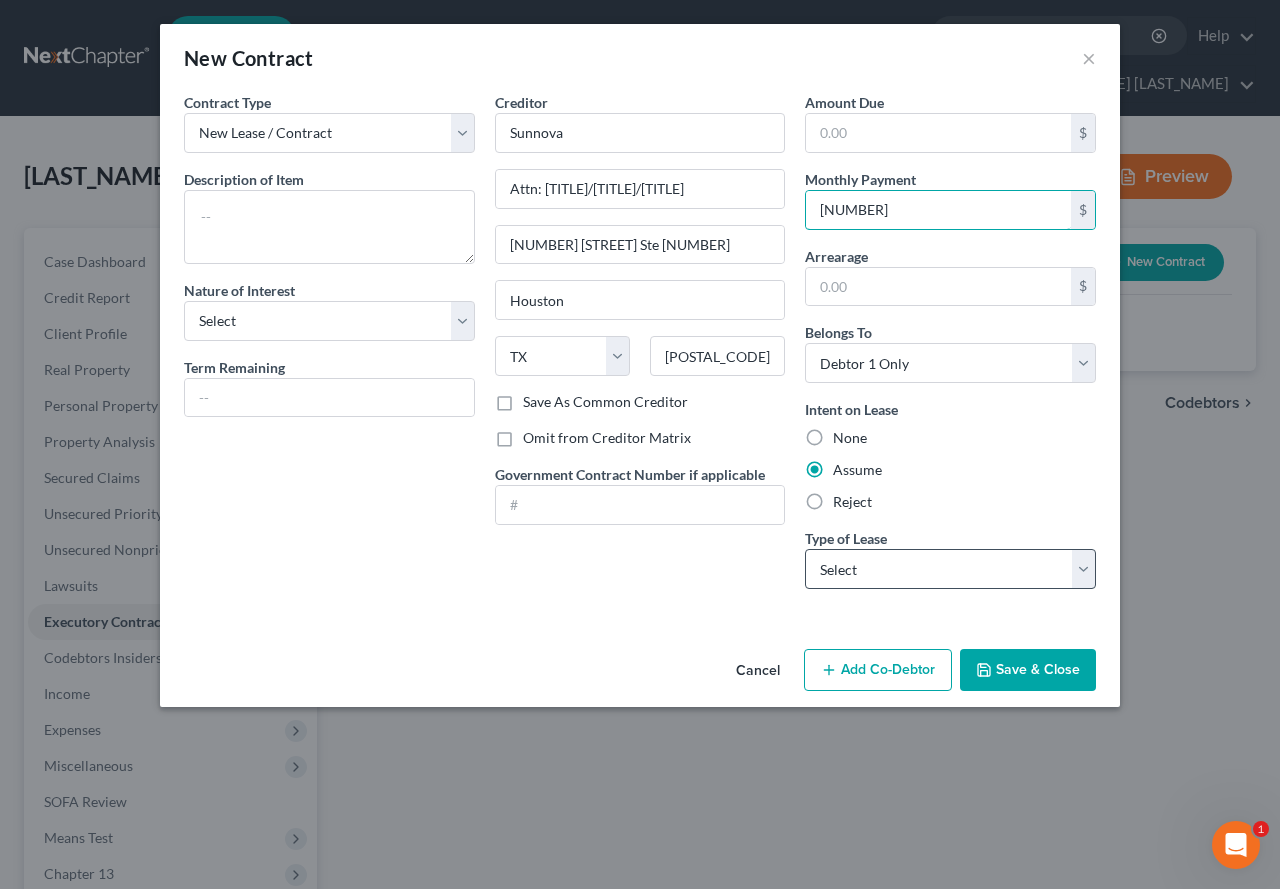 type on "[NUMBER]" 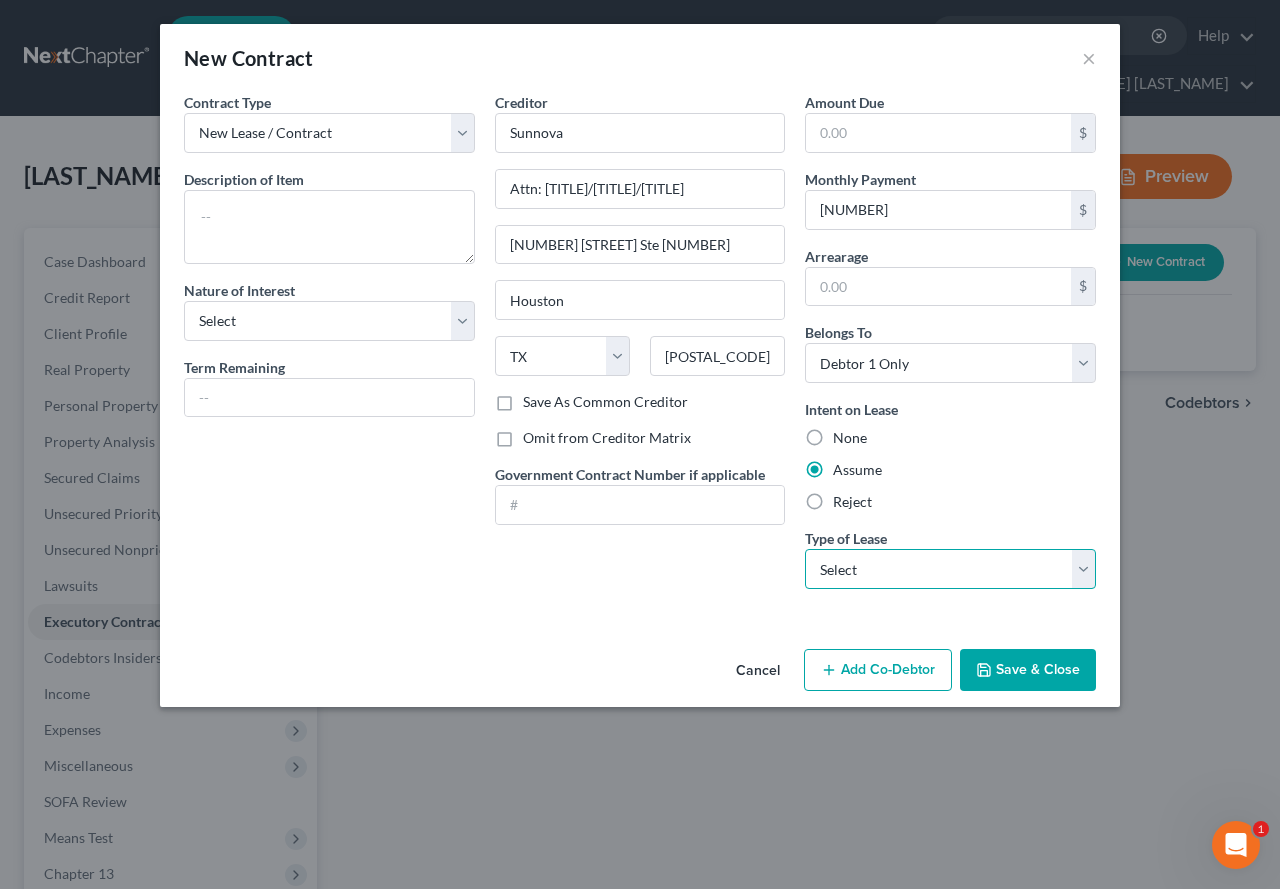 click on "Select Real Estate Car Other" at bounding box center [950, 569] 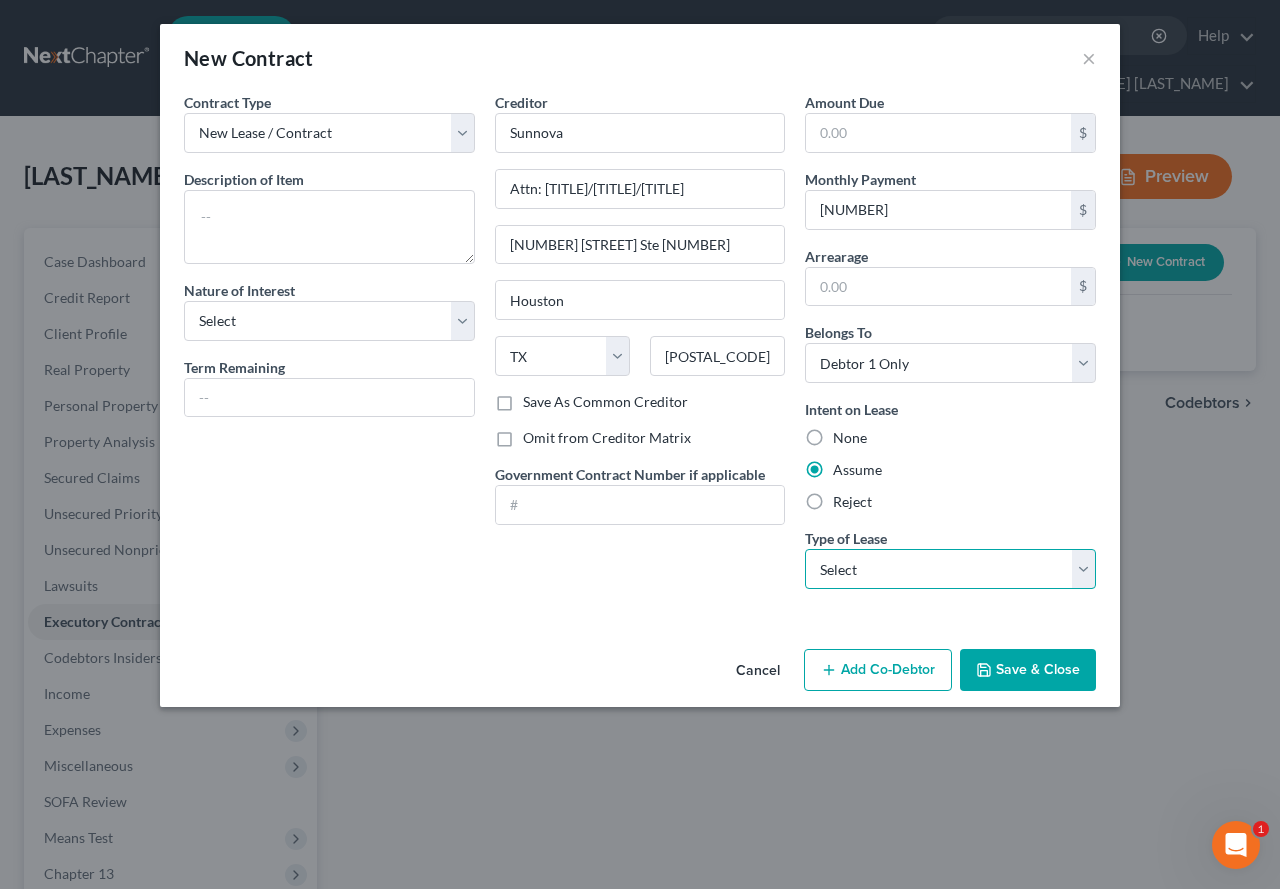 select on "2" 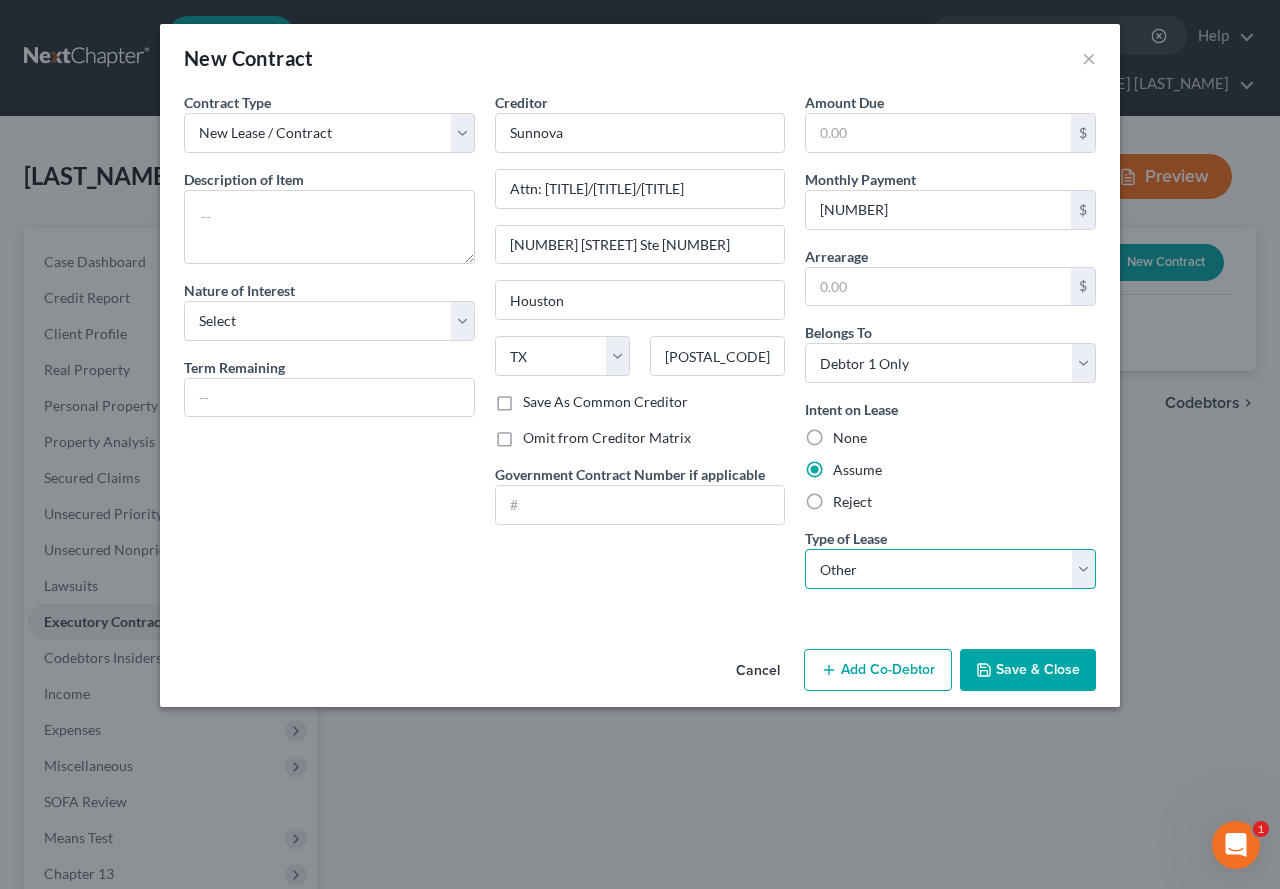 click on "Select Real Estate Car Other" at bounding box center (950, 569) 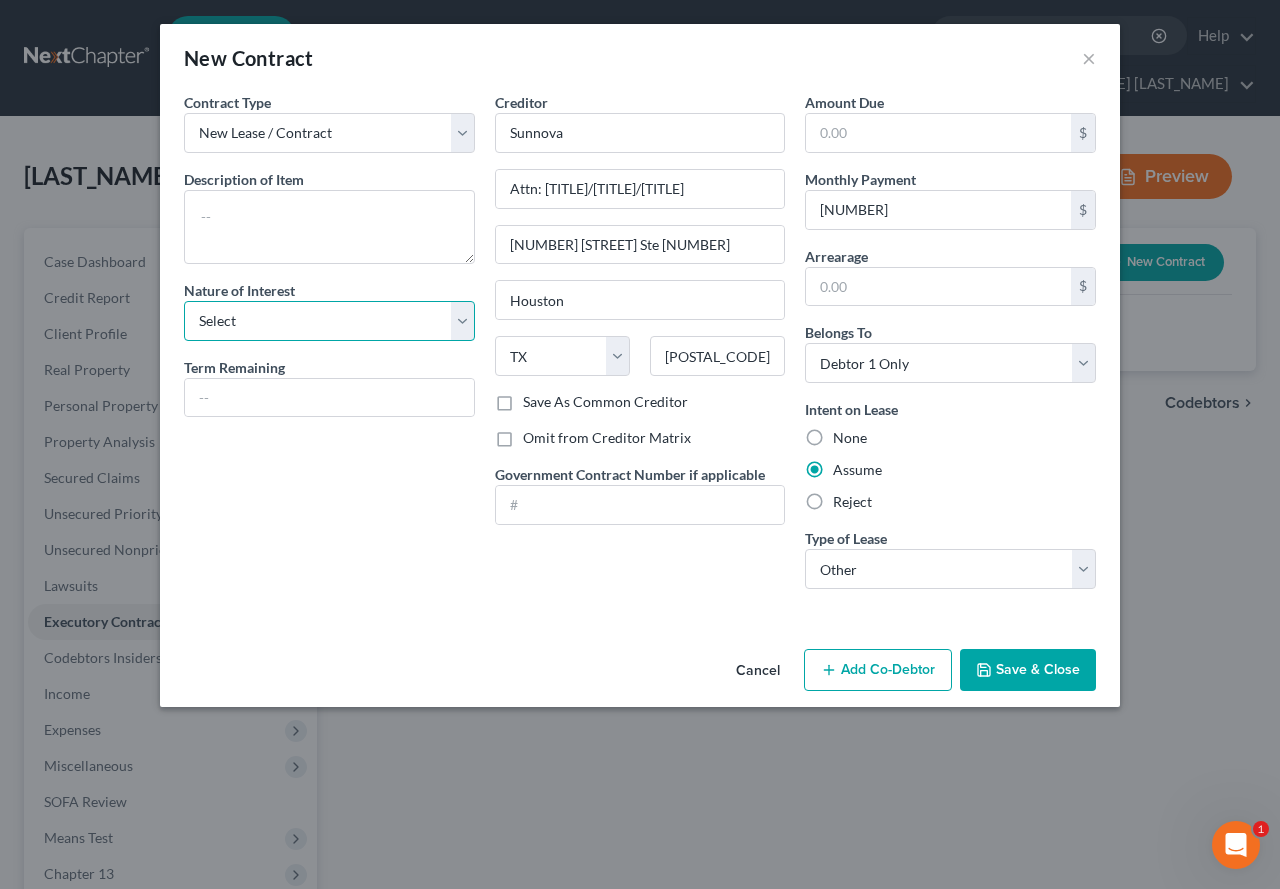 click on "Select Purchaser Agent Lessor Lessee" at bounding box center [329, 321] 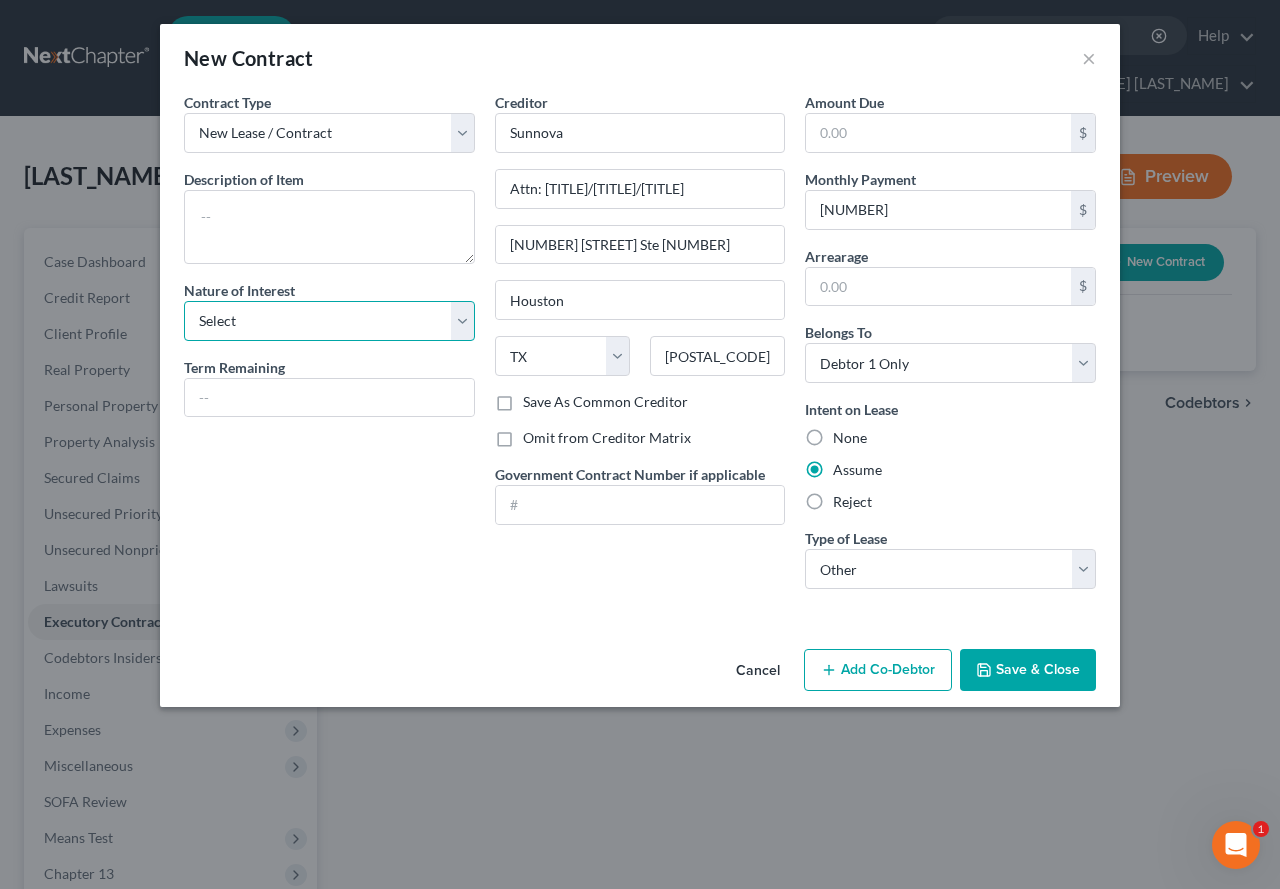 click on "Select Purchaser Agent Lessor Lessee" at bounding box center (329, 321) 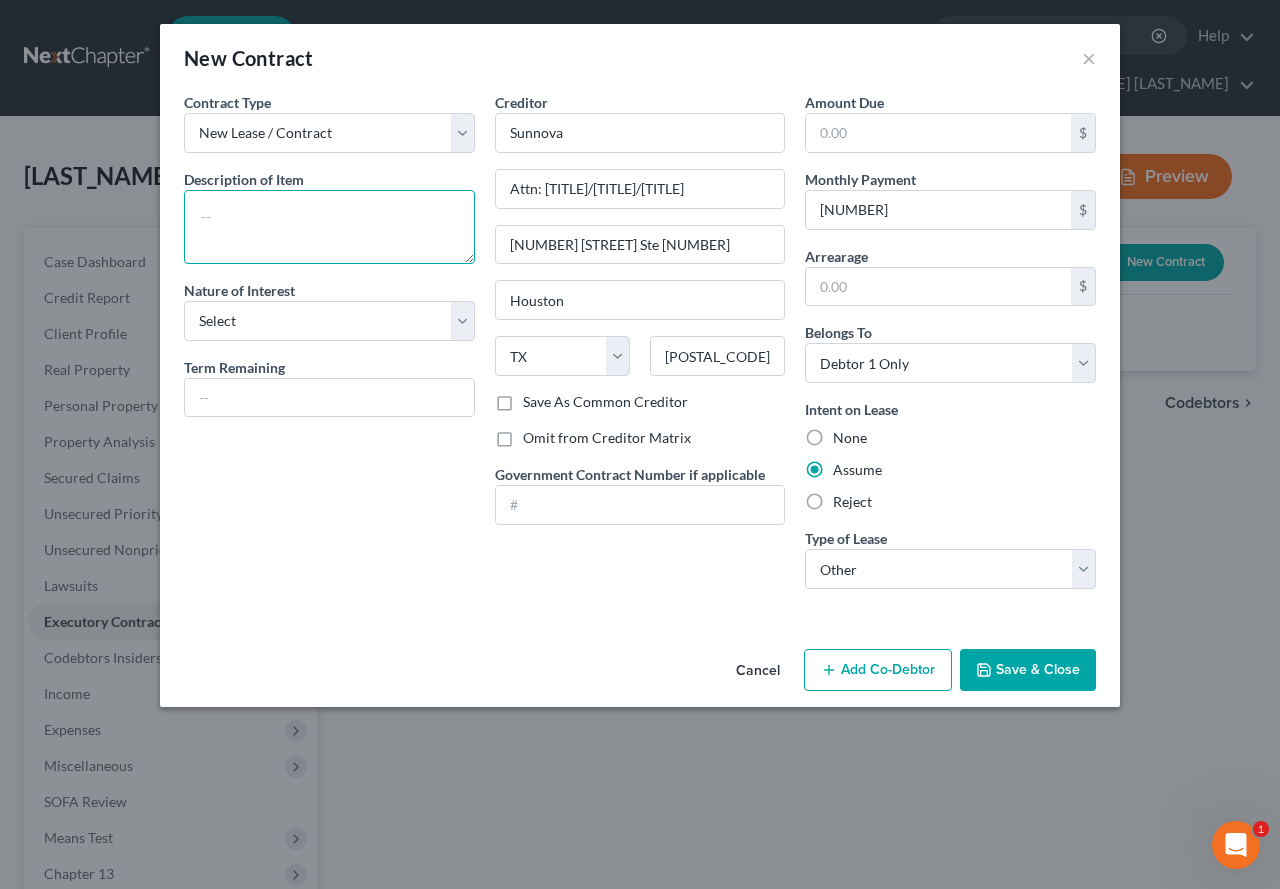 click at bounding box center [329, 227] 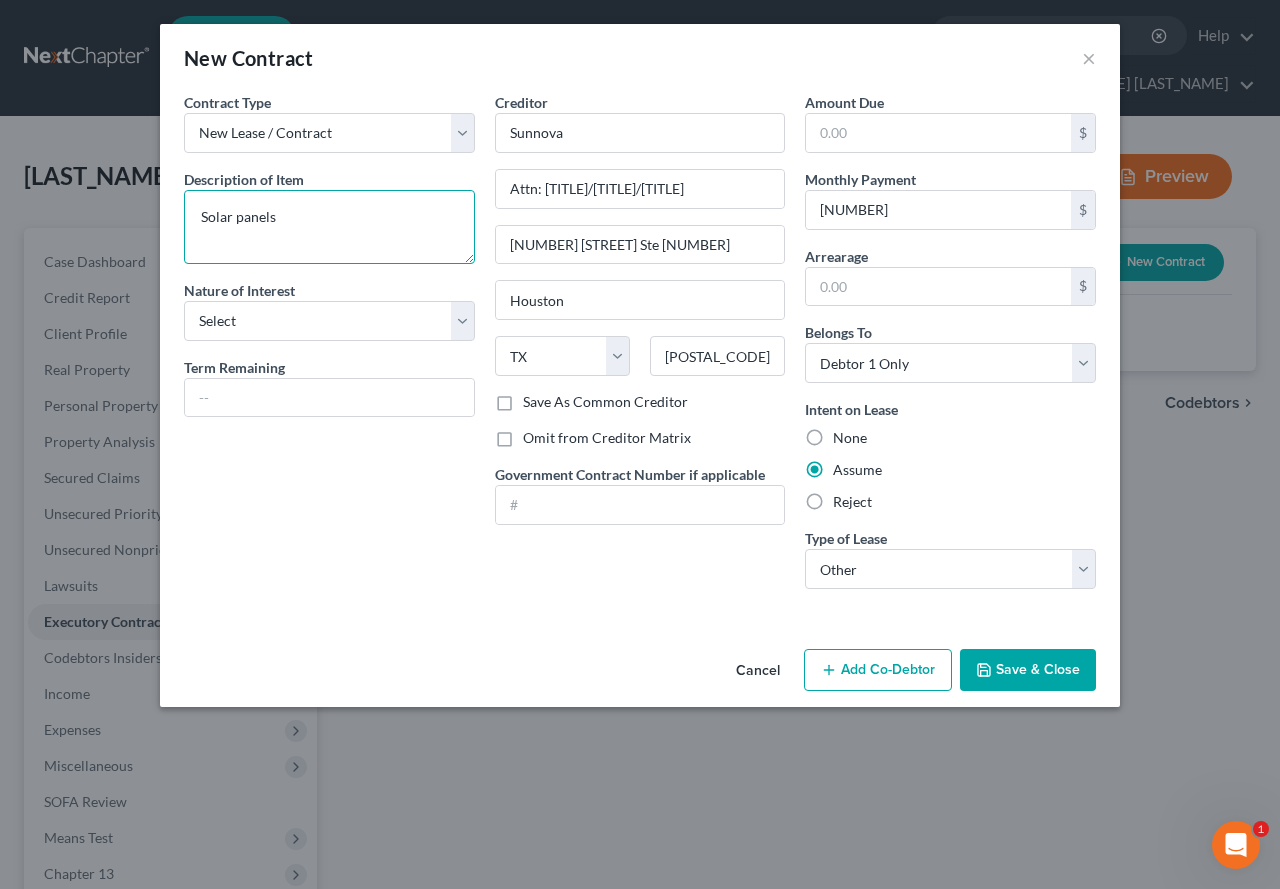 type on "Solar panels" 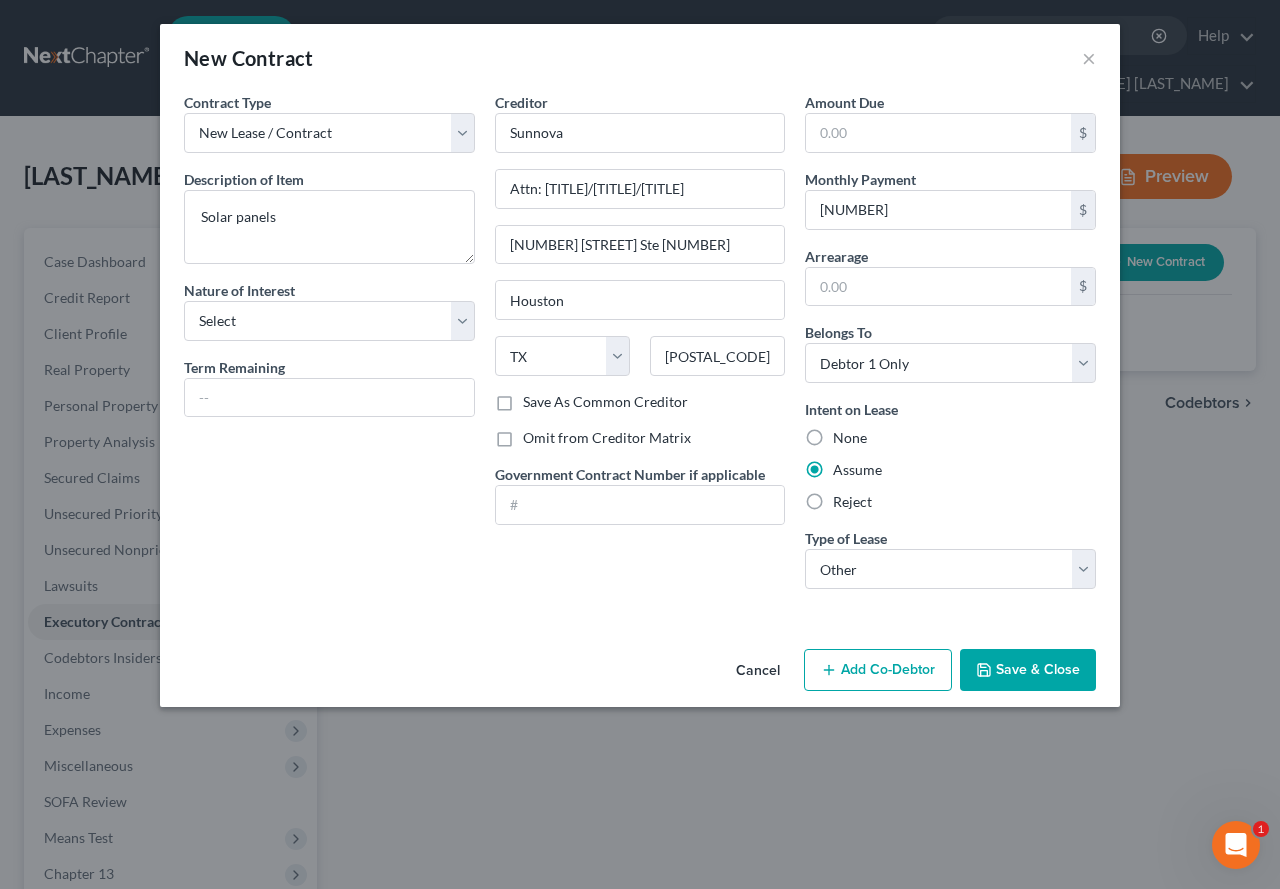 click on "Save & Close" at bounding box center (1028, 670) 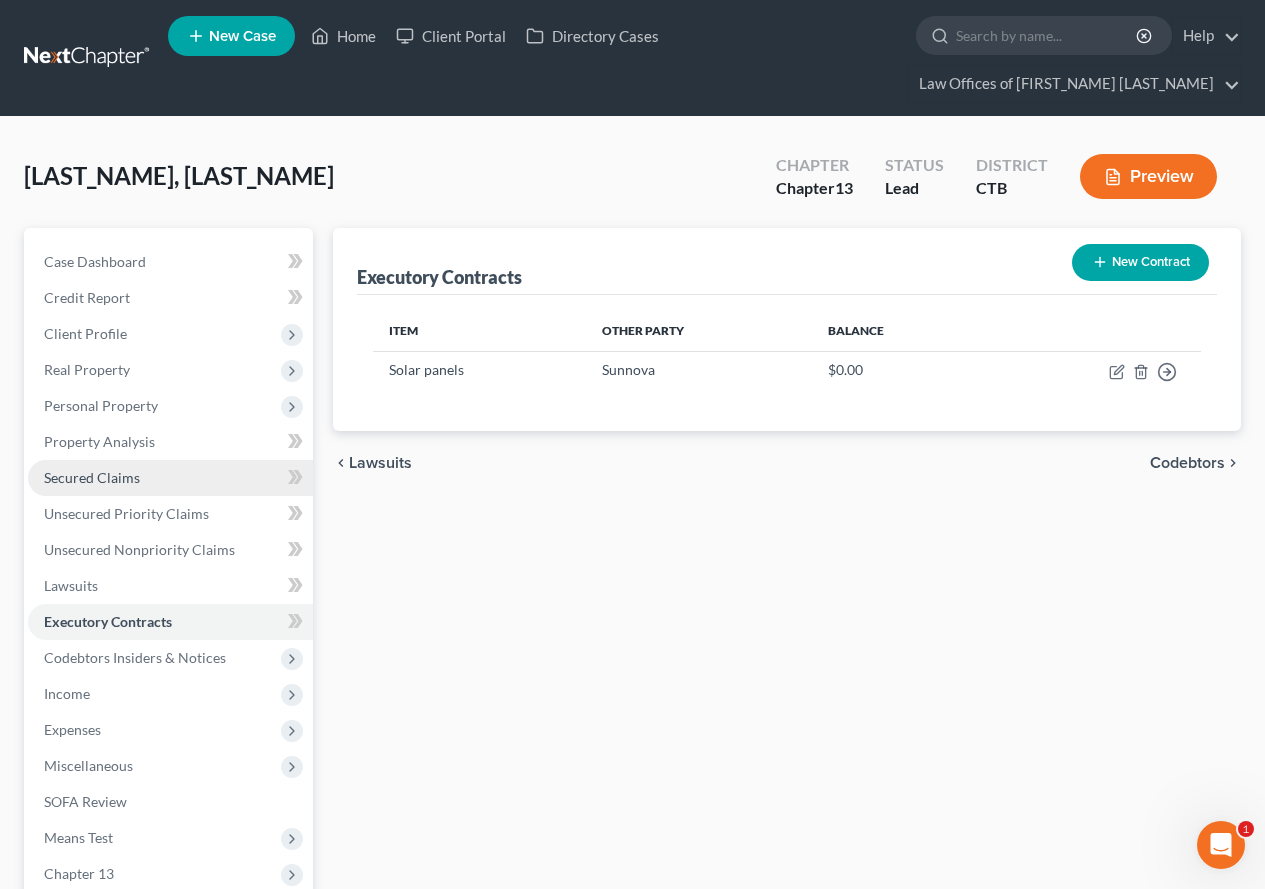 click on "Secured Claims" at bounding box center [92, 477] 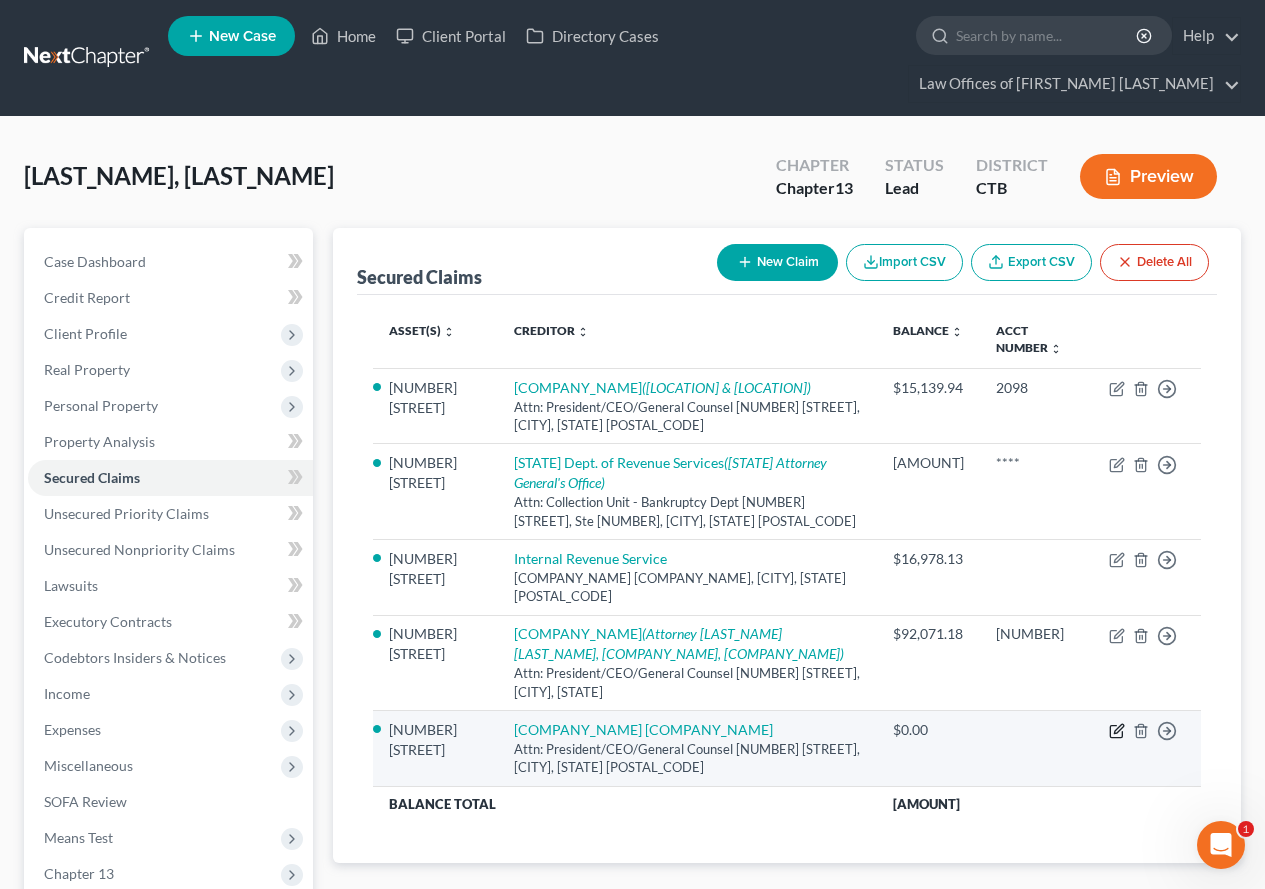click 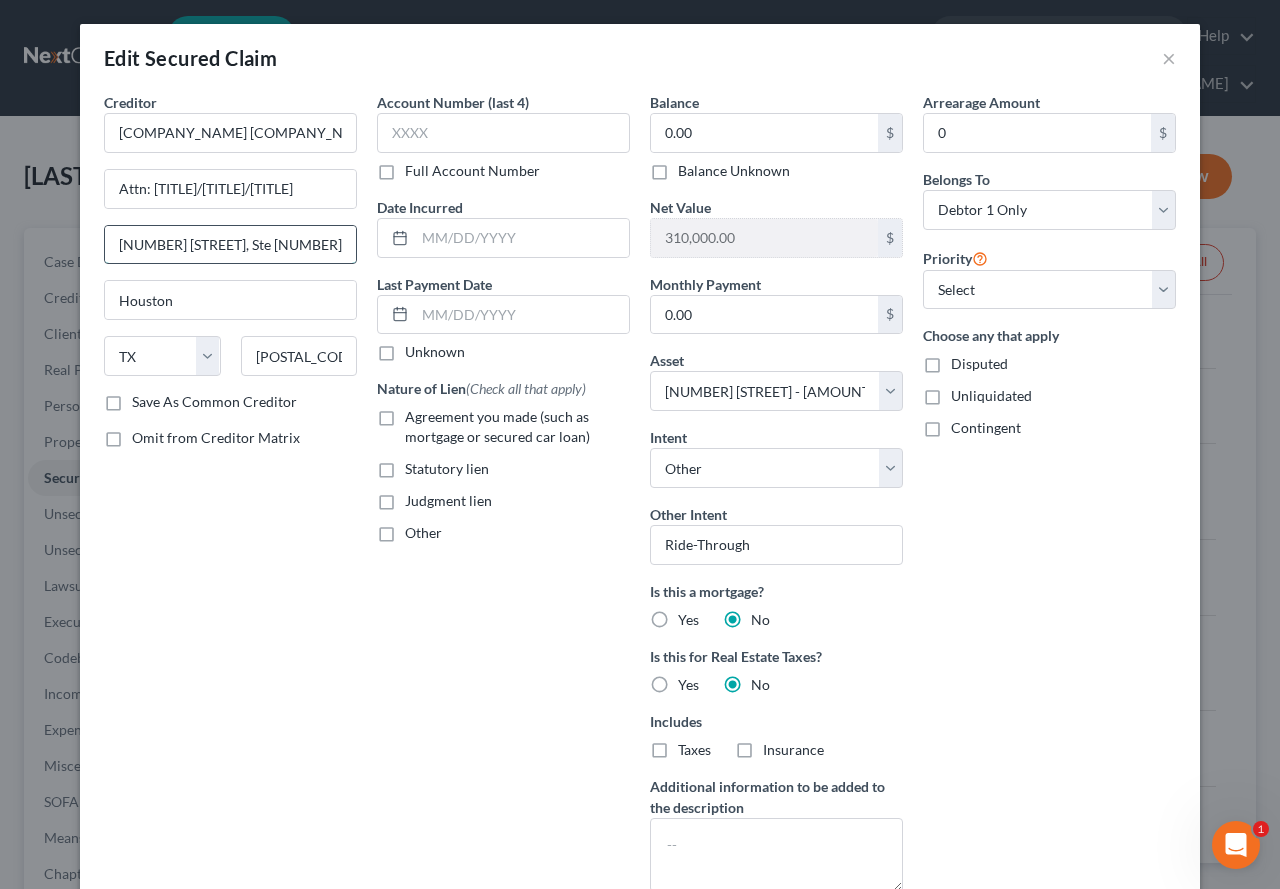 drag, startPoint x: 298, startPoint y: 253, endPoint x: 97, endPoint y: 236, distance: 201.71762 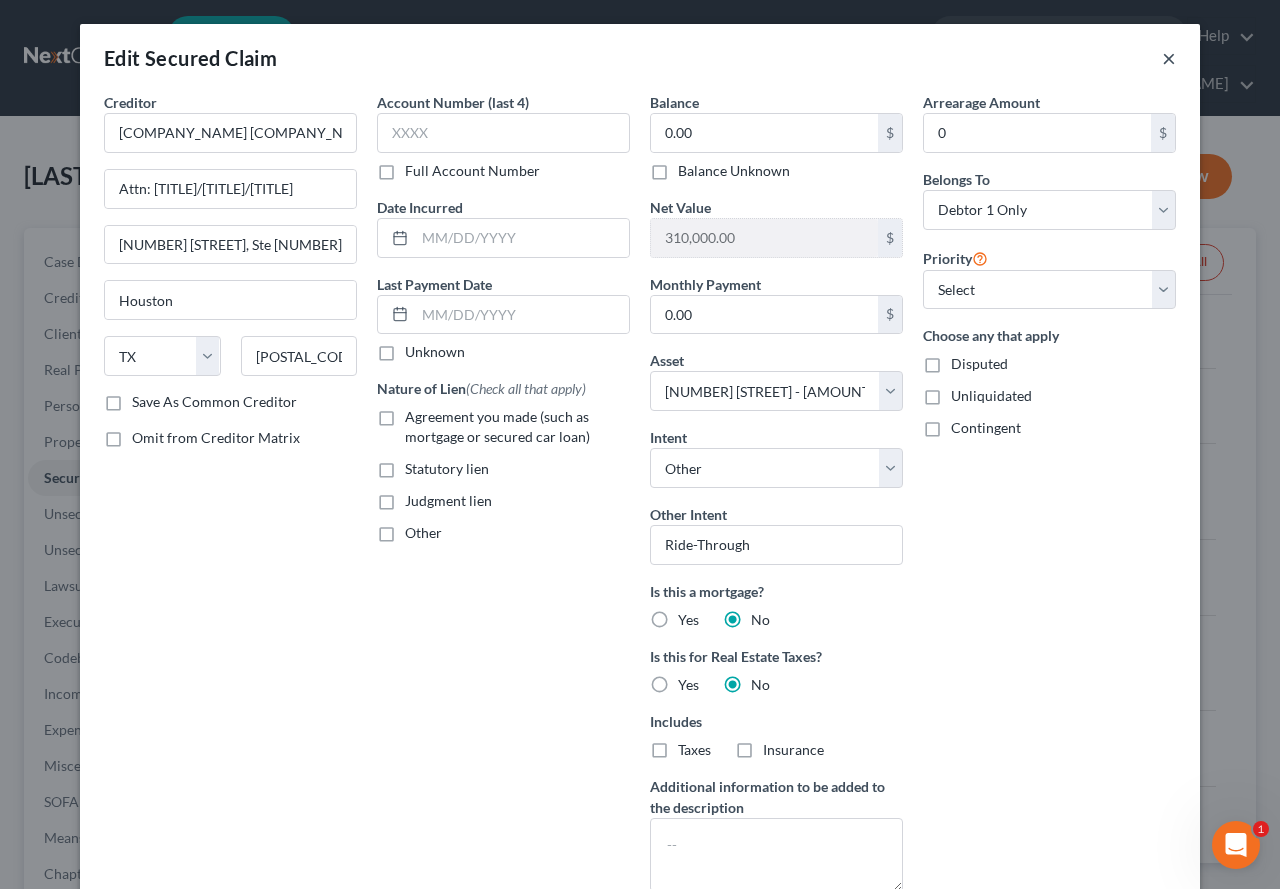 click on "×" at bounding box center [1169, 58] 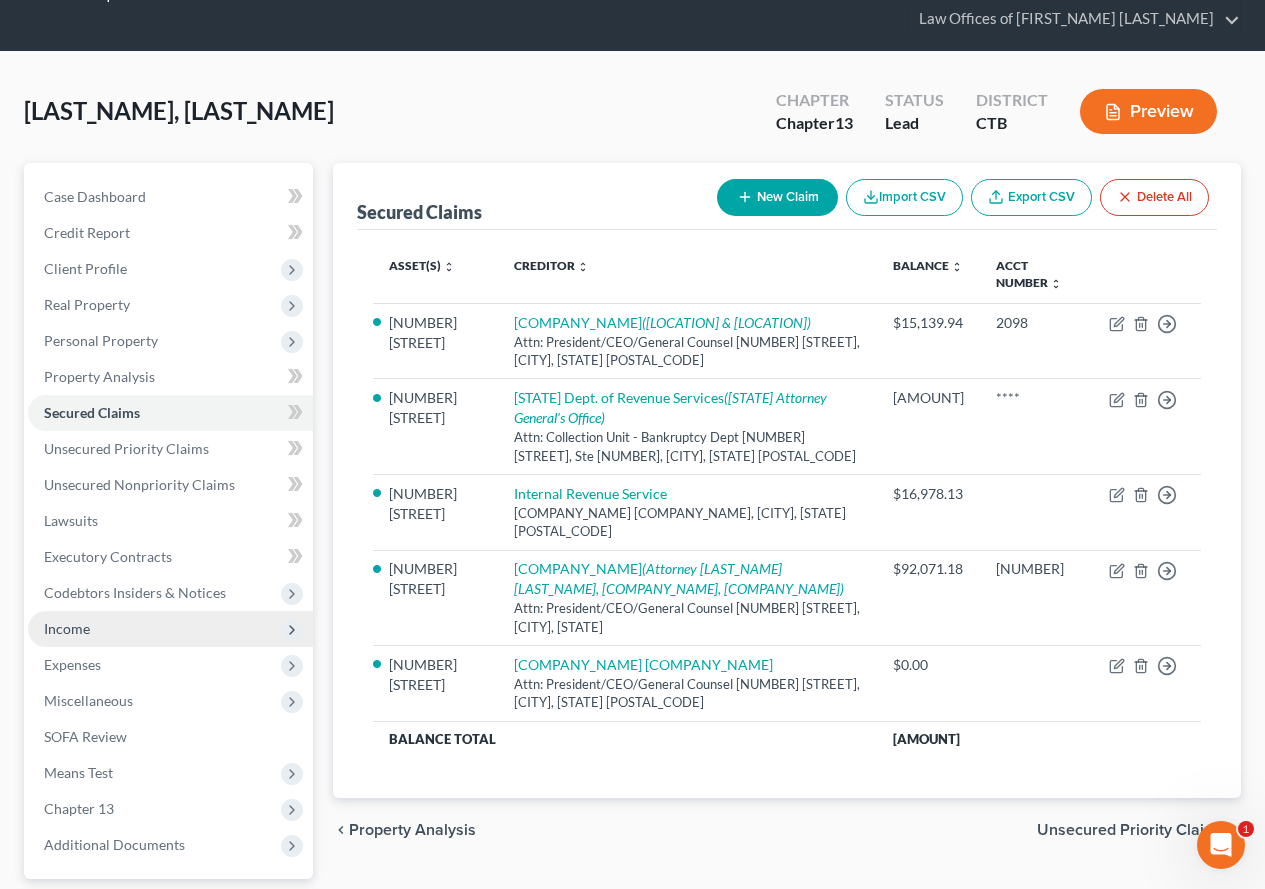 scroll, scrollTop: 100, scrollLeft: 0, axis: vertical 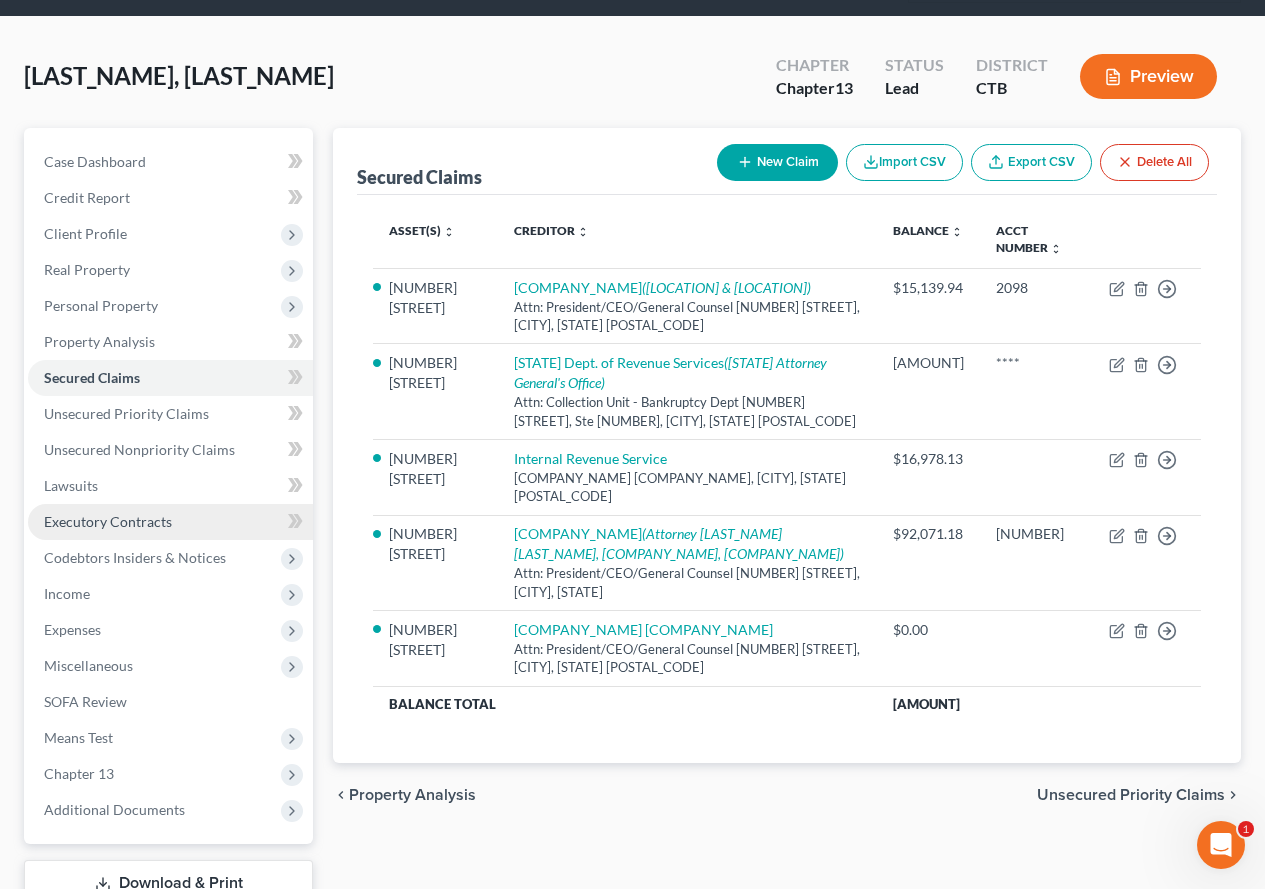 click on "Executory Contracts" at bounding box center (108, 521) 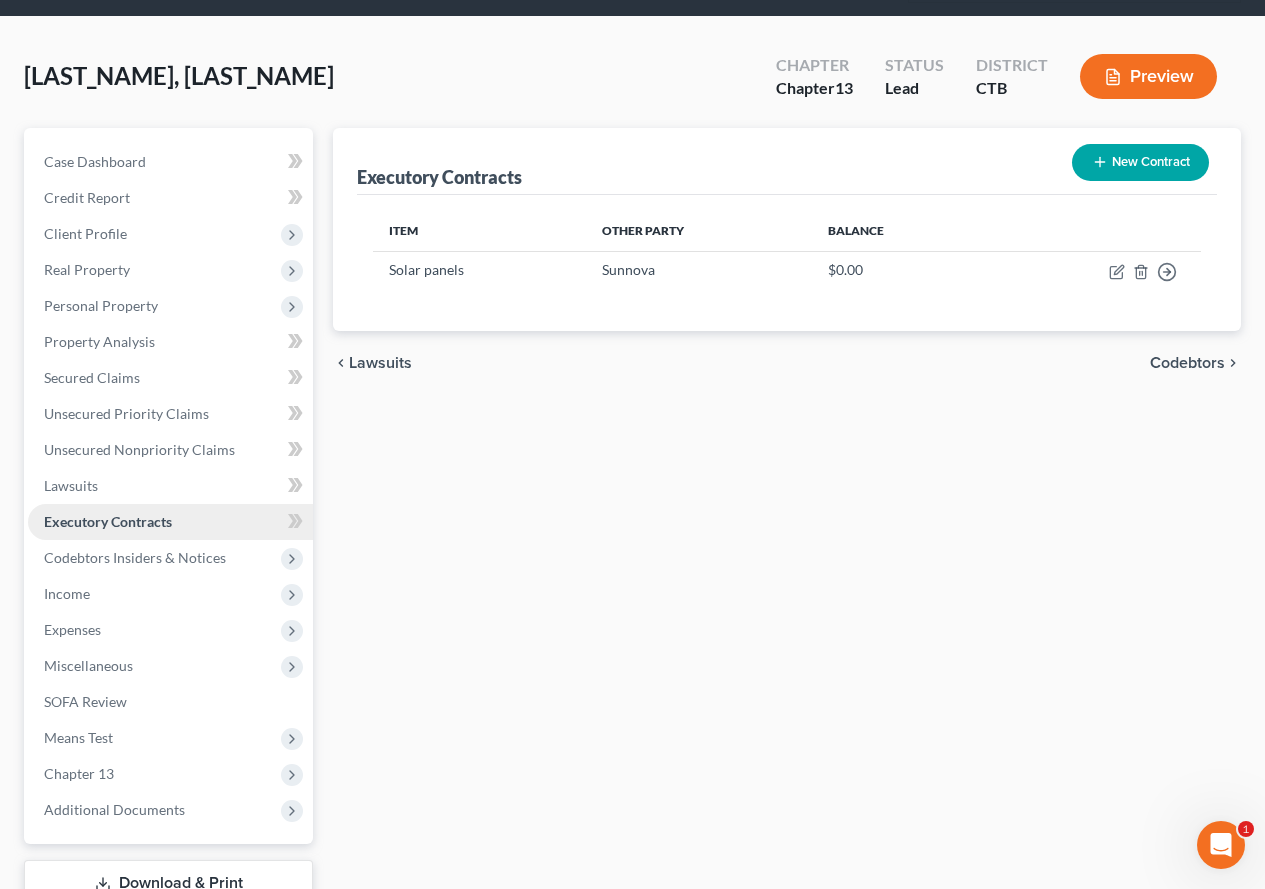 scroll, scrollTop: 0, scrollLeft: 0, axis: both 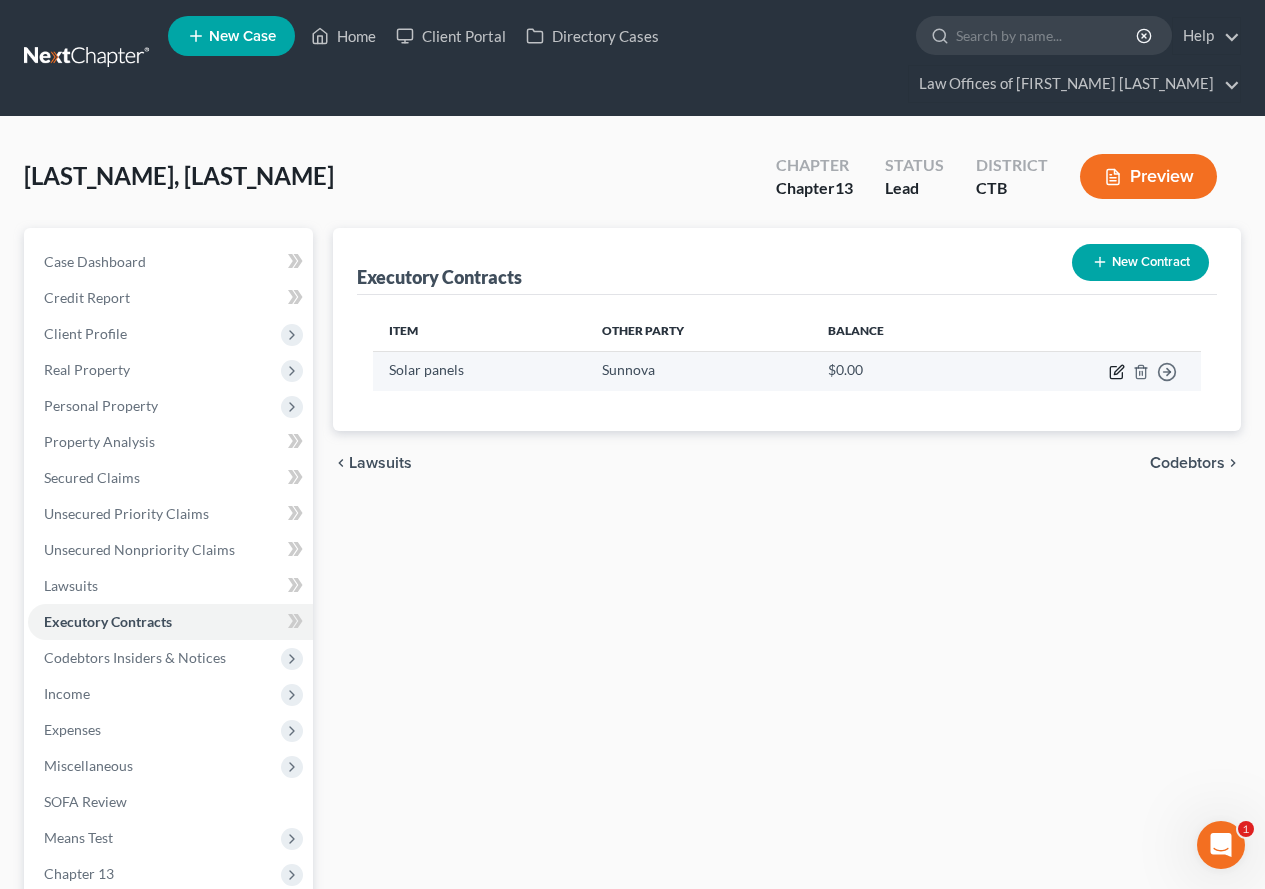 click 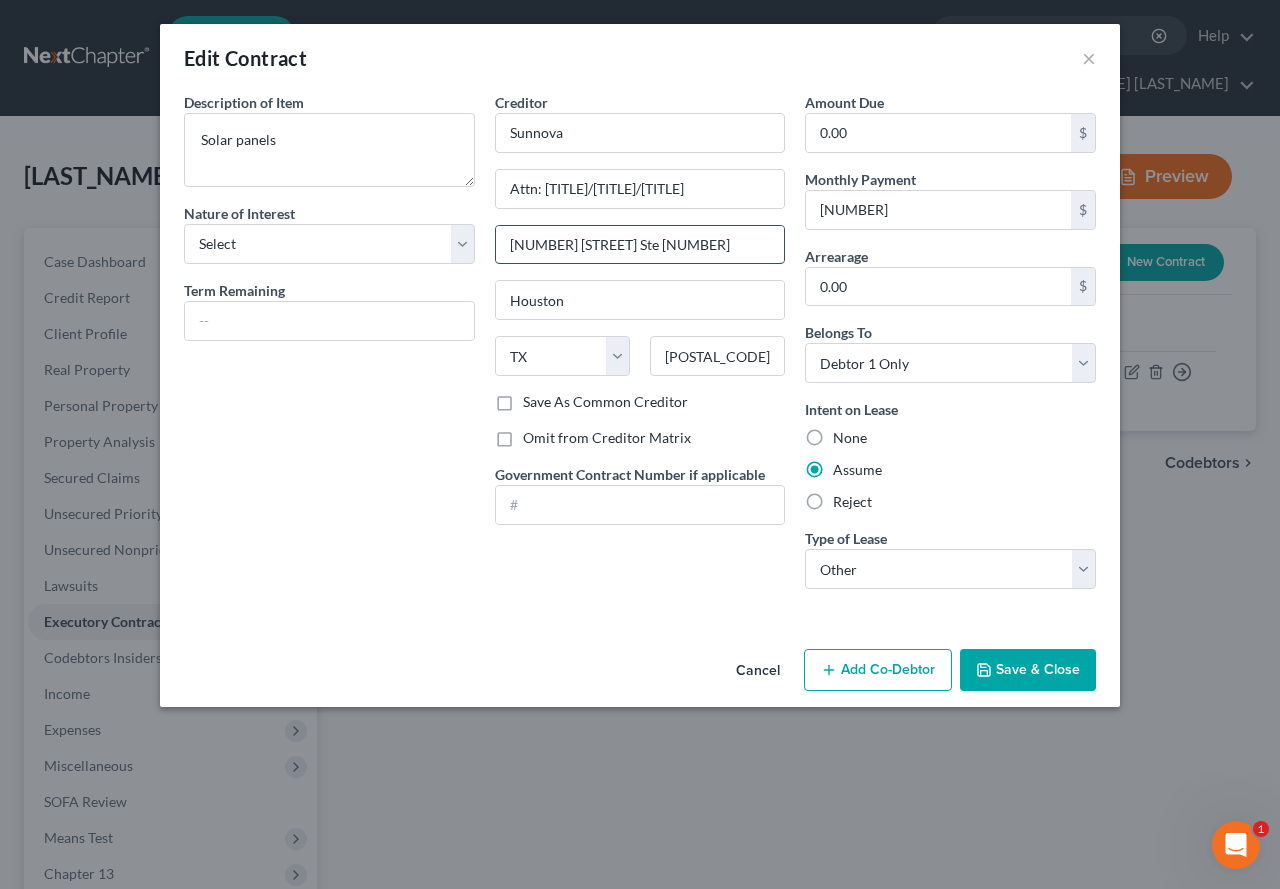 drag, startPoint x: 706, startPoint y: 250, endPoint x: 502, endPoint y: 249, distance: 204.00246 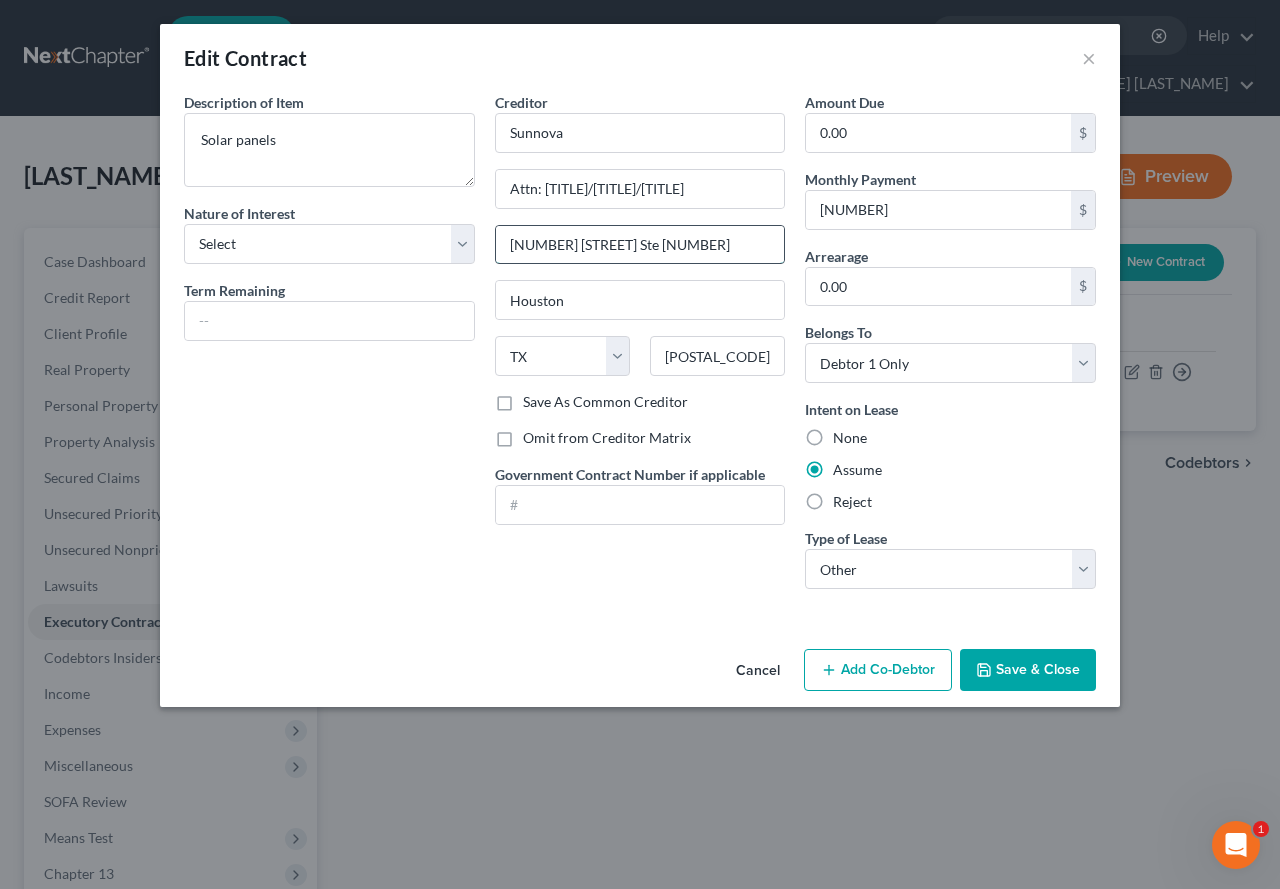 paste on "[STREET], Ste [NUMBER]" 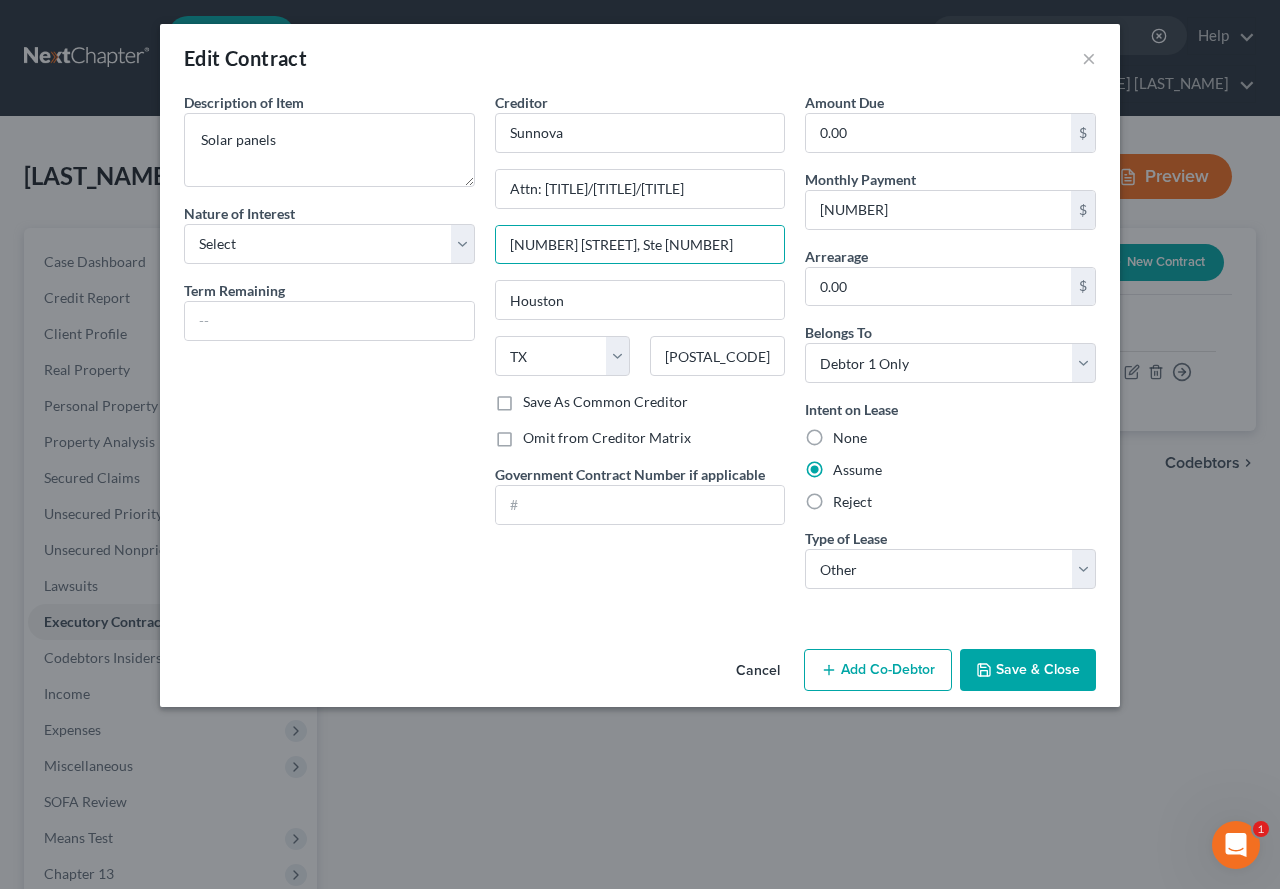 type on "[NUMBER] [STREET], Ste [NUMBER]" 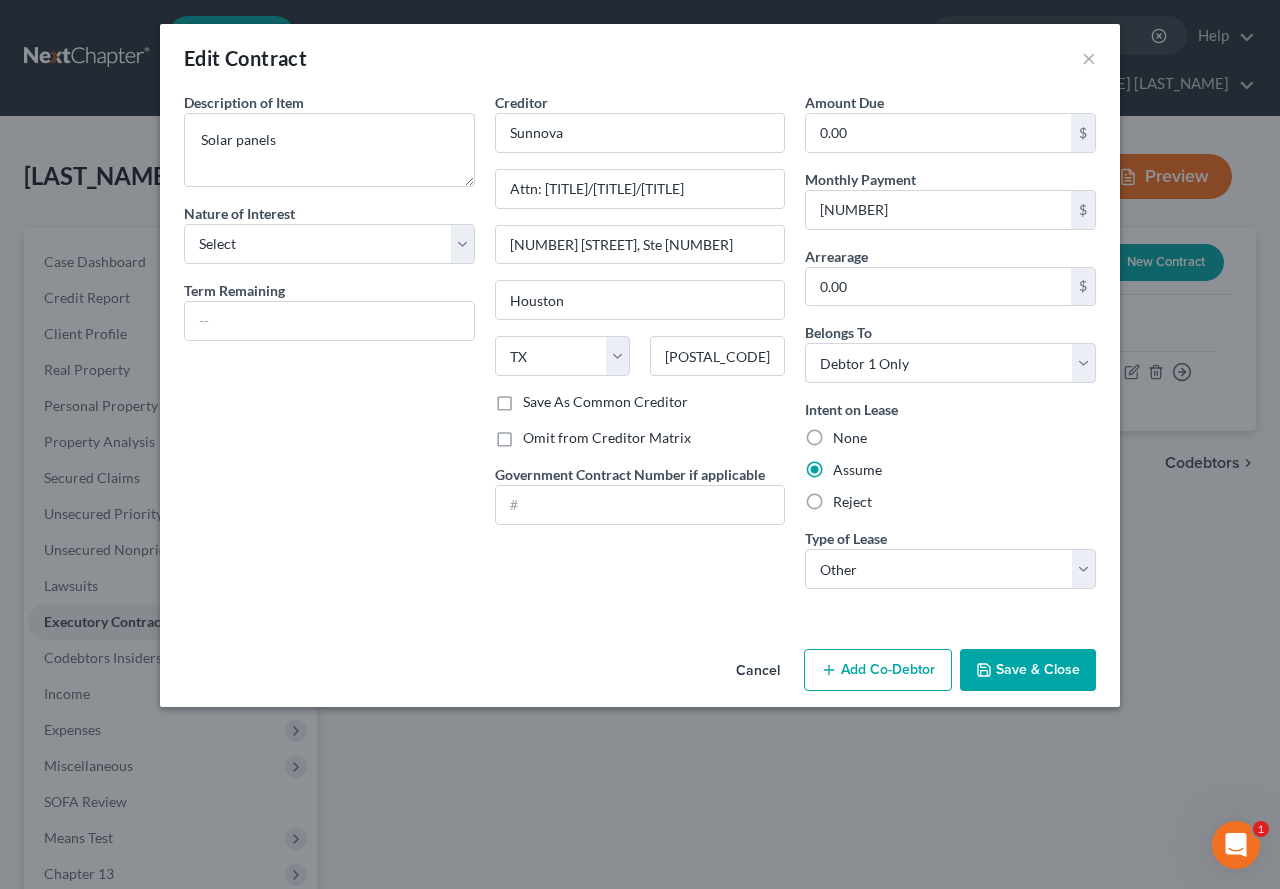 click on "Cancel Add Co-Debtor Save & Close" at bounding box center (640, 674) 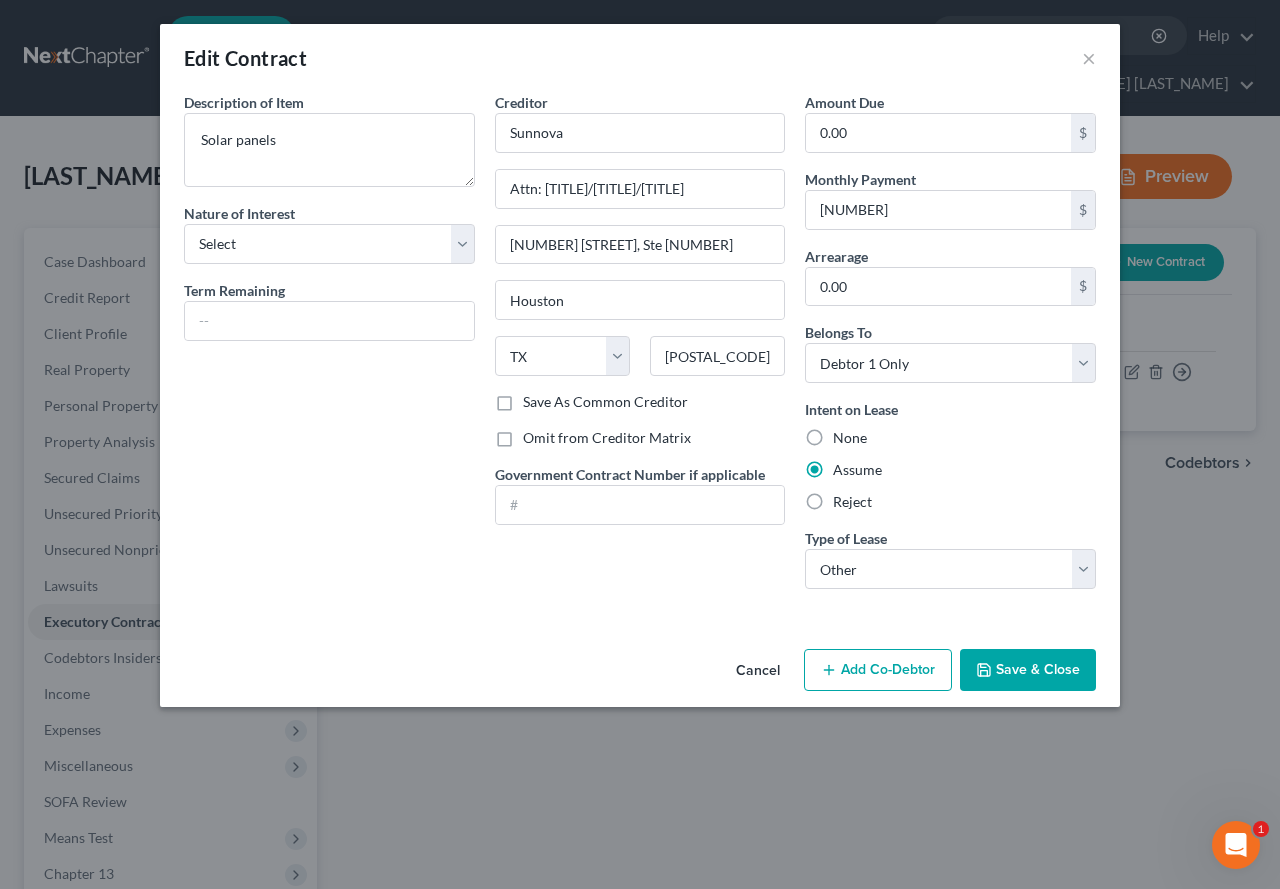 click on "Save & Close" at bounding box center (1028, 670) 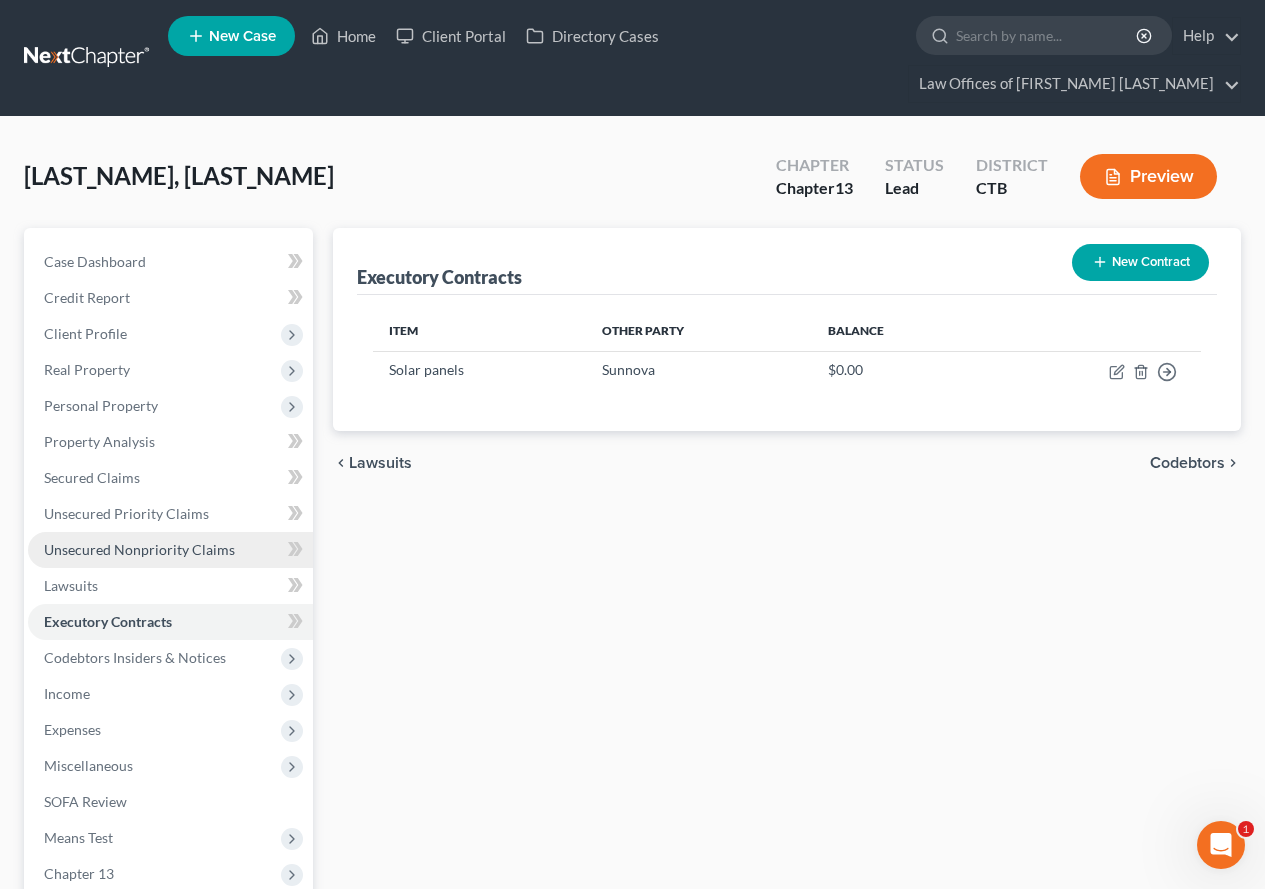 click on "Unsecured Nonpriority Claims" at bounding box center [139, 549] 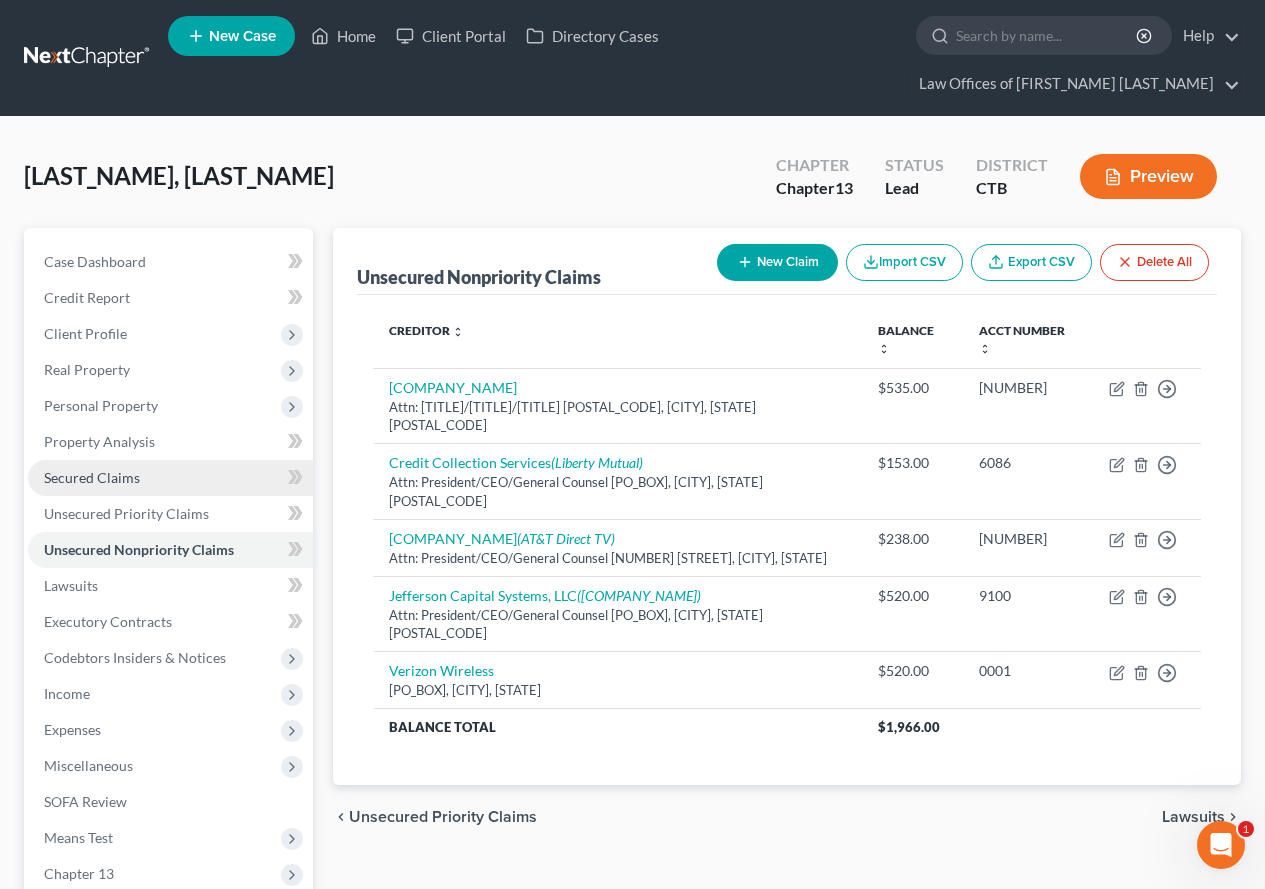 click on "Secured Claims" at bounding box center [92, 477] 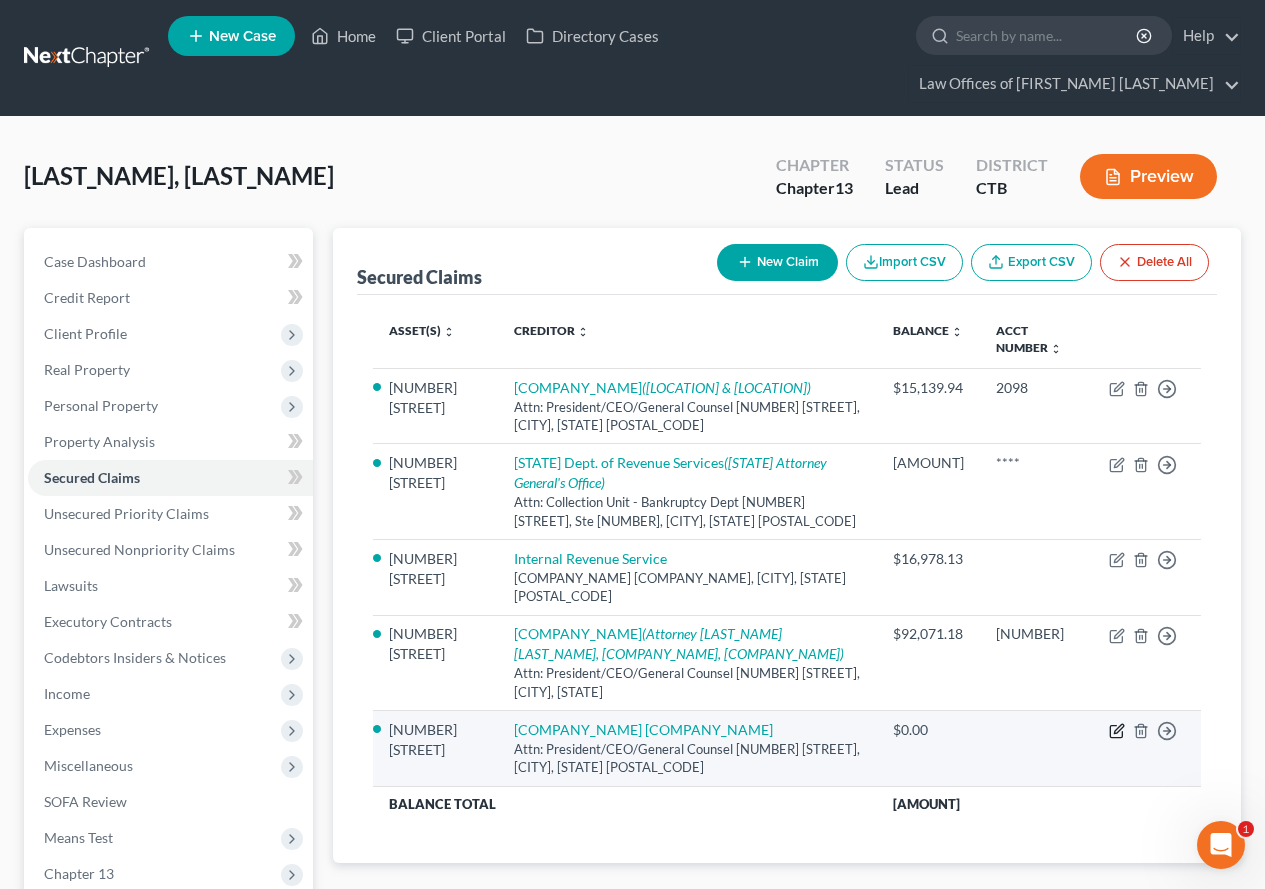 click 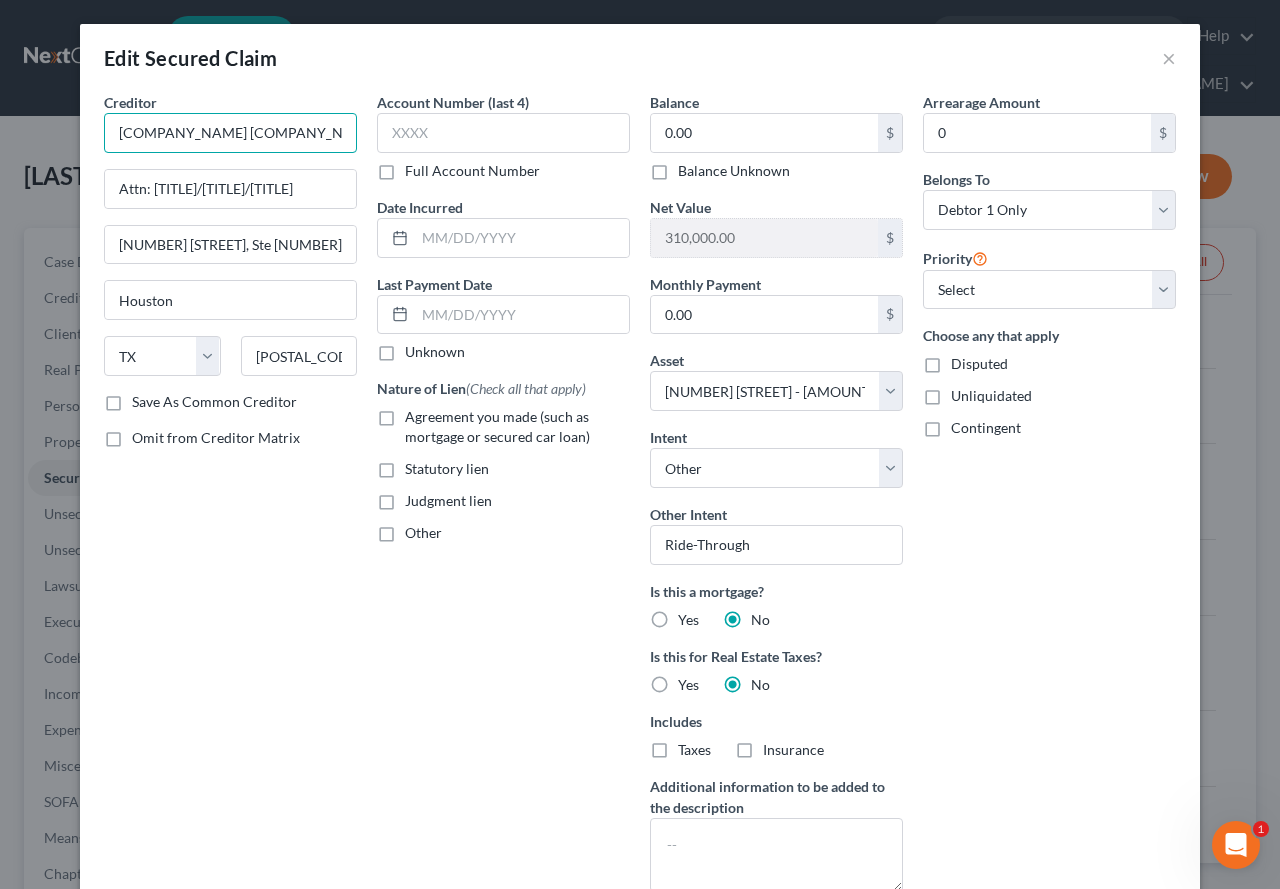 drag, startPoint x: 313, startPoint y: 135, endPoint x: 103, endPoint y: 137, distance: 210.00952 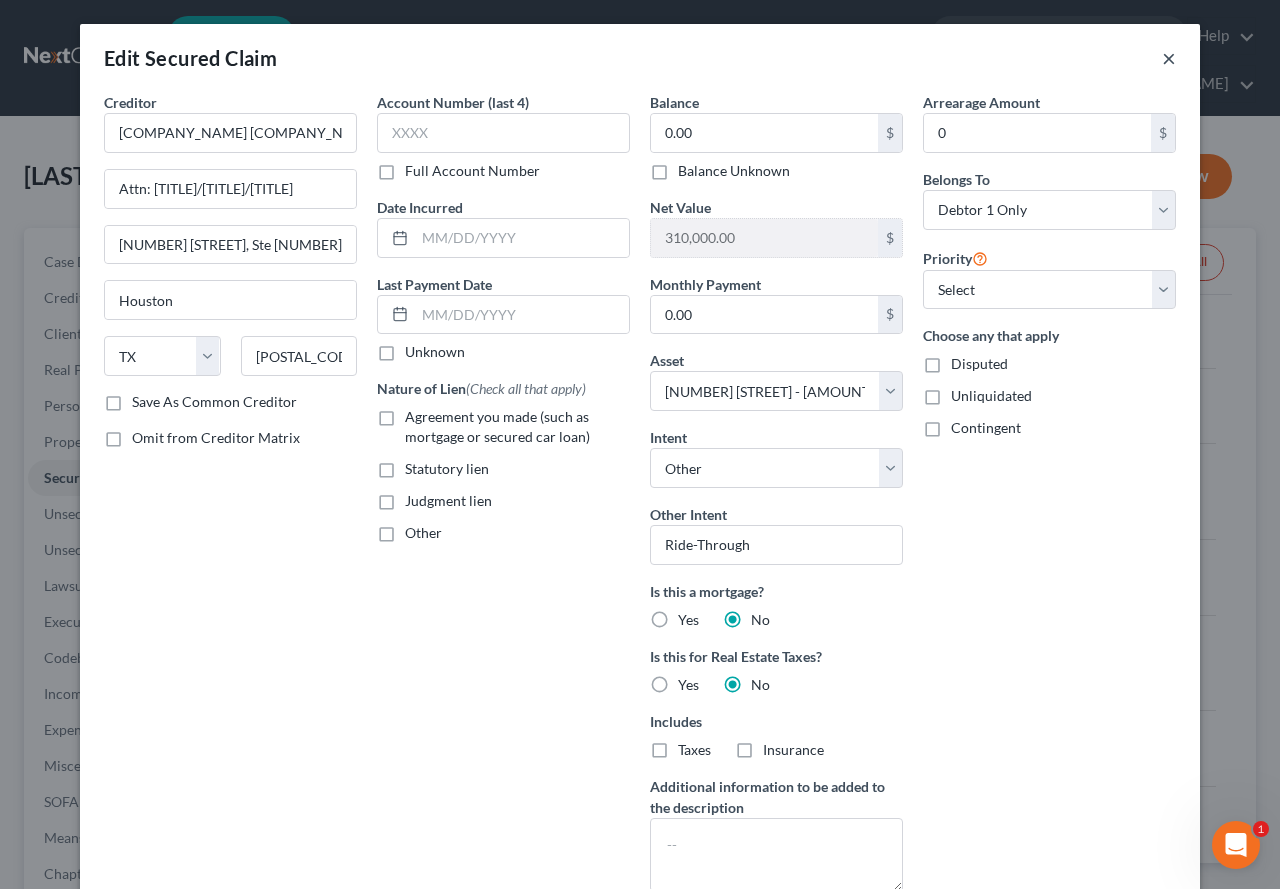 click on "×" at bounding box center (1169, 58) 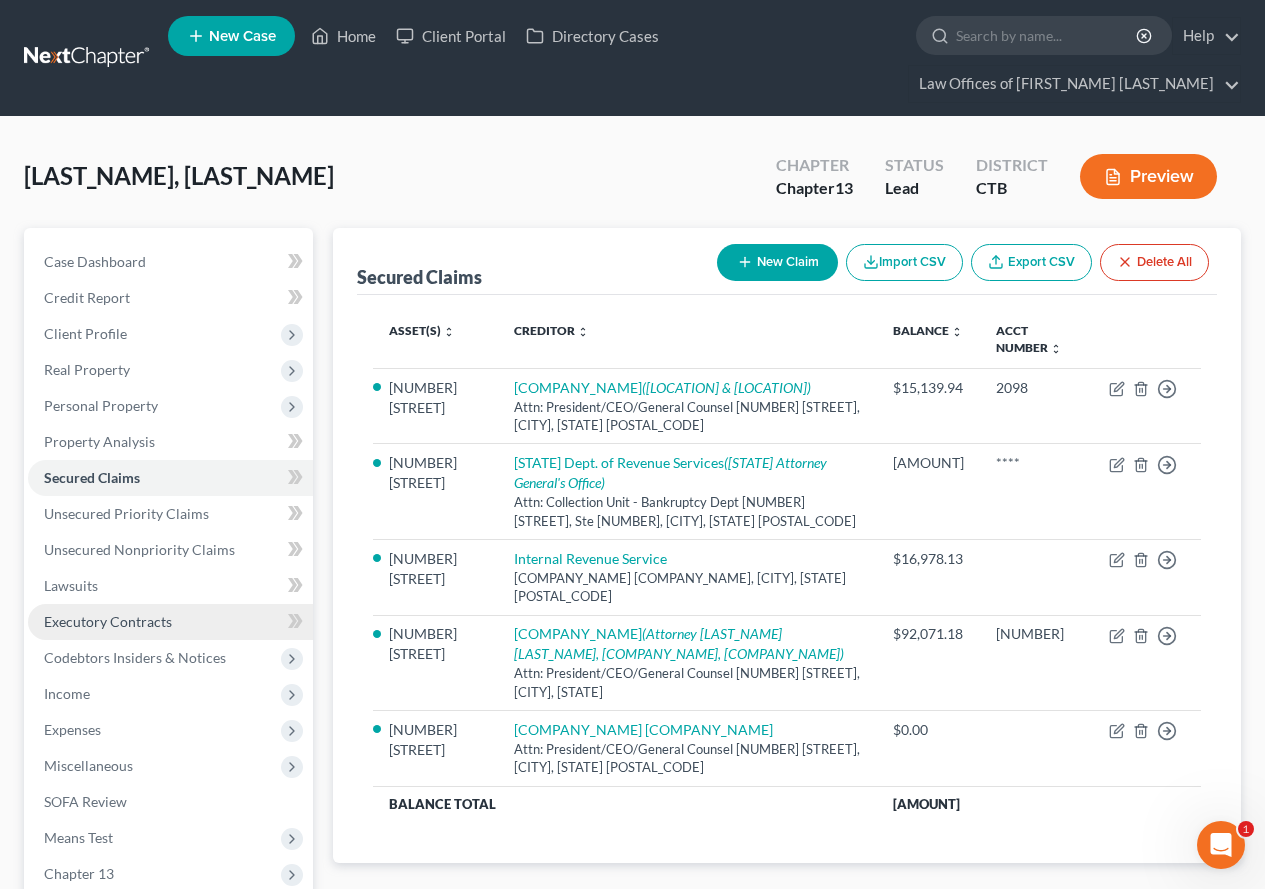 click on "Executory Contracts" at bounding box center (108, 621) 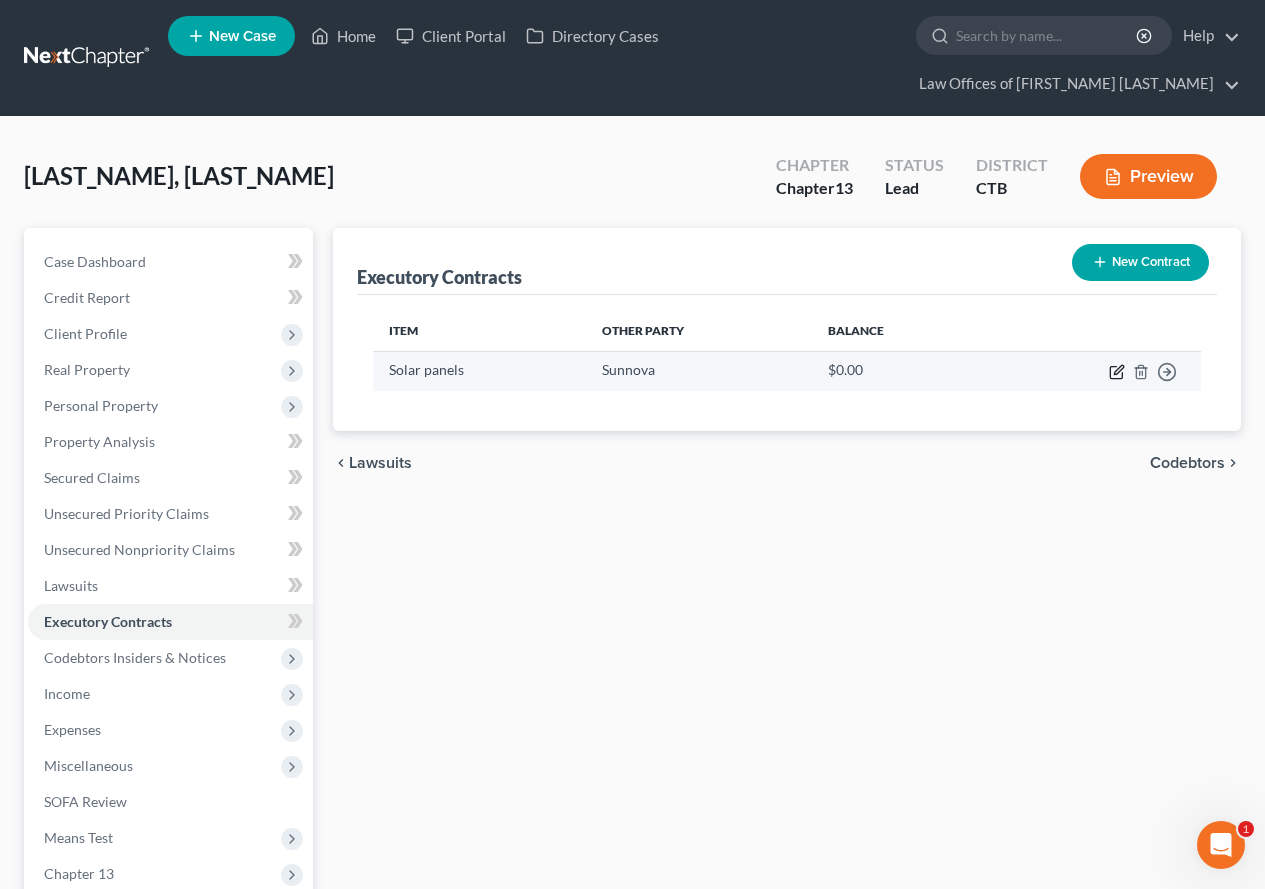 click 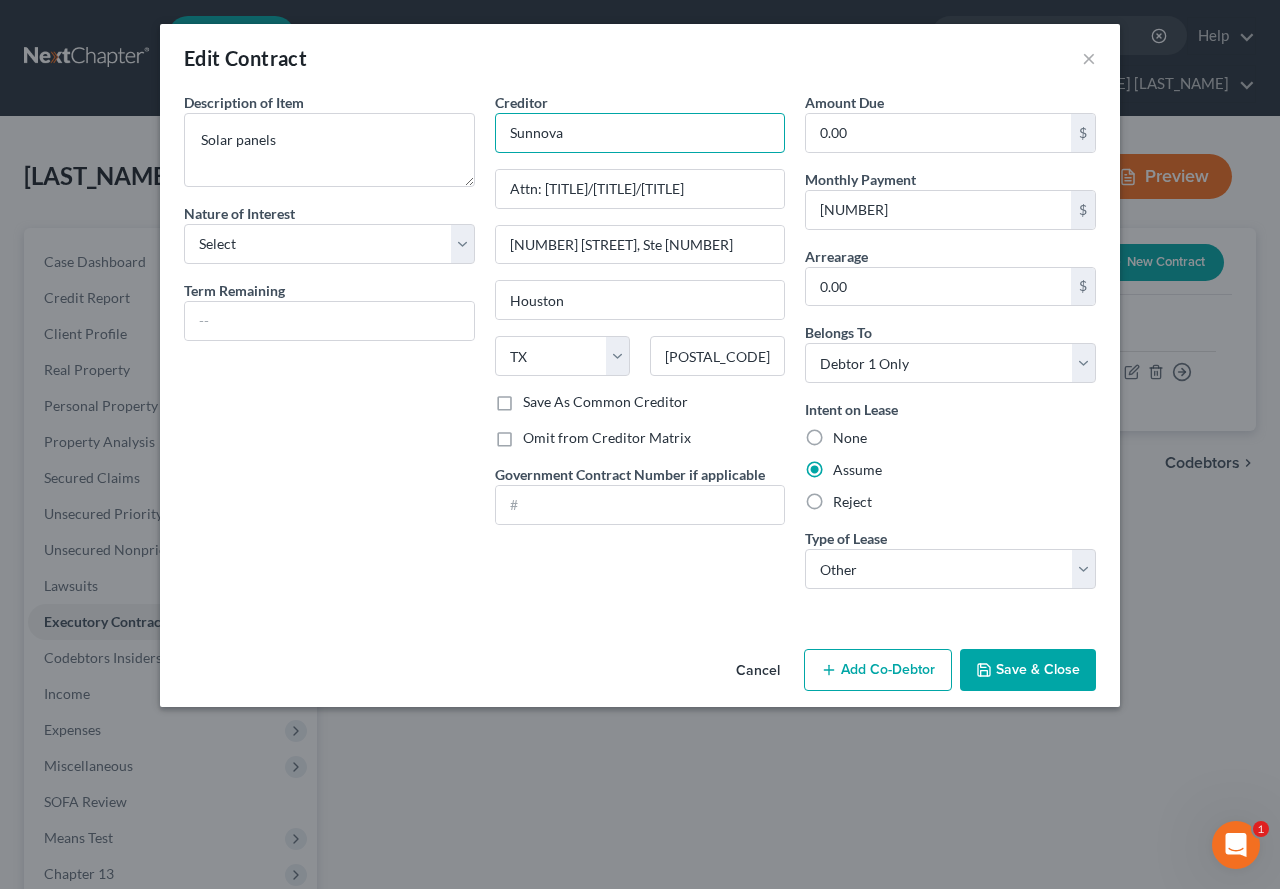drag, startPoint x: 567, startPoint y: 135, endPoint x: 500, endPoint y: 128, distance: 67.36468 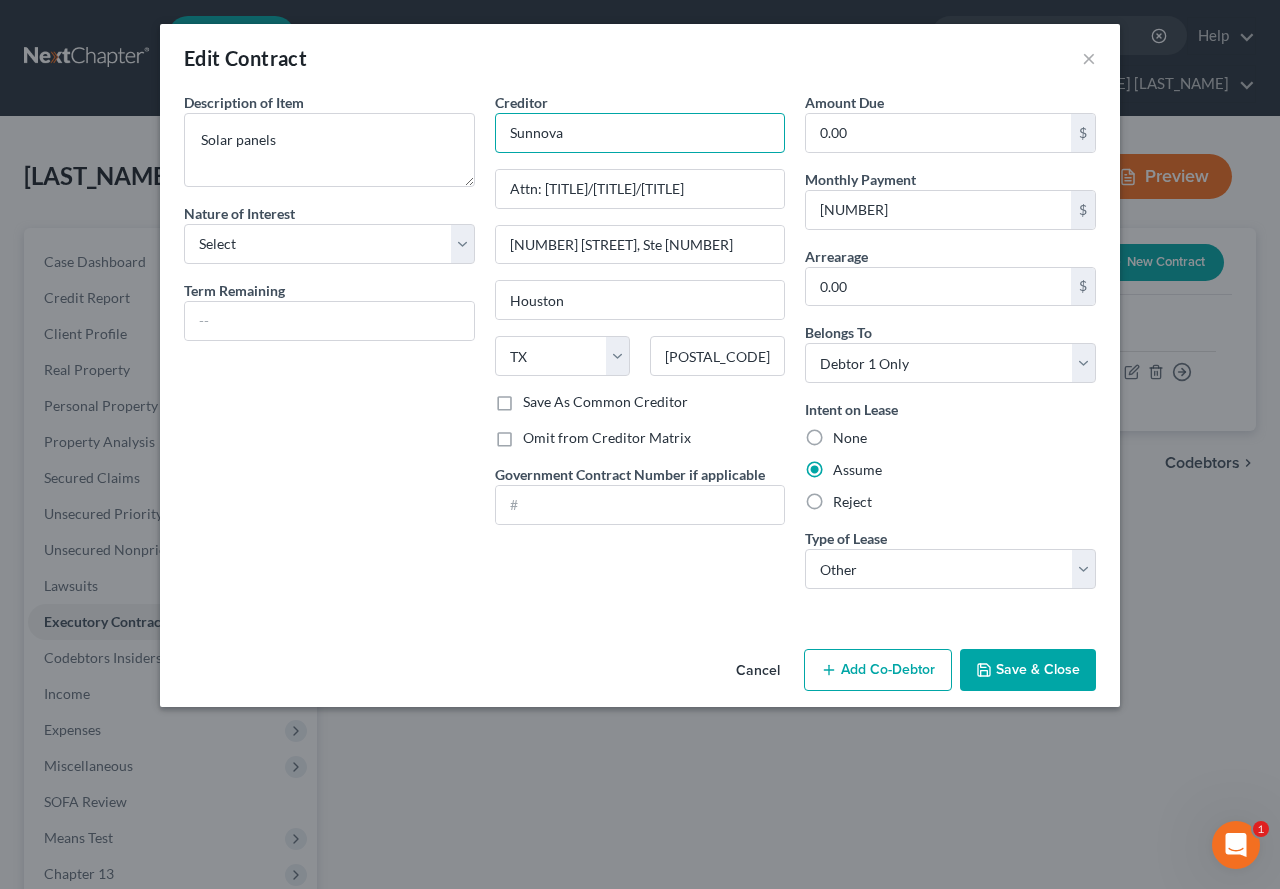 paste on "[COMPANY_NAME]" 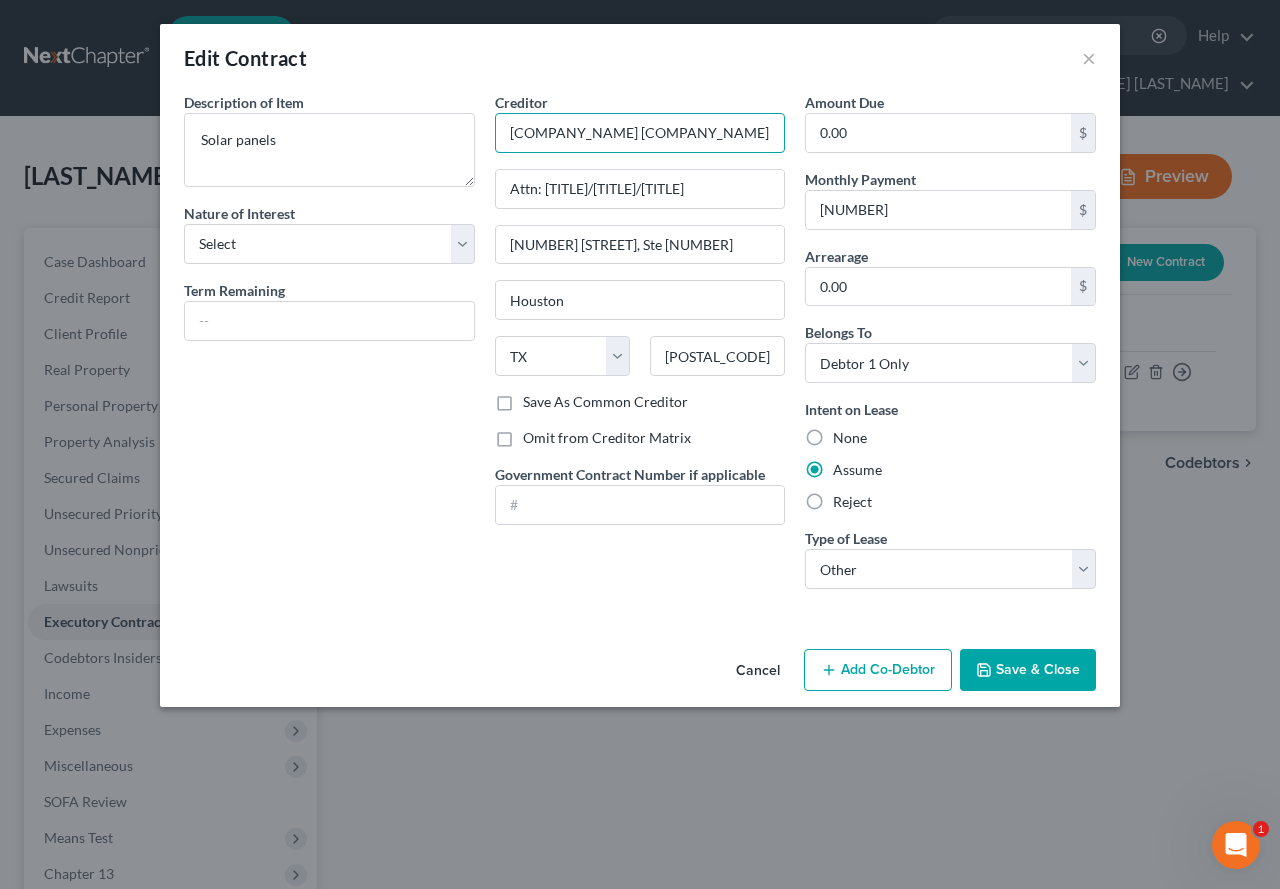 type on "[COMPANY_NAME] [COMPANY_NAME]" 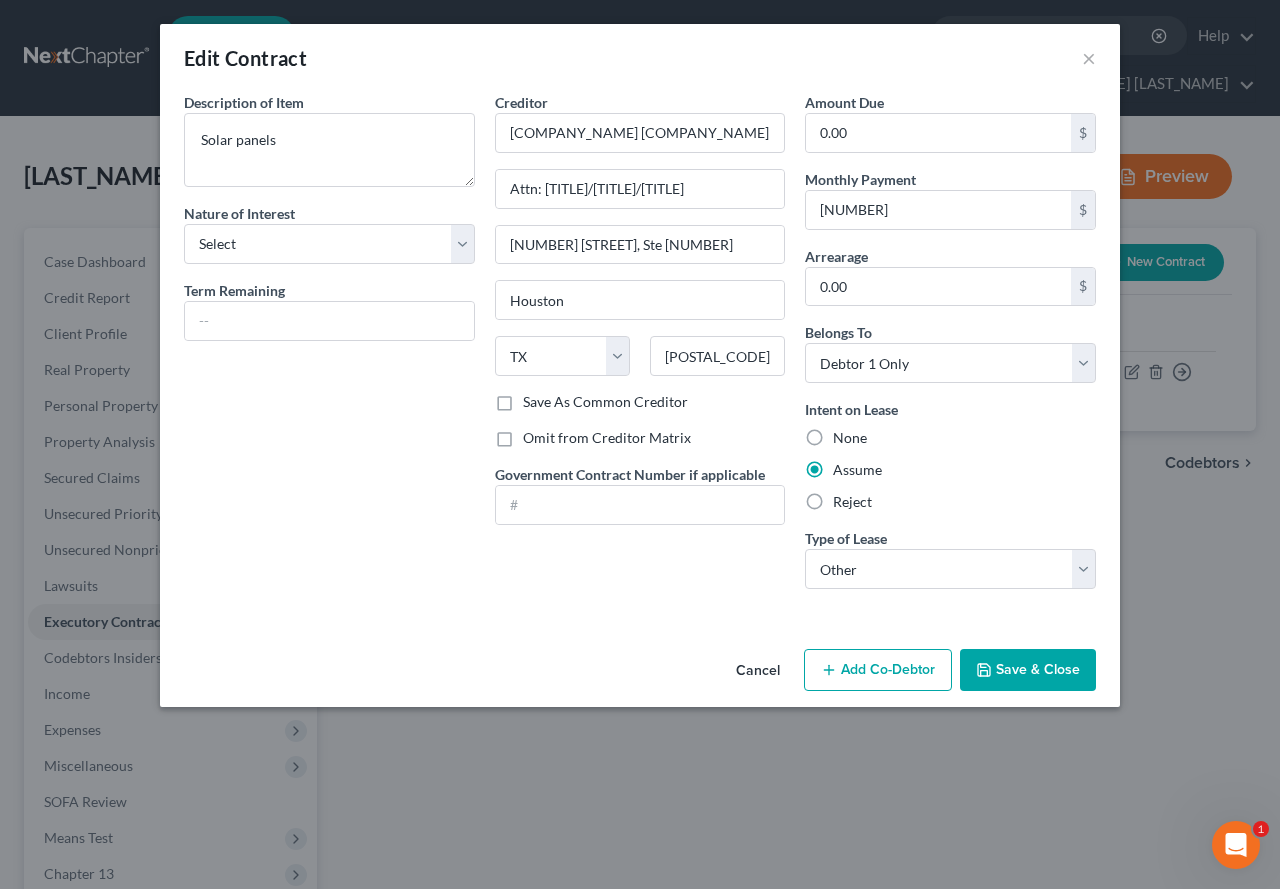 click on "Description of non-residential real property
*
Description of Item
*
Solar panels Nature of Interest Select Purchaser Agent Lessor Lessee Term Remaining" at bounding box center (329, 348) 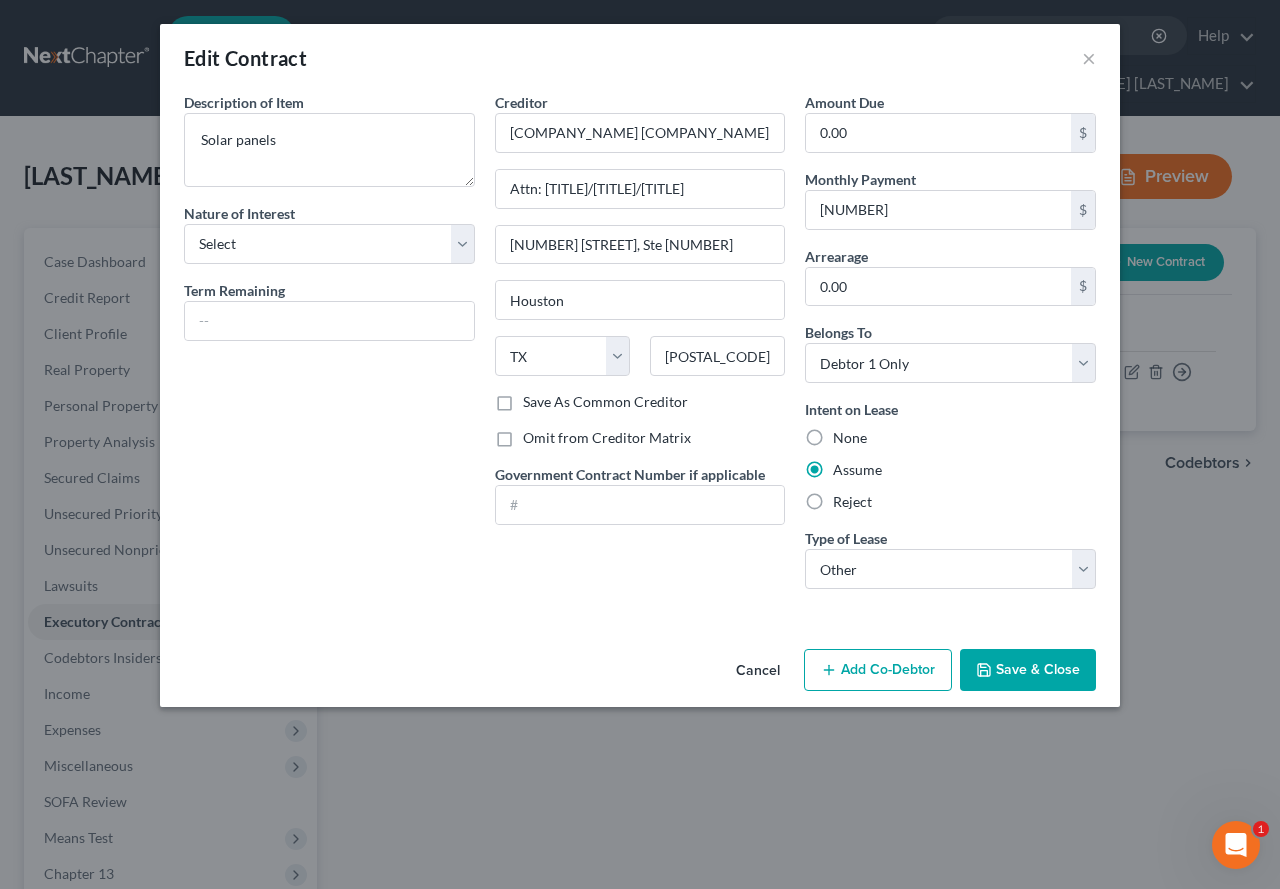 click on "Save & Close" at bounding box center (1028, 670) 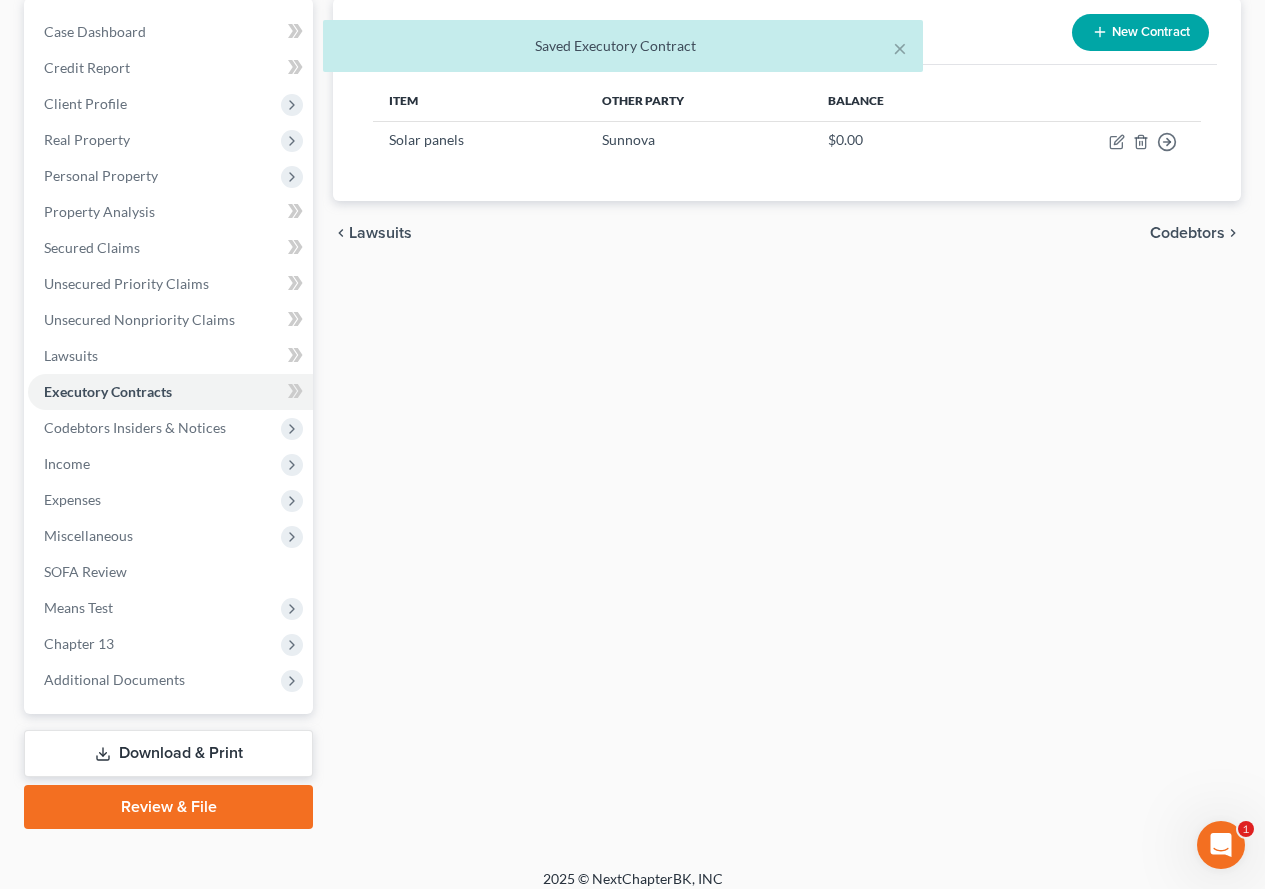 scroll, scrollTop: 246, scrollLeft: 0, axis: vertical 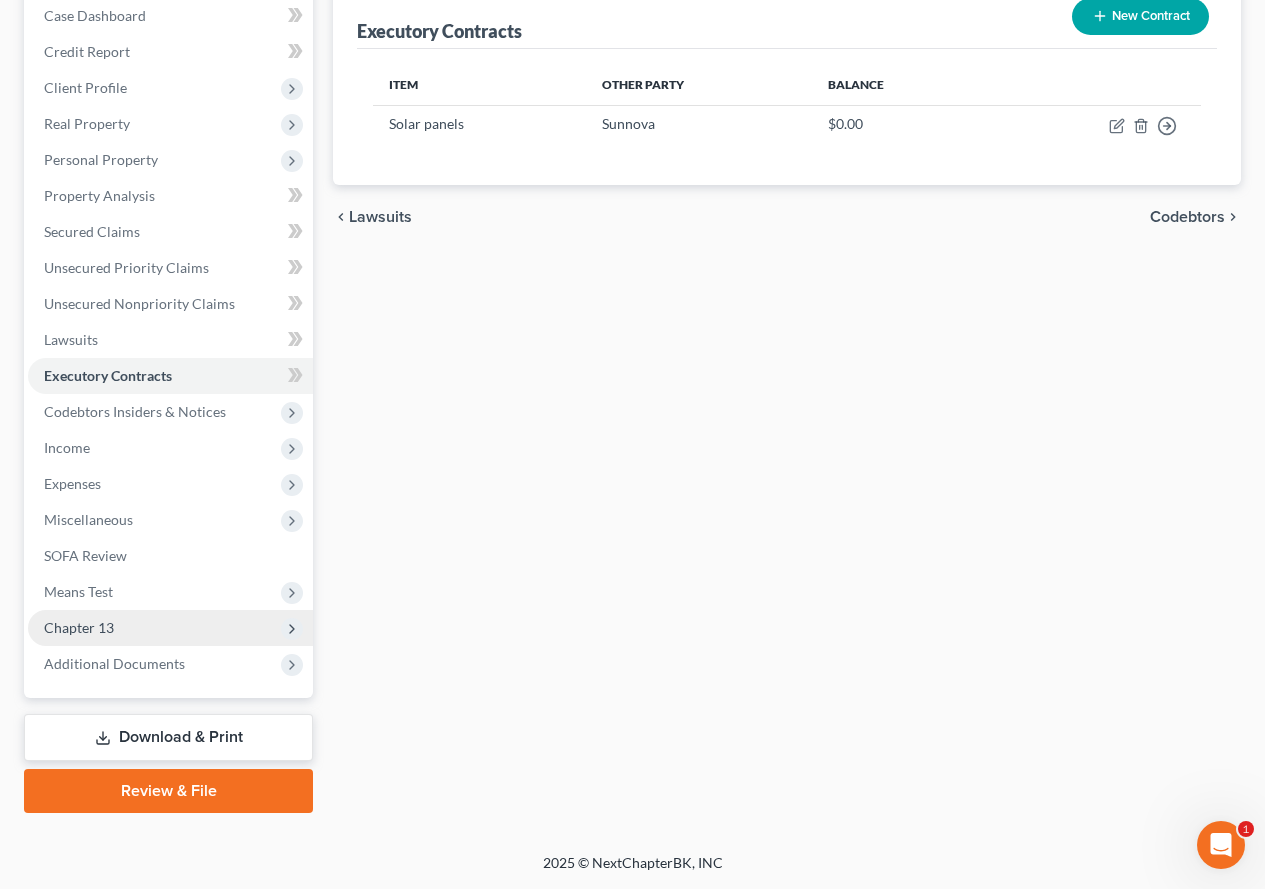 click on "Chapter 13" at bounding box center [79, 627] 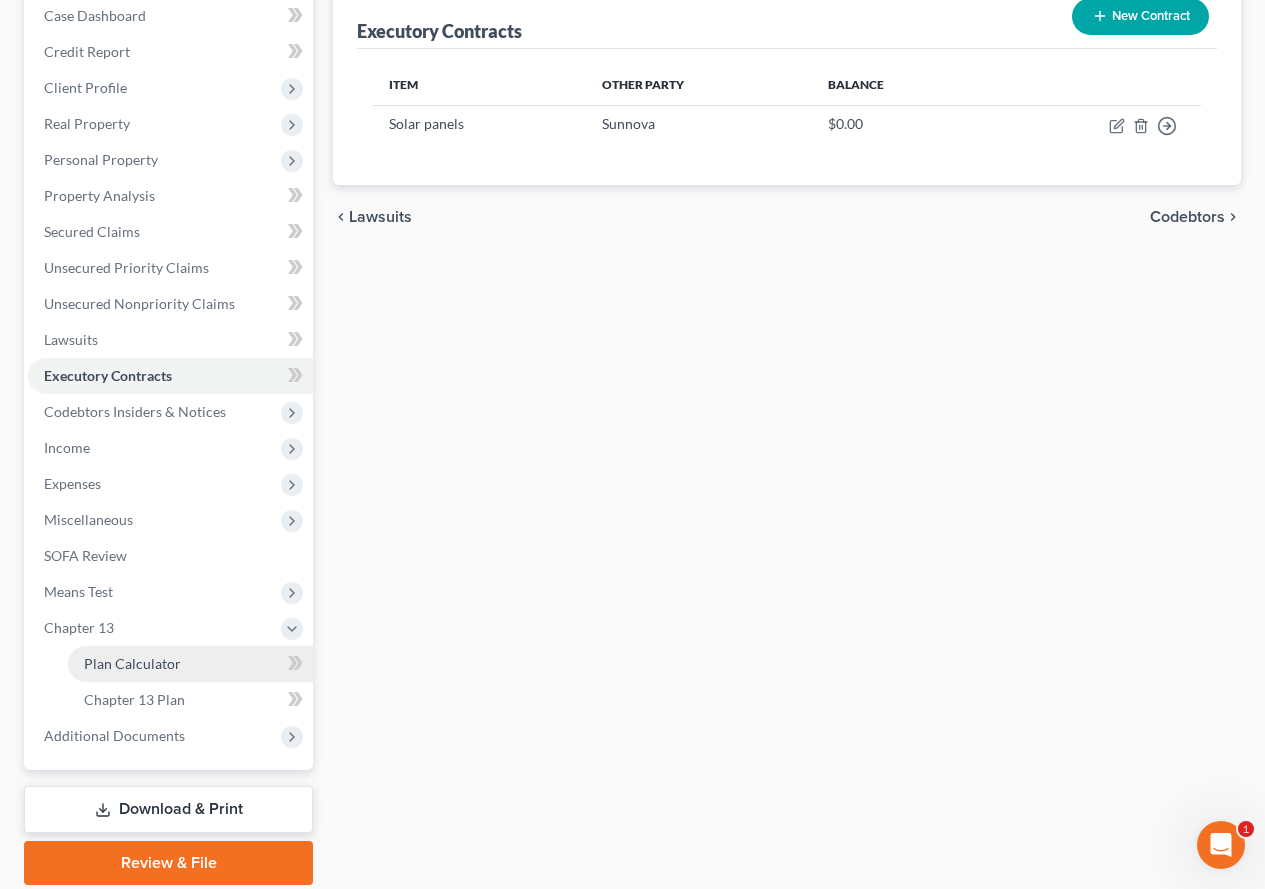 click on "Plan Calculator" at bounding box center [132, 663] 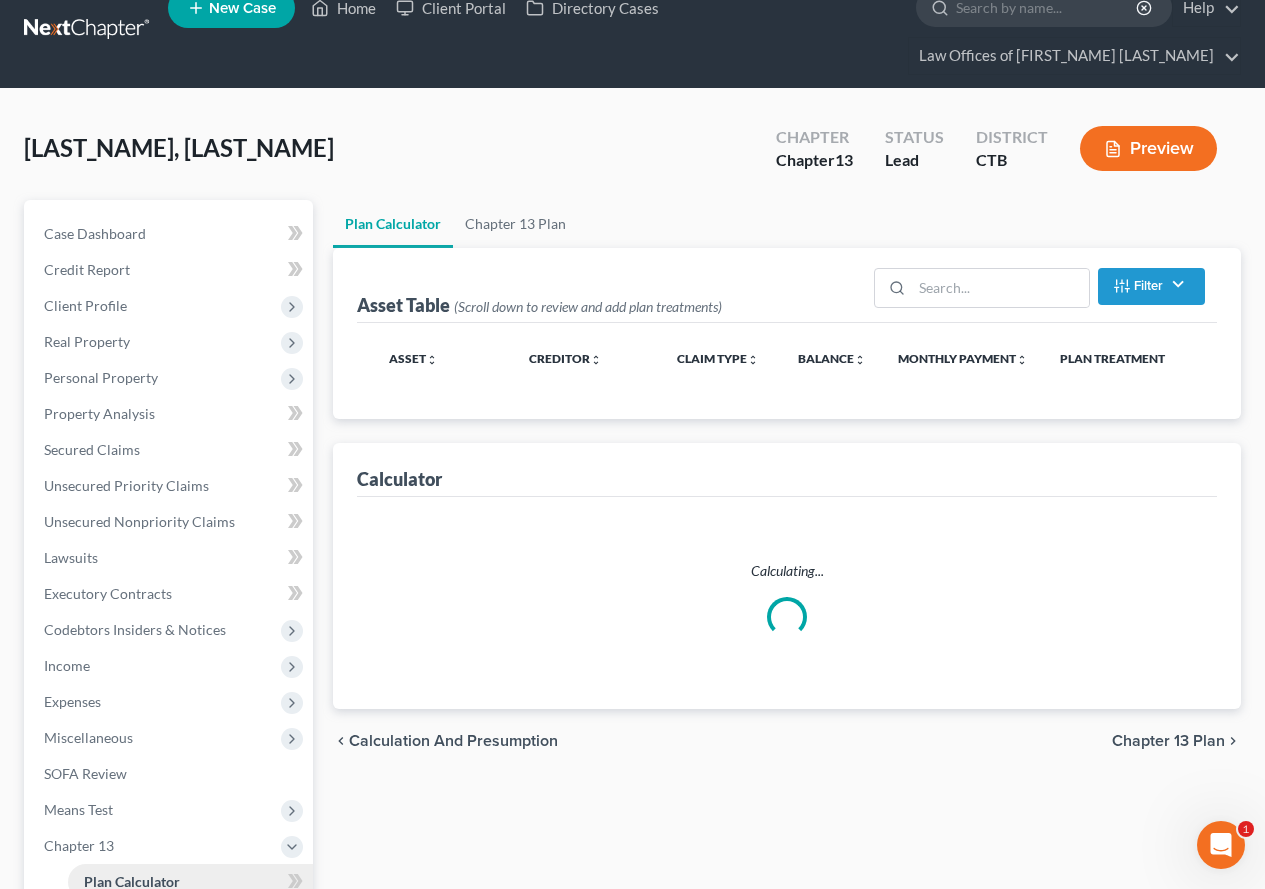 scroll, scrollTop: 0, scrollLeft: 0, axis: both 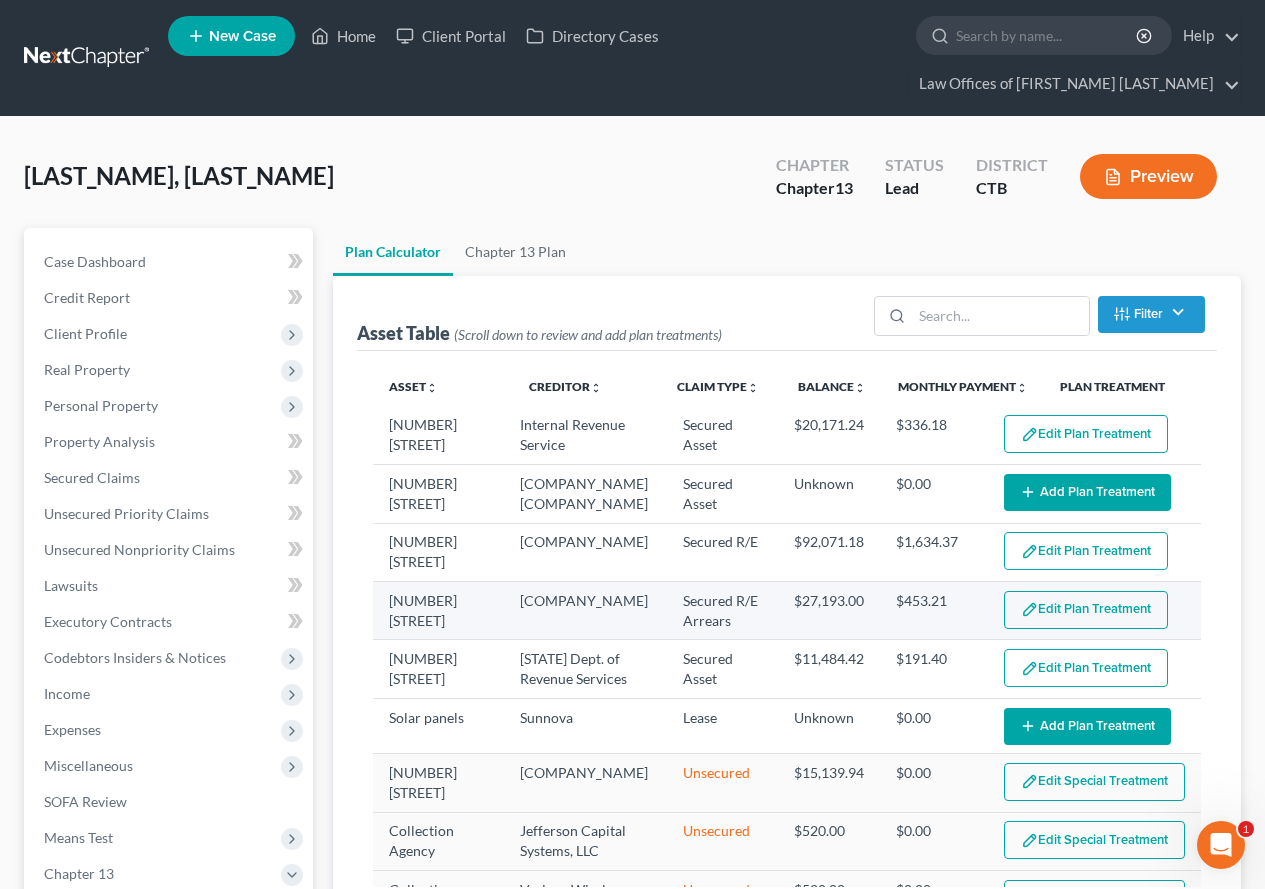 select on "59" 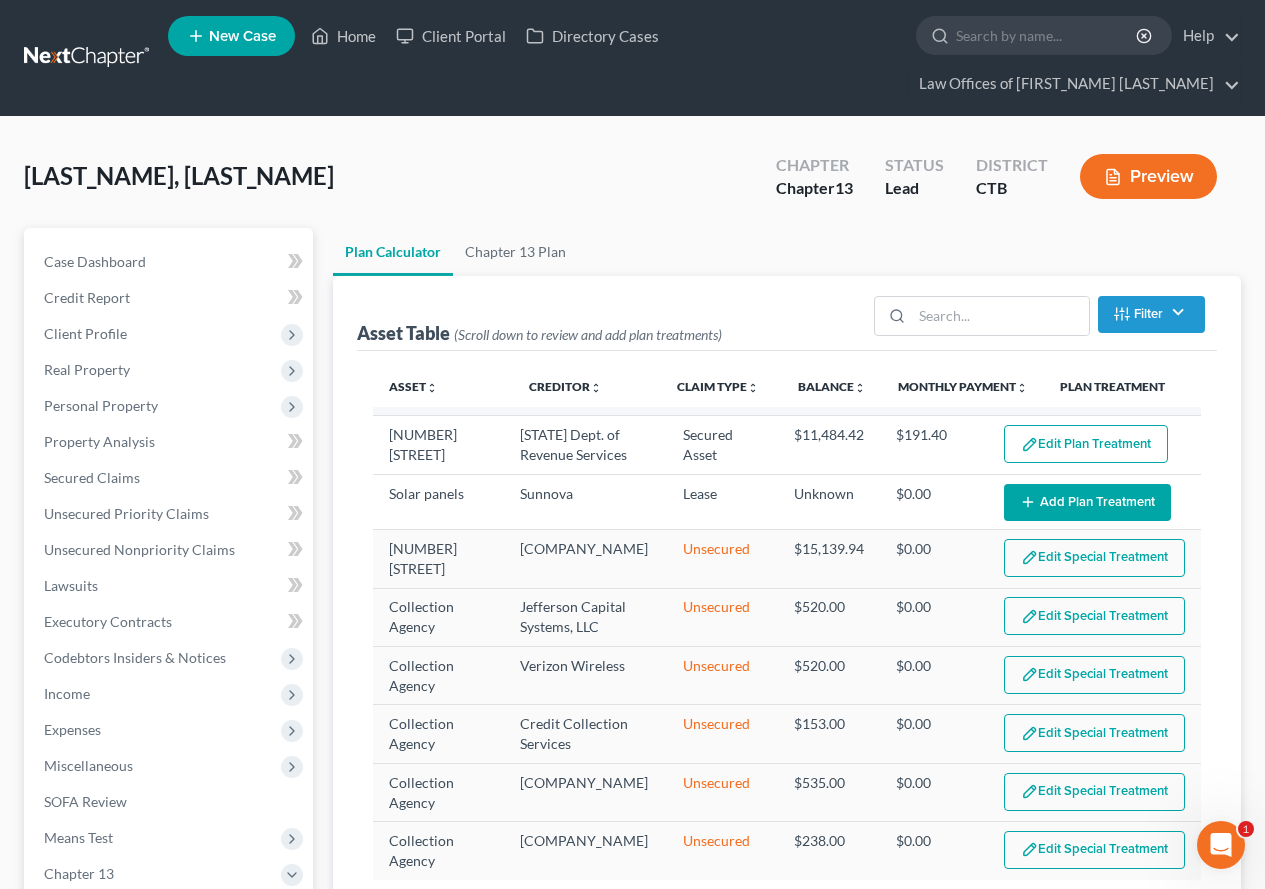 scroll, scrollTop: 293, scrollLeft: 0, axis: vertical 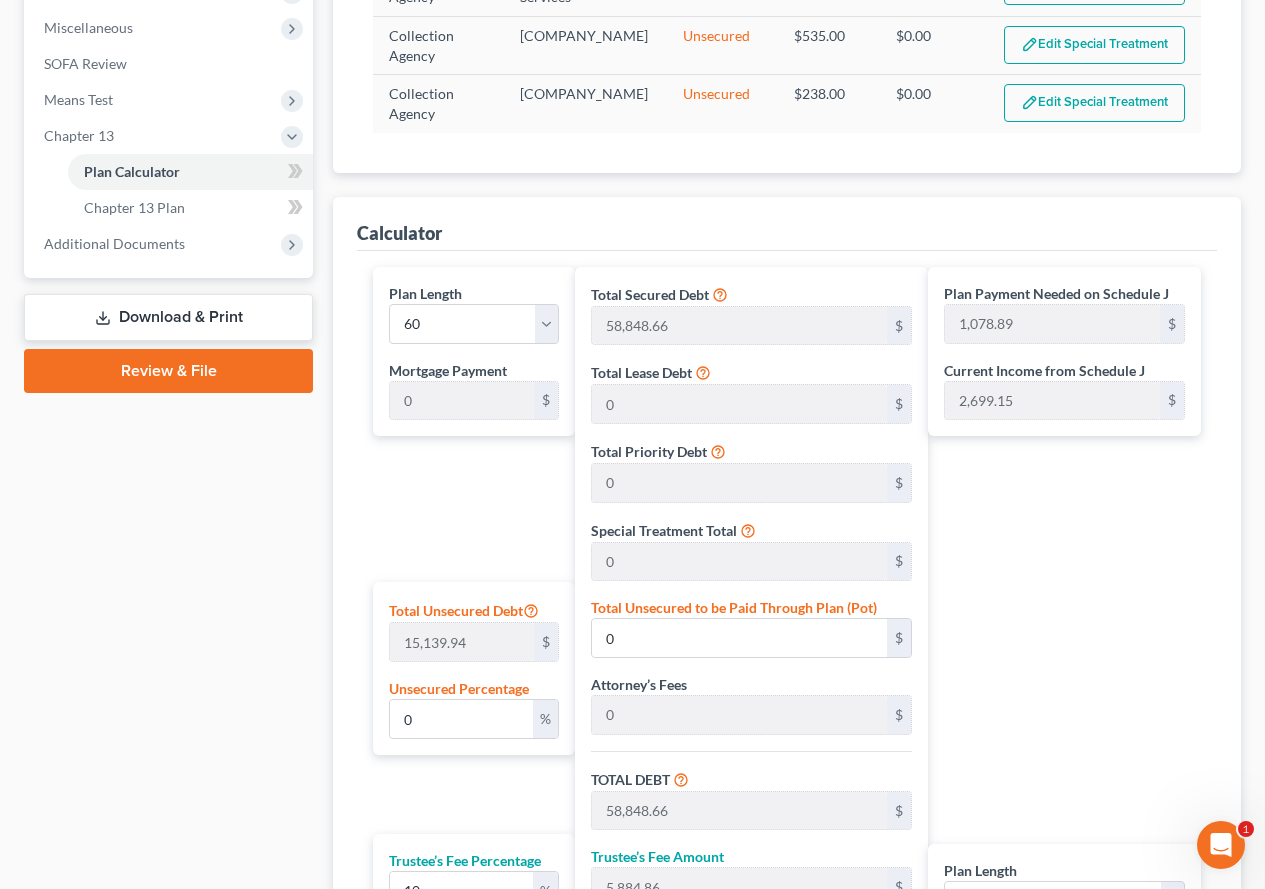 click on "Plan Payment Needed on Schedule J [AMOUNT] Current Income from Schedule J [AMOUNT] Plan Length  1 2 3 4 5 6 7 8 9 10 11 12 13 14 15 16 17 18 19 20 21 22 23 24 25 26 27 28 29 30 31 32 33 34 35 36 37 38 39 40 41 42 43 44 45 46 47 48 49 50 51 52 53 54 55 56 57 58 59 60 61 62 63 64 65 66 67 68 69 70 71 72 73 74 75 76 77 78 79 80 81 82 83 84 Total Plan Payment [AMOUNT] Add Step Payments" at bounding box center [1069, 673] 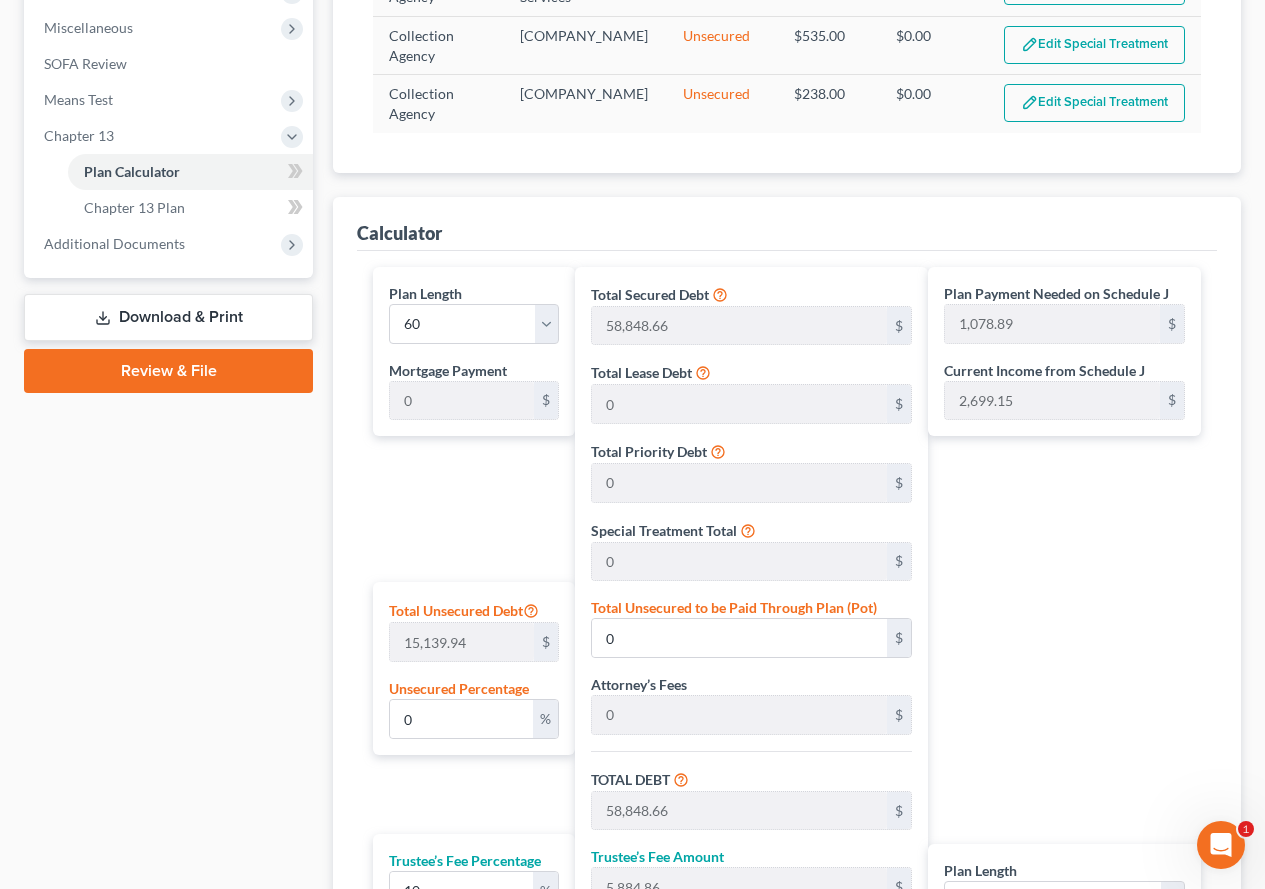 click on "Case Dashboard
Payments
Invoices
Payments
Payments
Credit Report
Client Profile" at bounding box center [168, 328] 